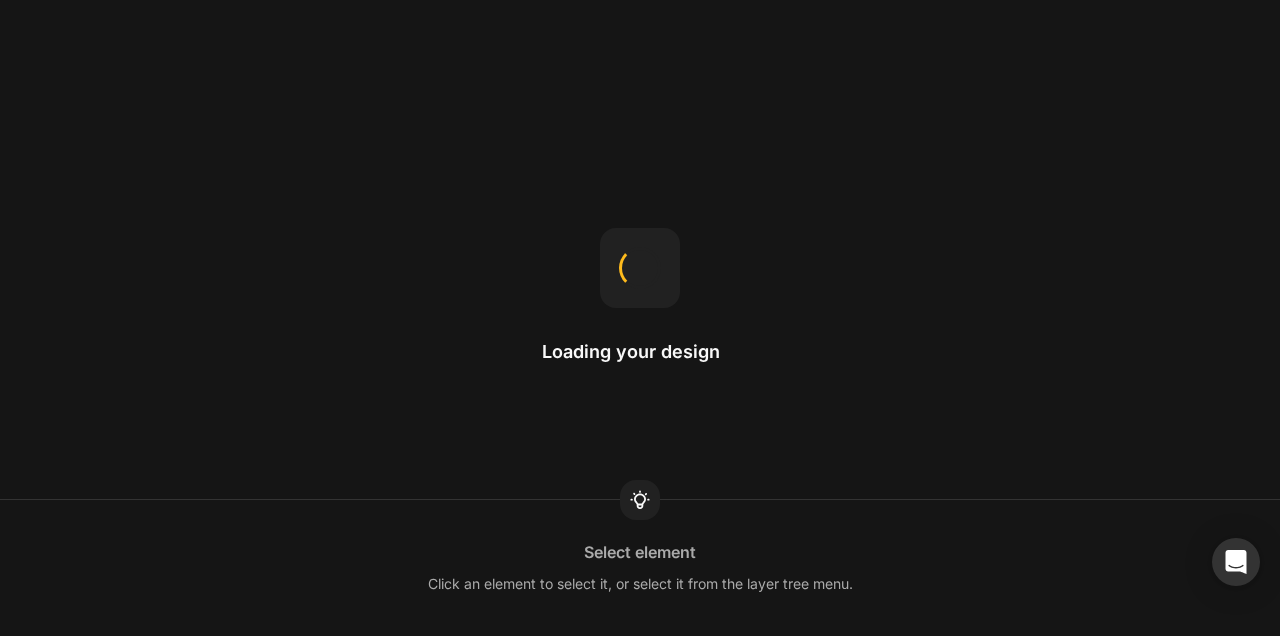 scroll, scrollTop: 0, scrollLeft: 0, axis: both 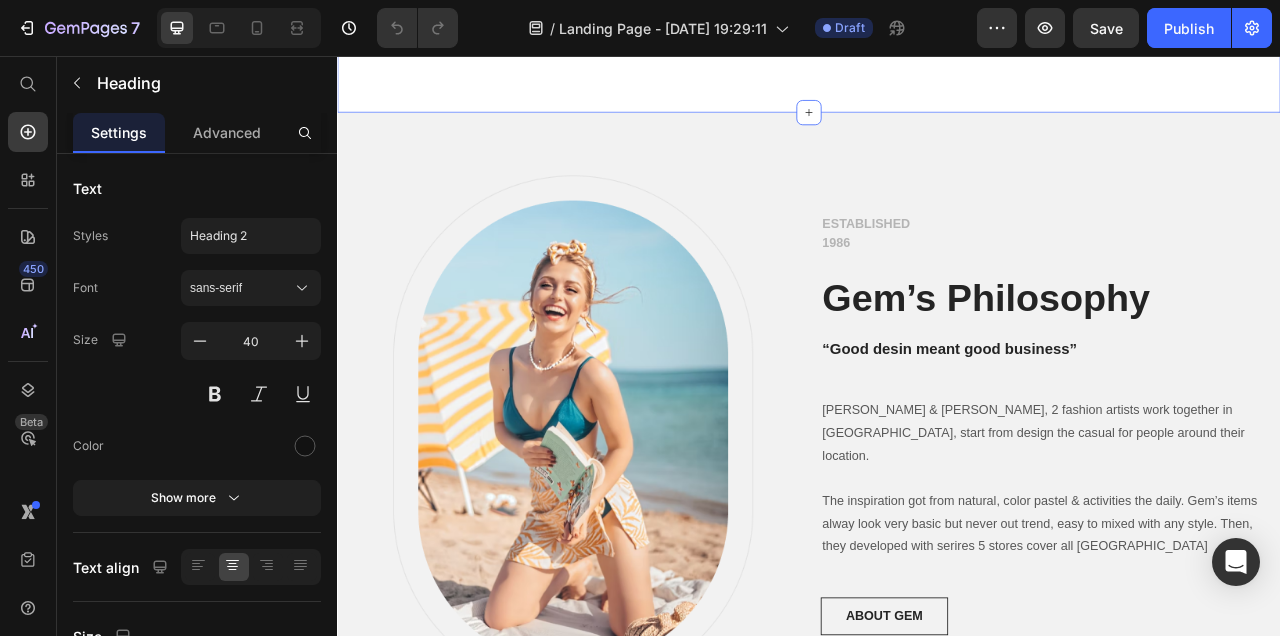 click on "Image Fashion Women 2022 Text block Women Fashion Heading Shop Now Button Row HOW WE CAN MAKE A PRODUCT FOR YOU Heading   0
Drop element here Row Row Section 7" at bounding box center (937, -123) 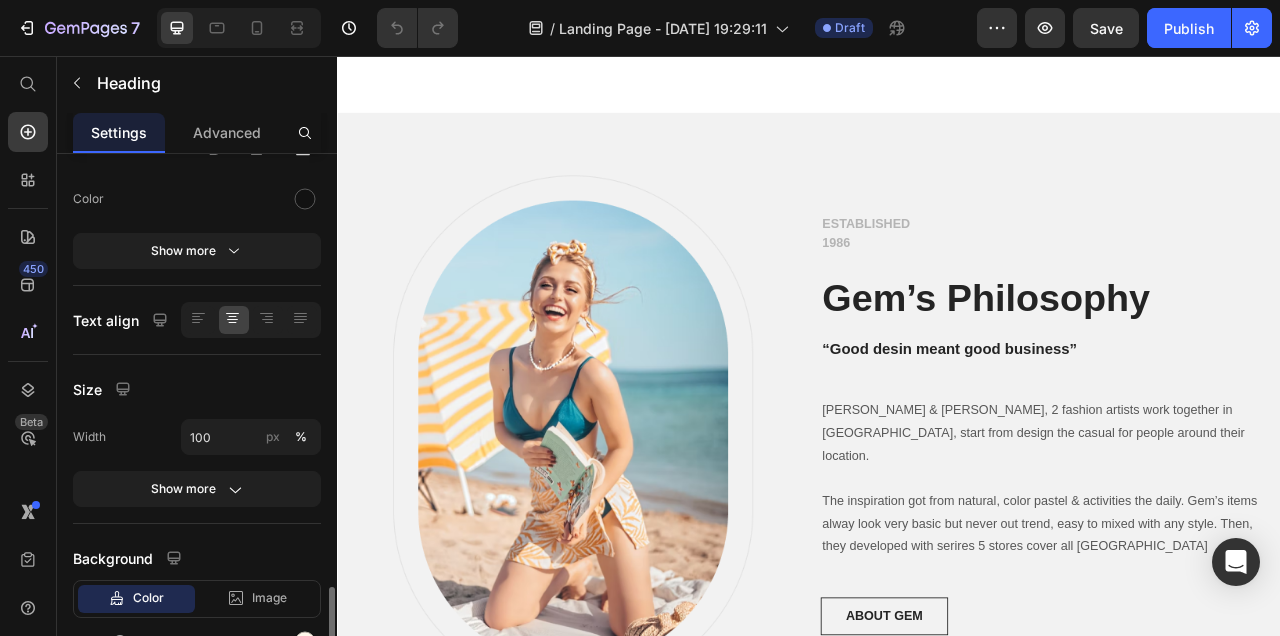 scroll, scrollTop: 0, scrollLeft: 0, axis: both 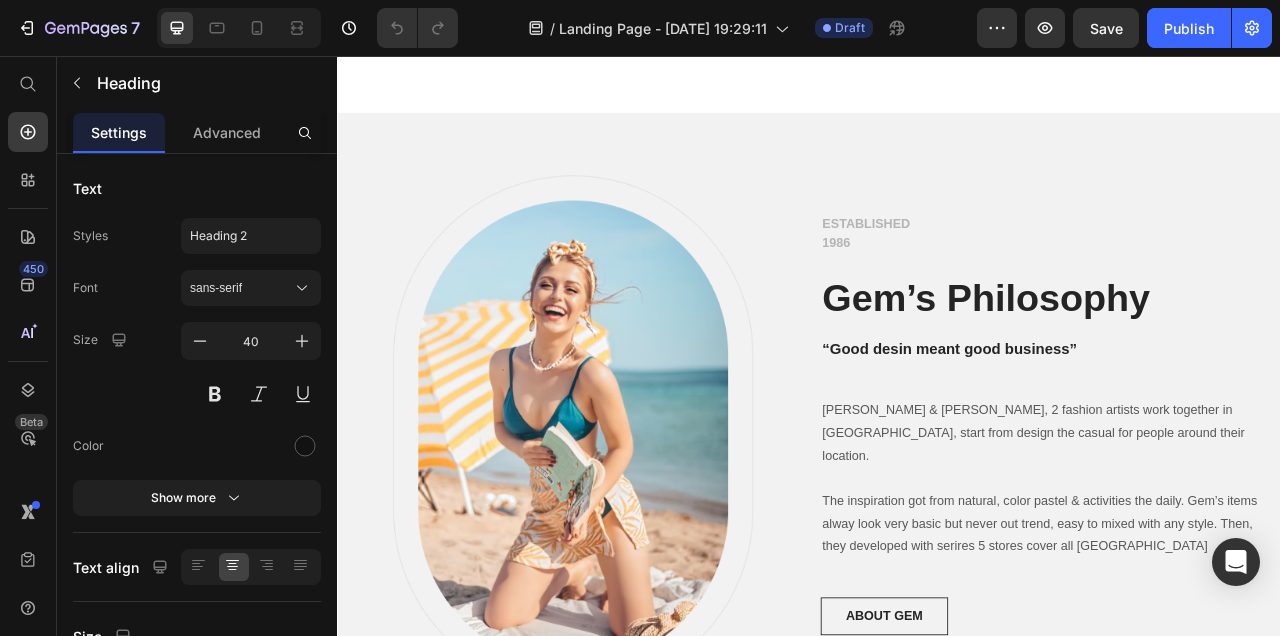 click on "HOW WE CAN MAKE A PRODUCT FOR YOU" at bounding box center (937, -40) 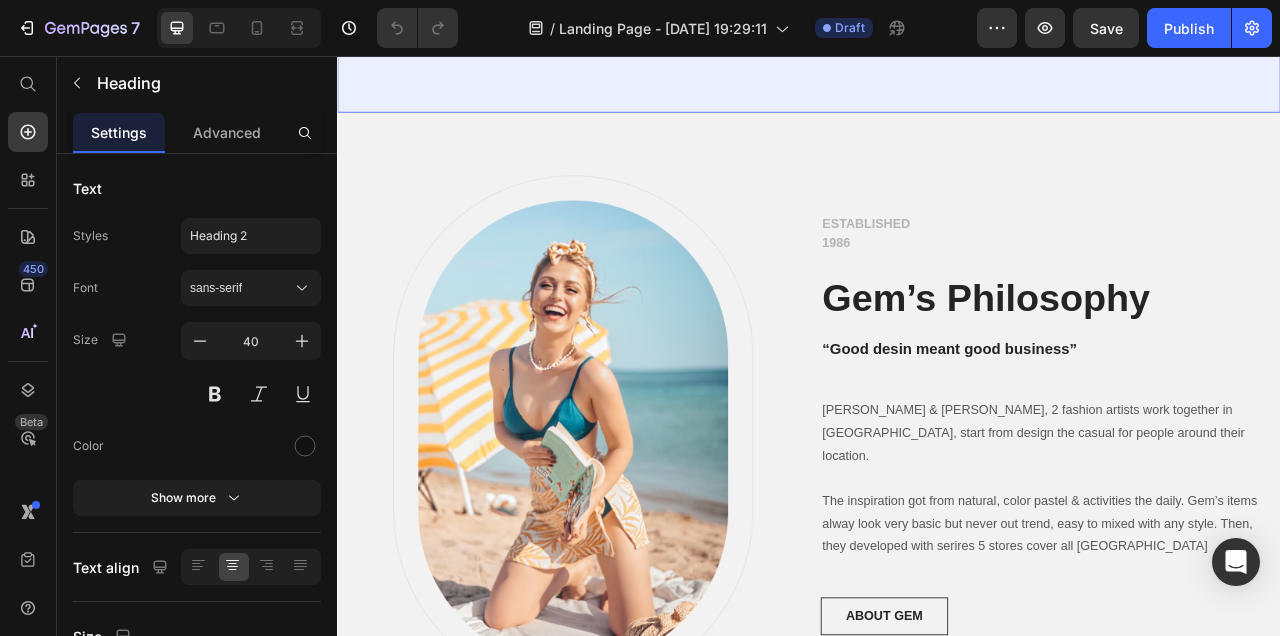 click on "Section" at bounding box center (386, -158) 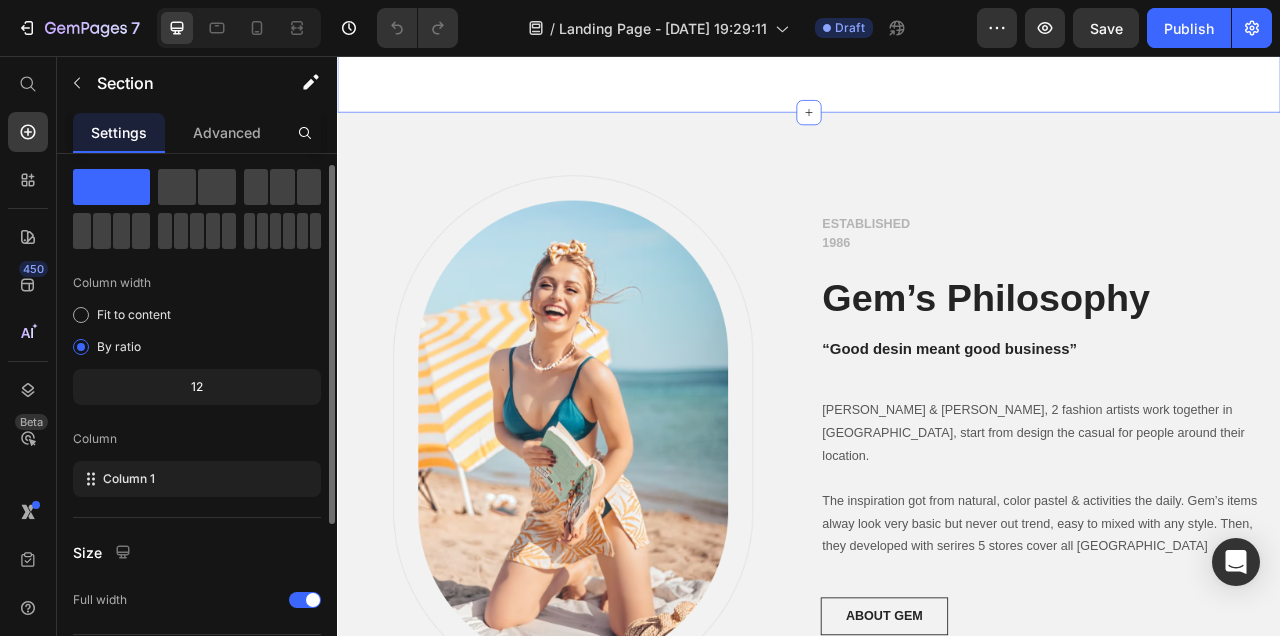 scroll, scrollTop: 0, scrollLeft: 0, axis: both 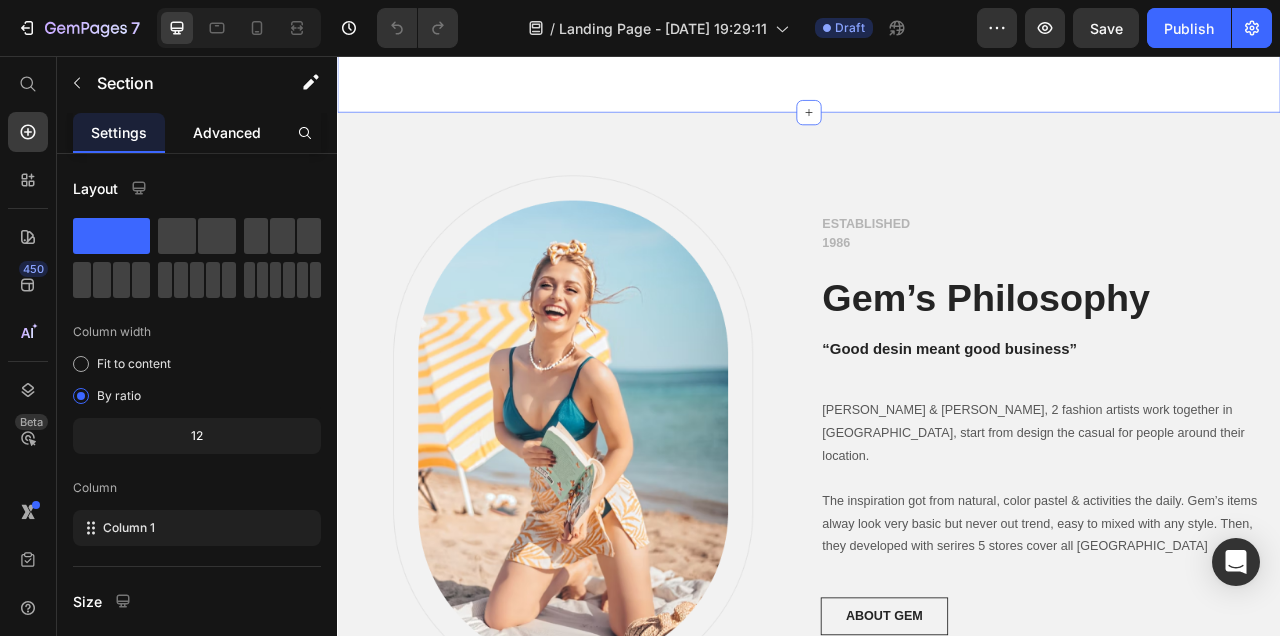 click on "Advanced" at bounding box center (227, 132) 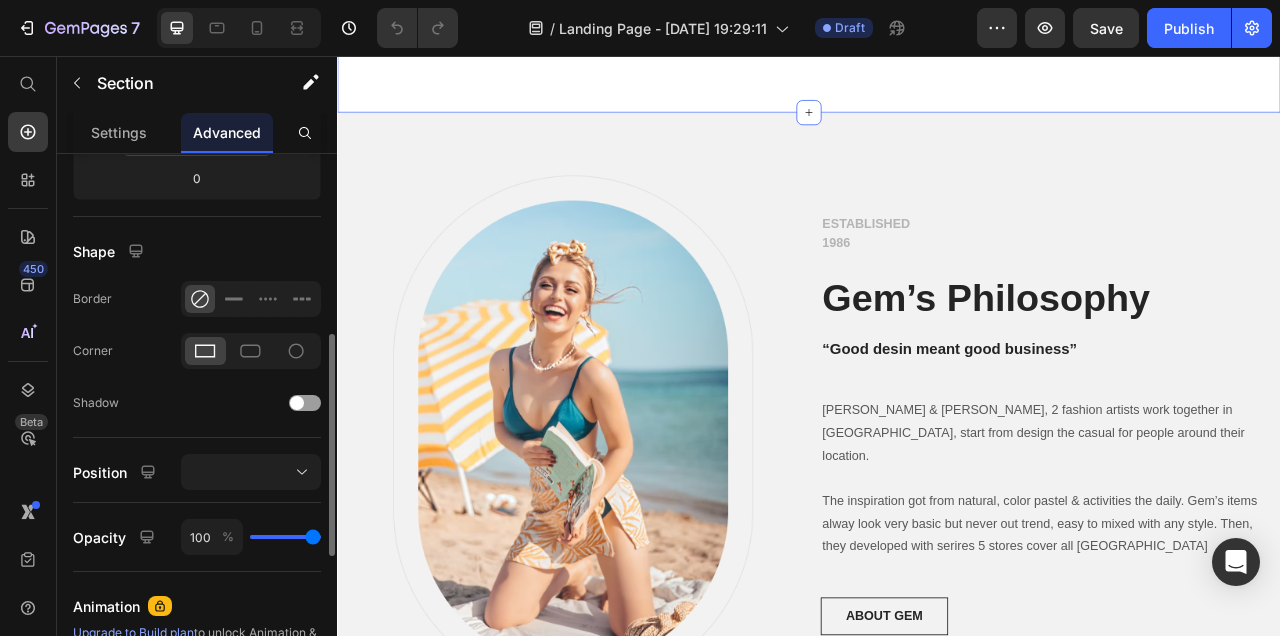 scroll, scrollTop: 432, scrollLeft: 0, axis: vertical 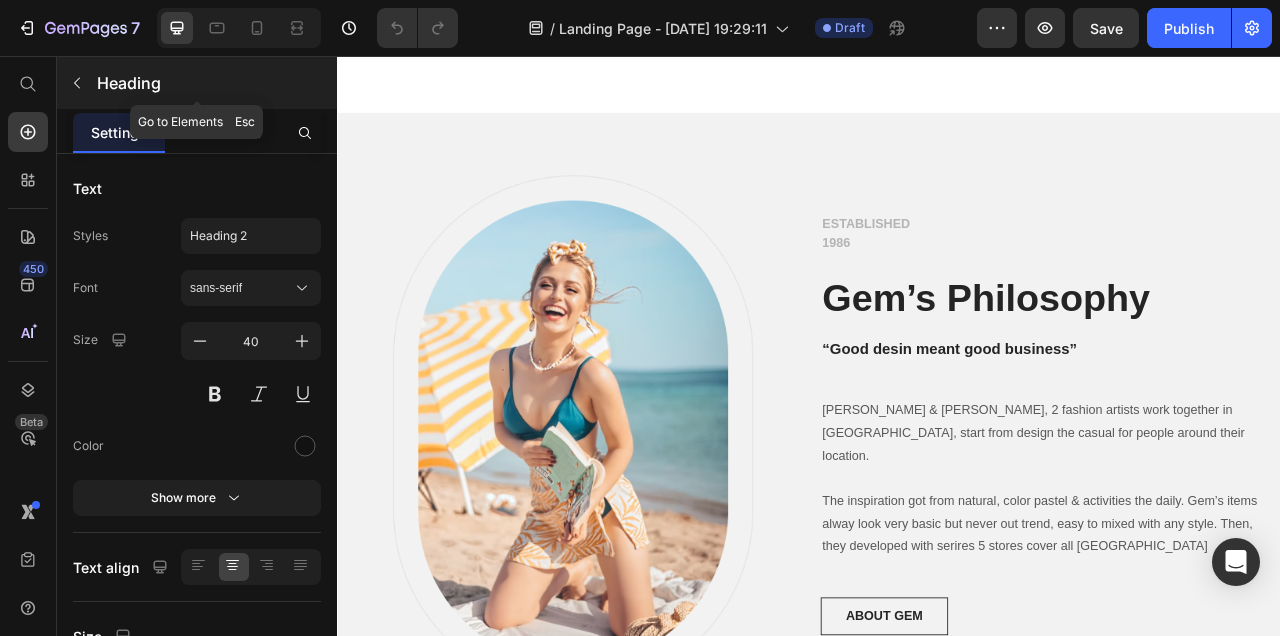 click 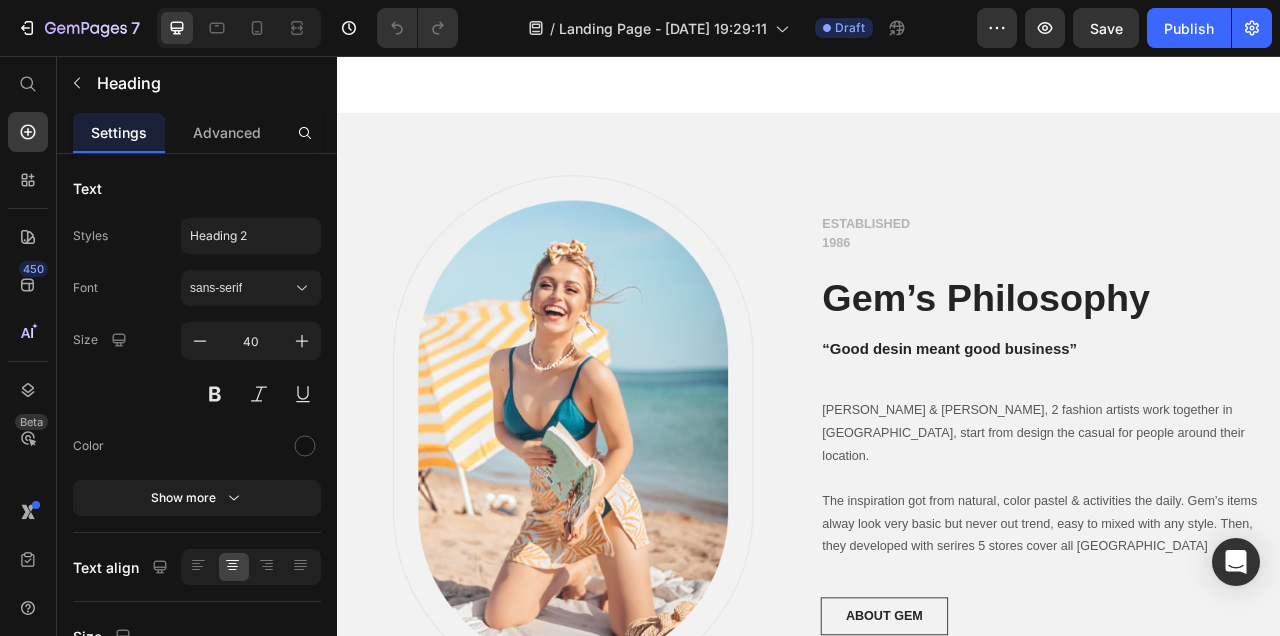 click on "HOW WE CAN MAKE A PRODUCT FOR YOU" at bounding box center (937, -40) 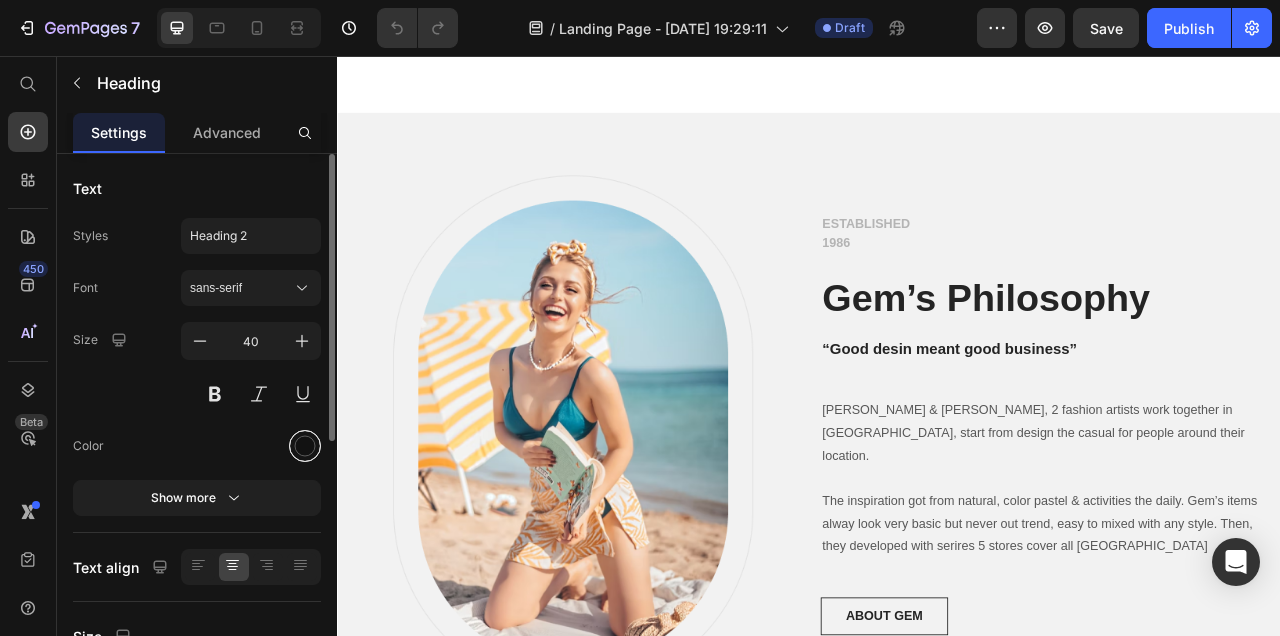 click at bounding box center (305, 446) 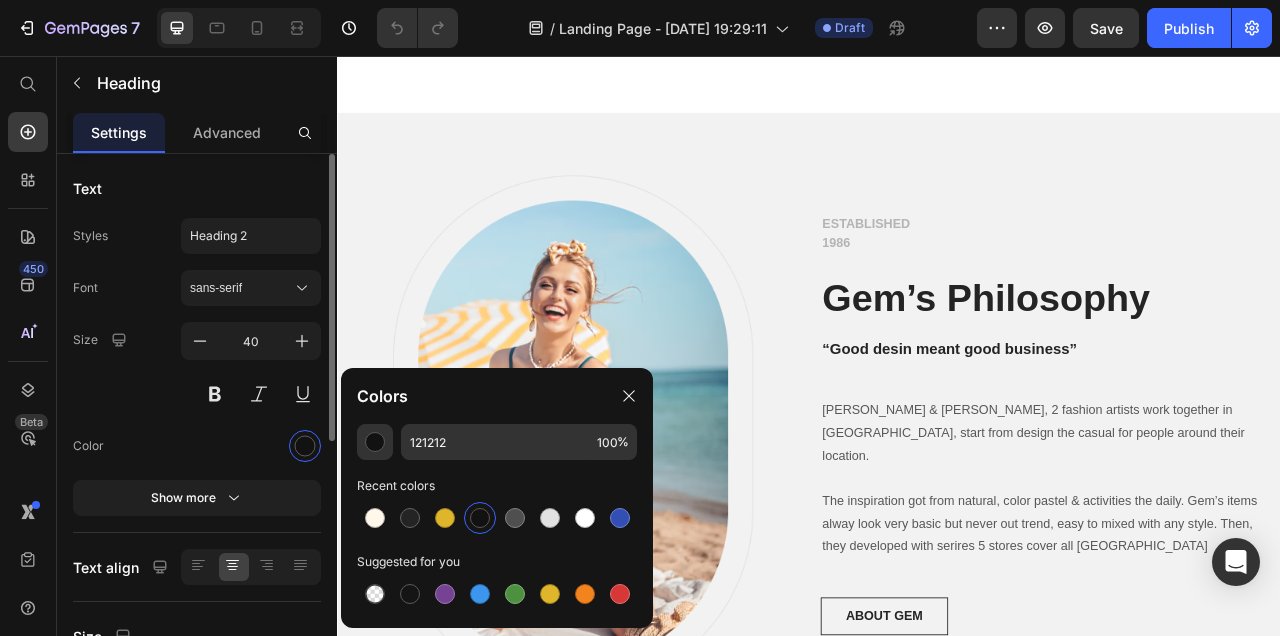 click at bounding box center (251, 446) 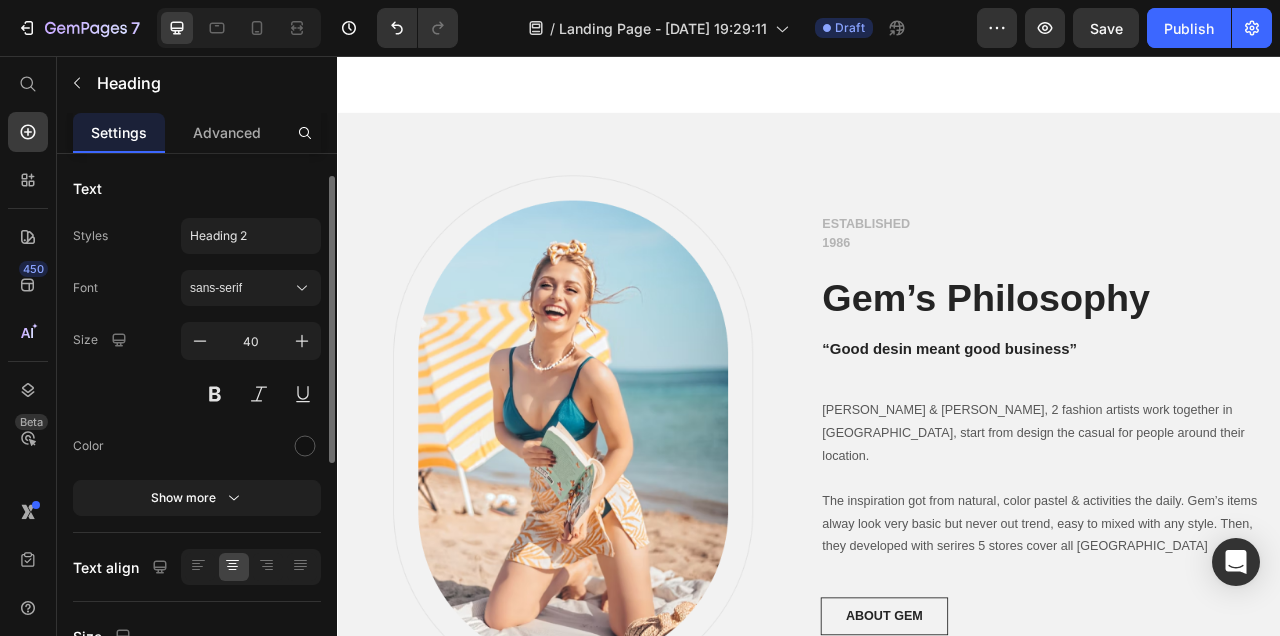 scroll, scrollTop: 90, scrollLeft: 0, axis: vertical 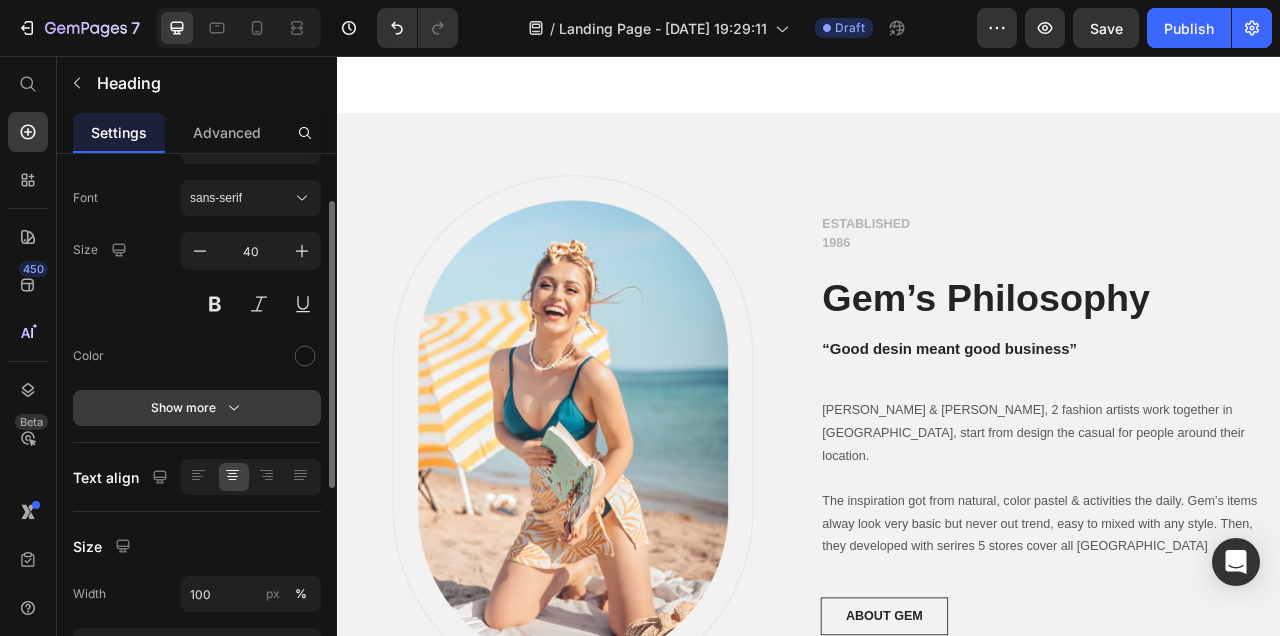 click 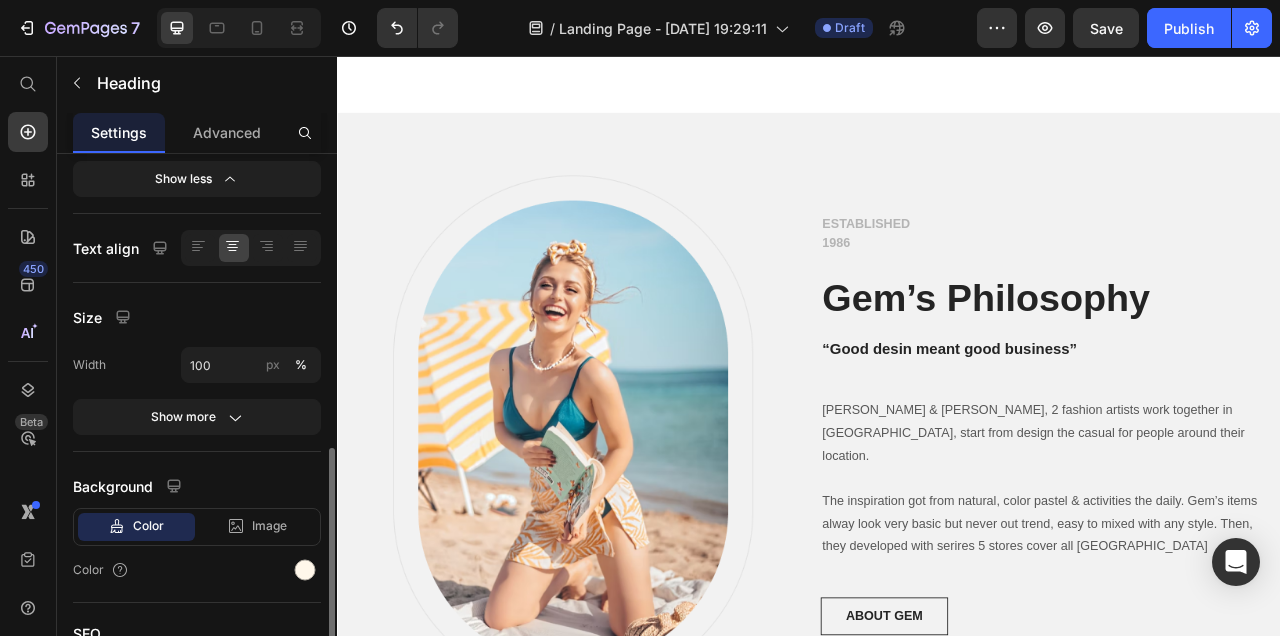 scroll, scrollTop: 648, scrollLeft: 0, axis: vertical 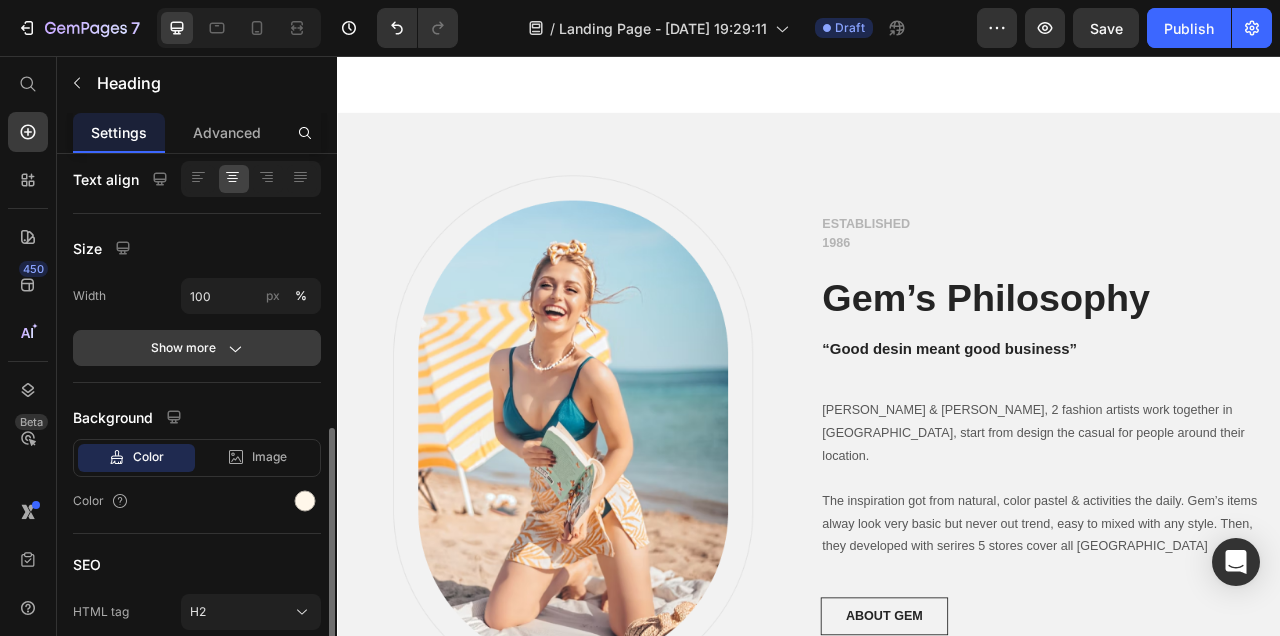 click on "Show more" at bounding box center (197, 348) 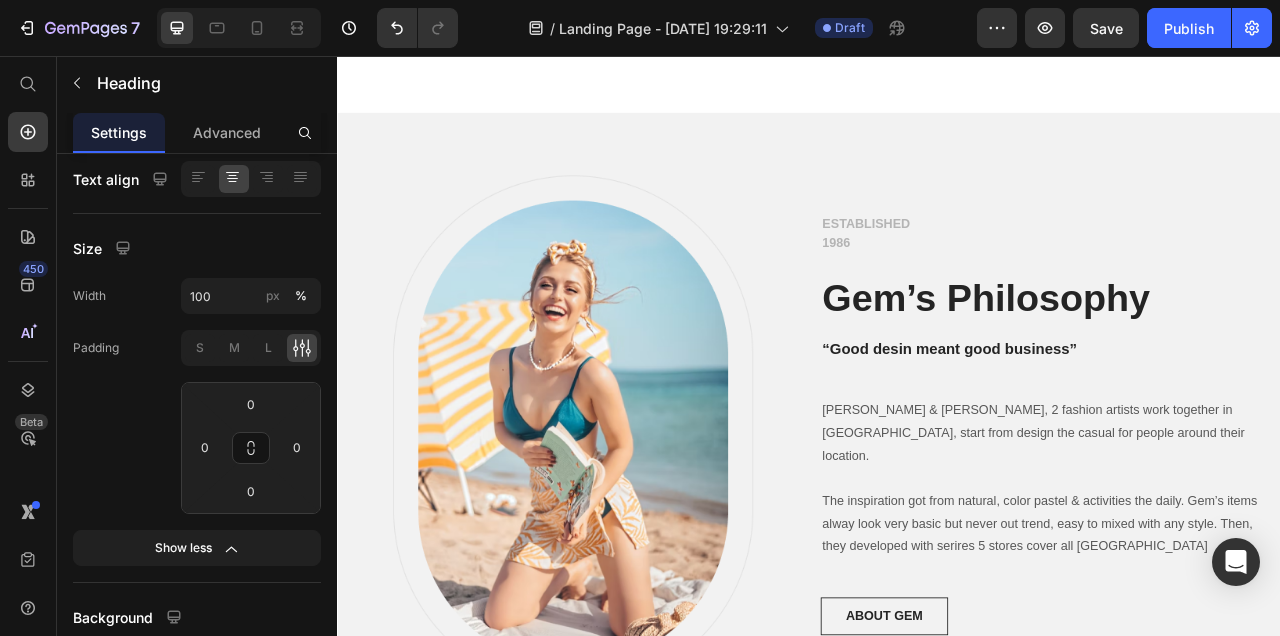 scroll, scrollTop: 869, scrollLeft: 0, axis: vertical 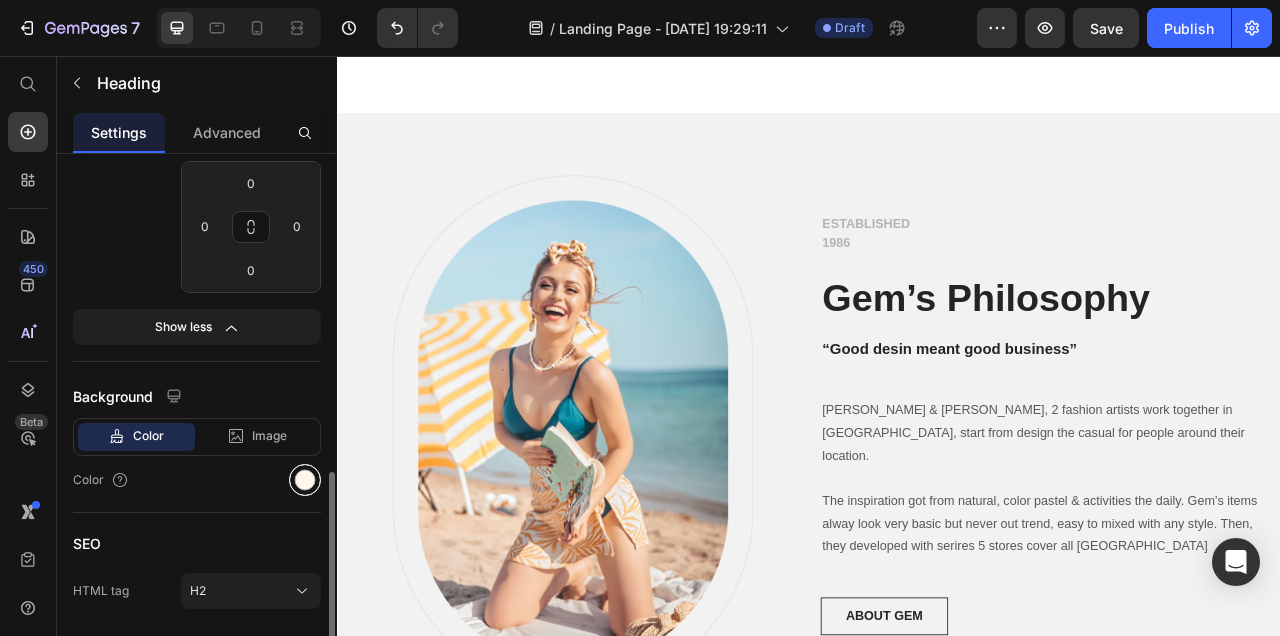click at bounding box center (305, 480) 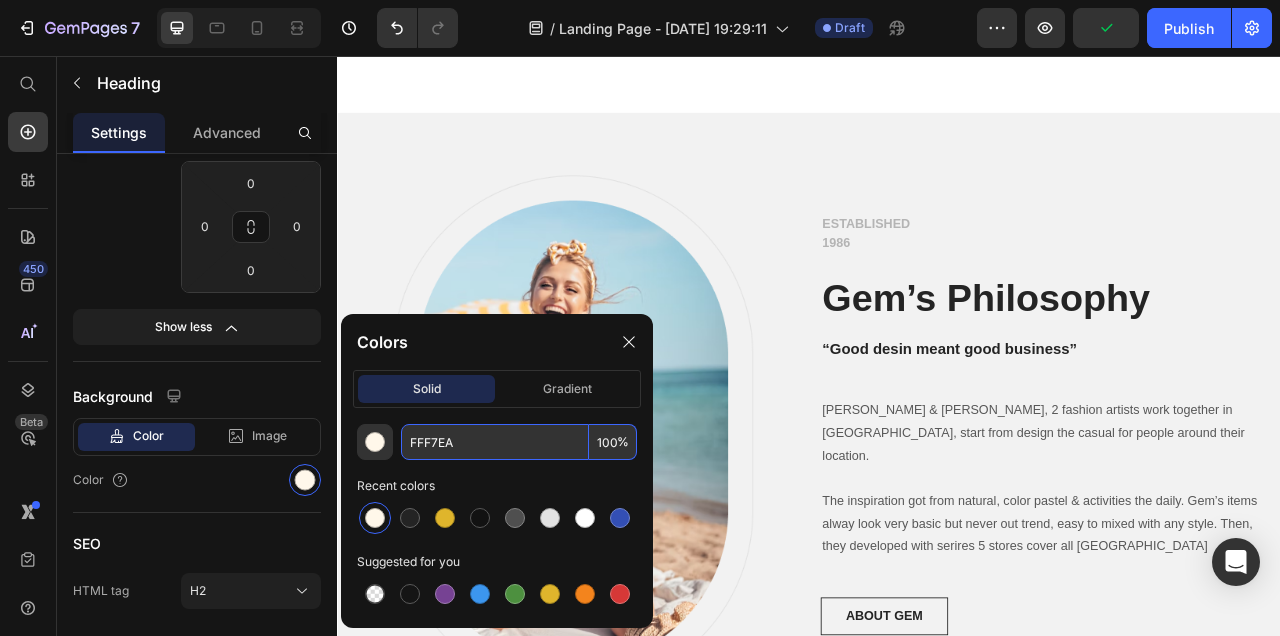 click on "FFF7EA" at bounding box center (495, 442) 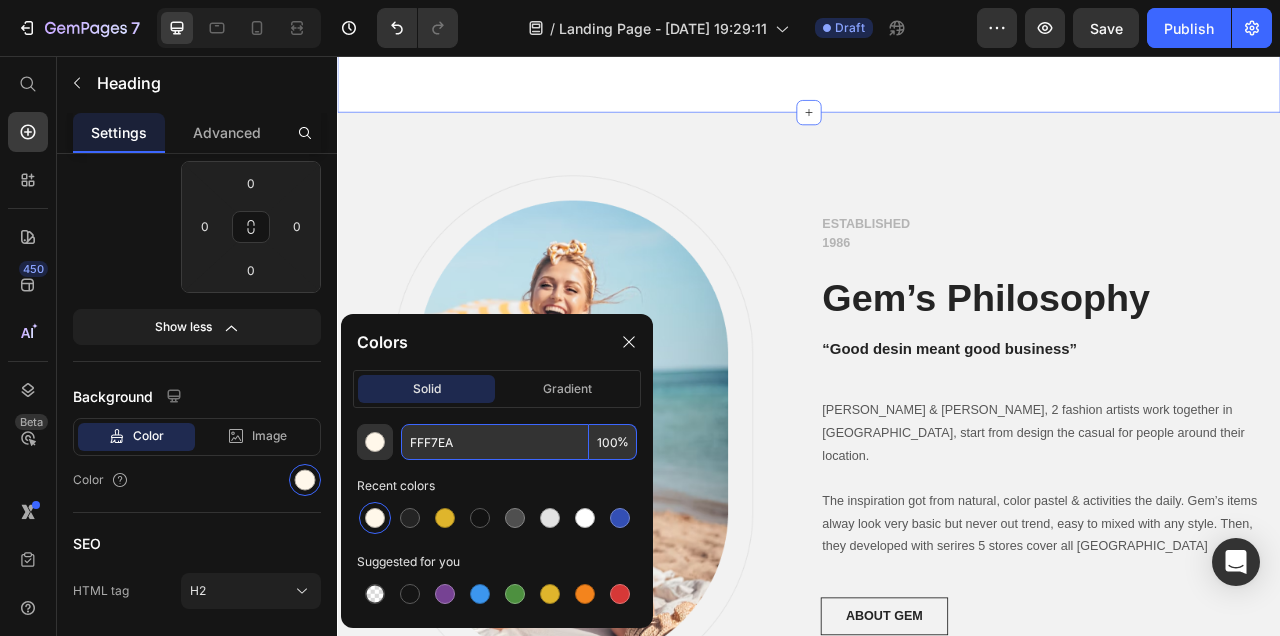 click on "Image Fashion Women 2022 Text block Women Fashion Heading Shop Now Button Row HOW WE CAN MAKE A PRODUCT FOR YOU Heading   0
Drop element here Row Row Section 7" at bounding box center [937, -123] 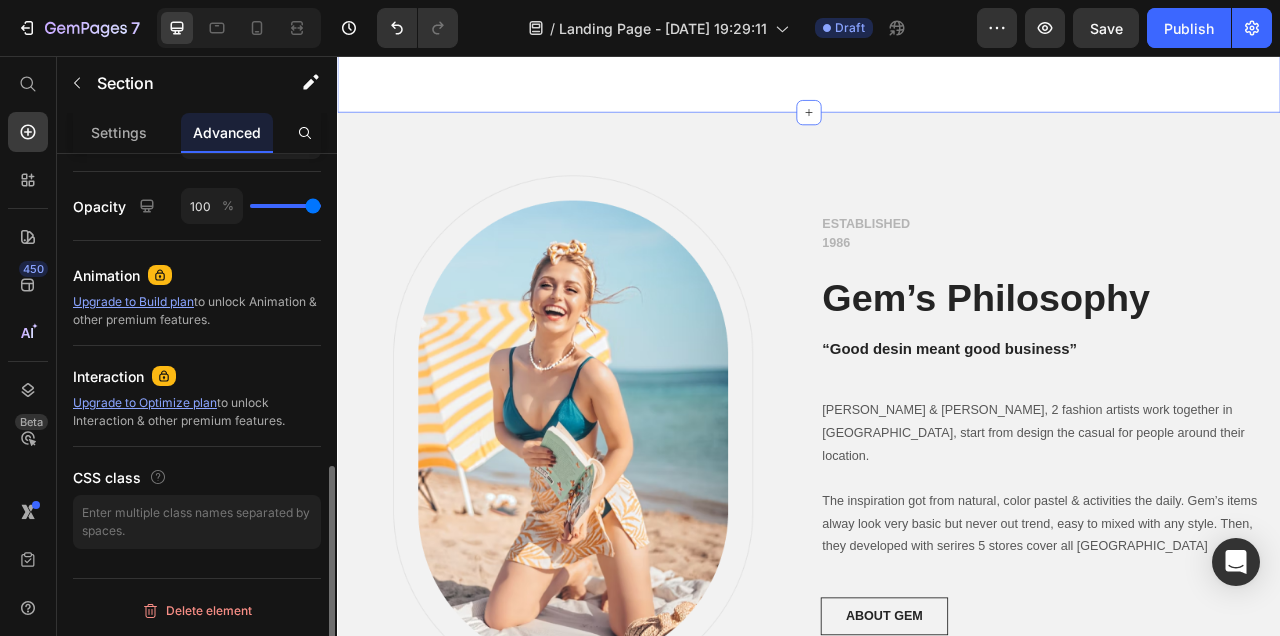 scroll, scrollTop: 0, scrollLeft: 0, axis: both 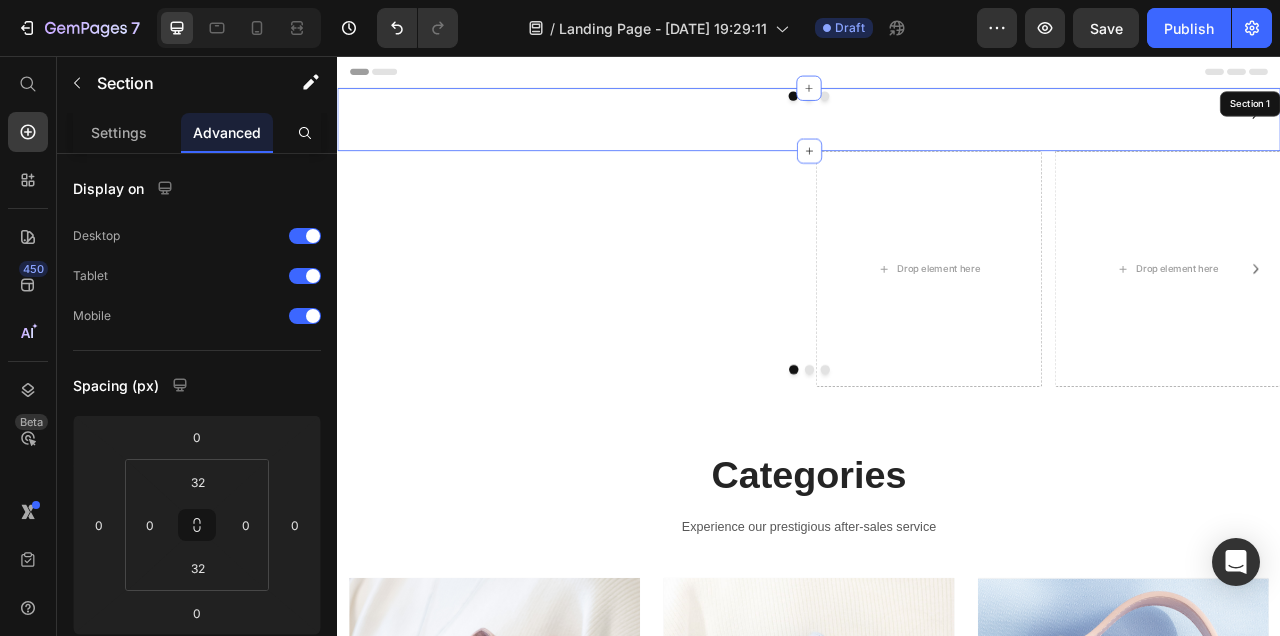 click on "Image Image Image
Carousel Section 1" at bounding box center (937, 887) 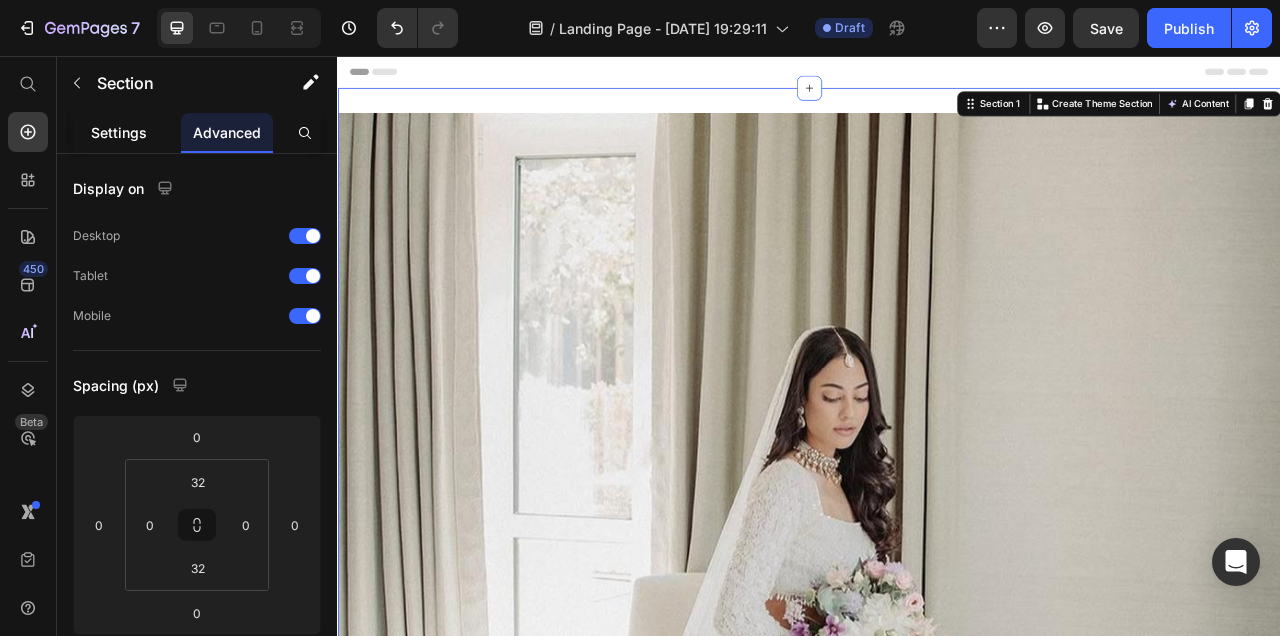 click on "Settings" 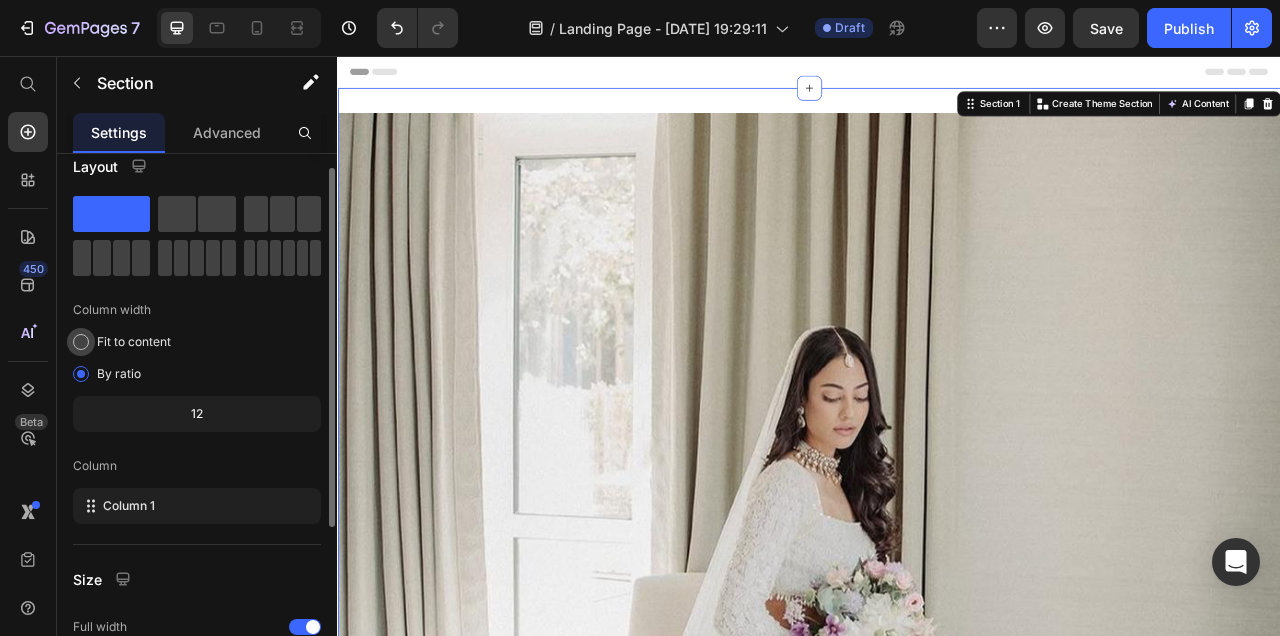 scroll, scrollTop: 0, scrollLeft: 0, axis: both 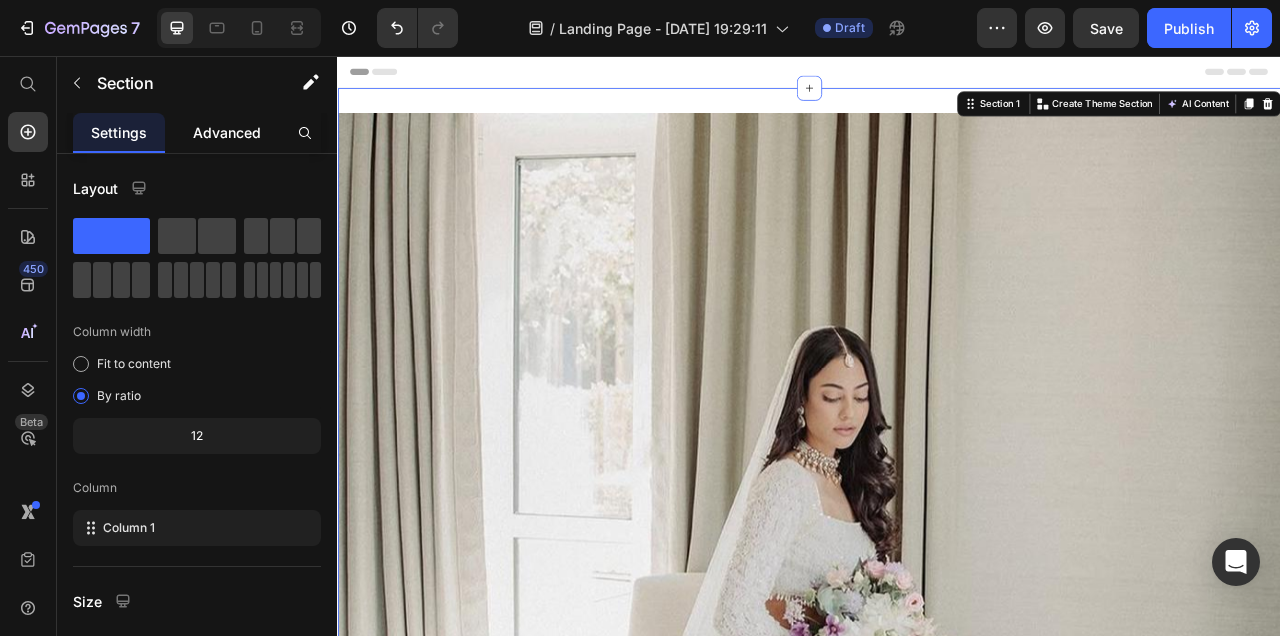 click on "Advanced" at bounding box center [227, 132] 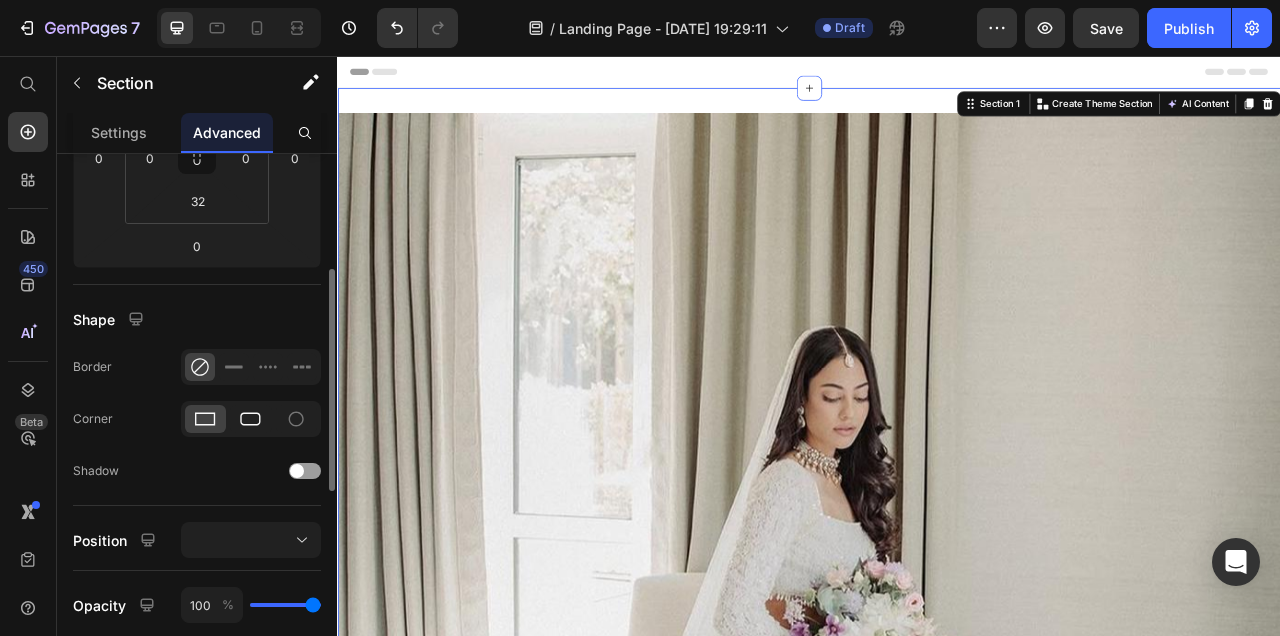 scroll, scrollTop: 312, scrollLeft: 0, axis: vertical 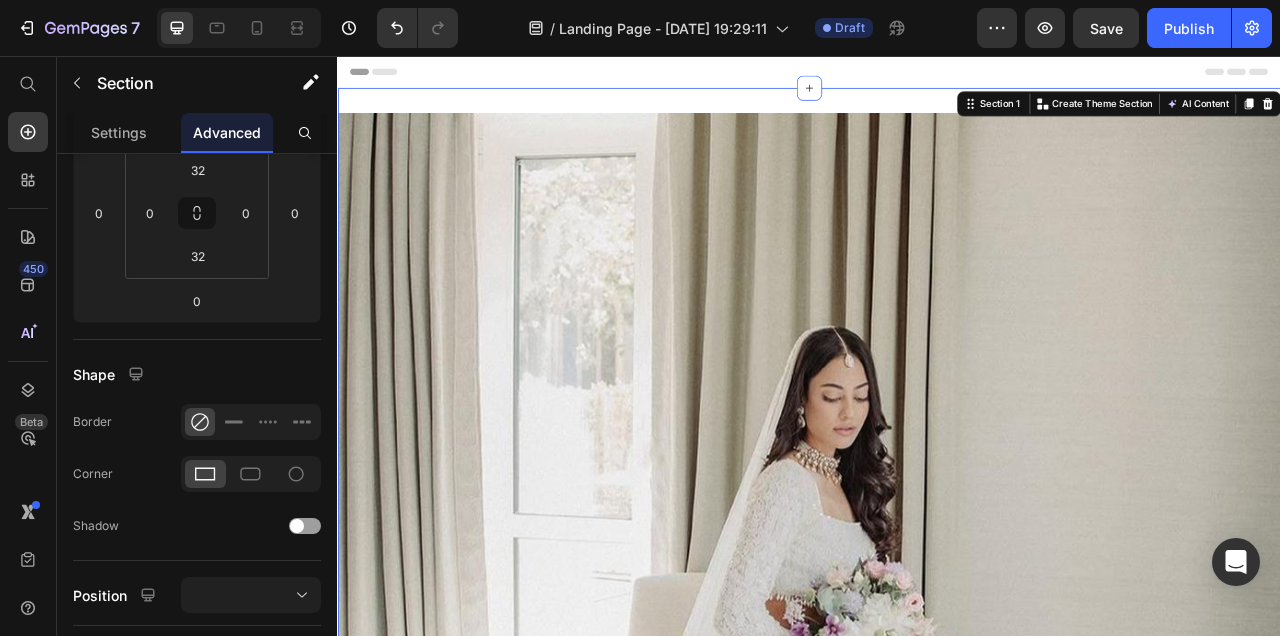 click on "Image Image Image
Carousel Section 1   You can create reusable sections Create Theme Section AI Content Write with GemAI What would you like to describe here? Tone and Voice Persuasive Product Women's Seamless Long-Sleeve Yoga Jumpsuit Show more Generate" at bounding box center (937, 887) 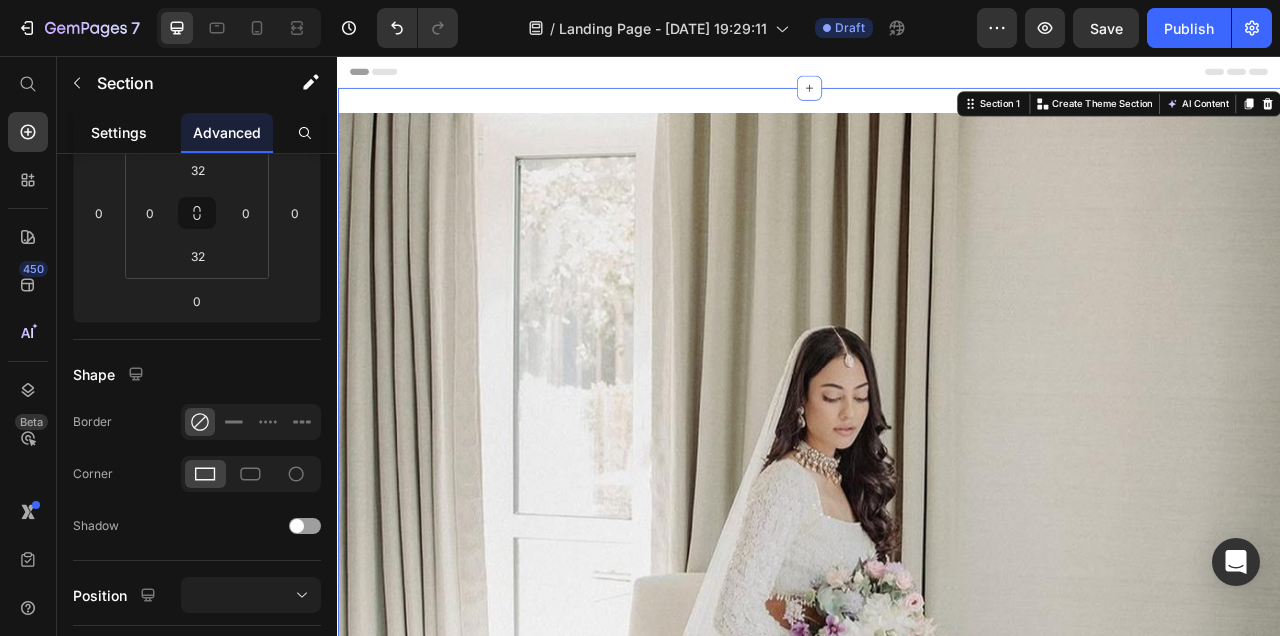 click on "Settings" at bounding box center [119, 132] 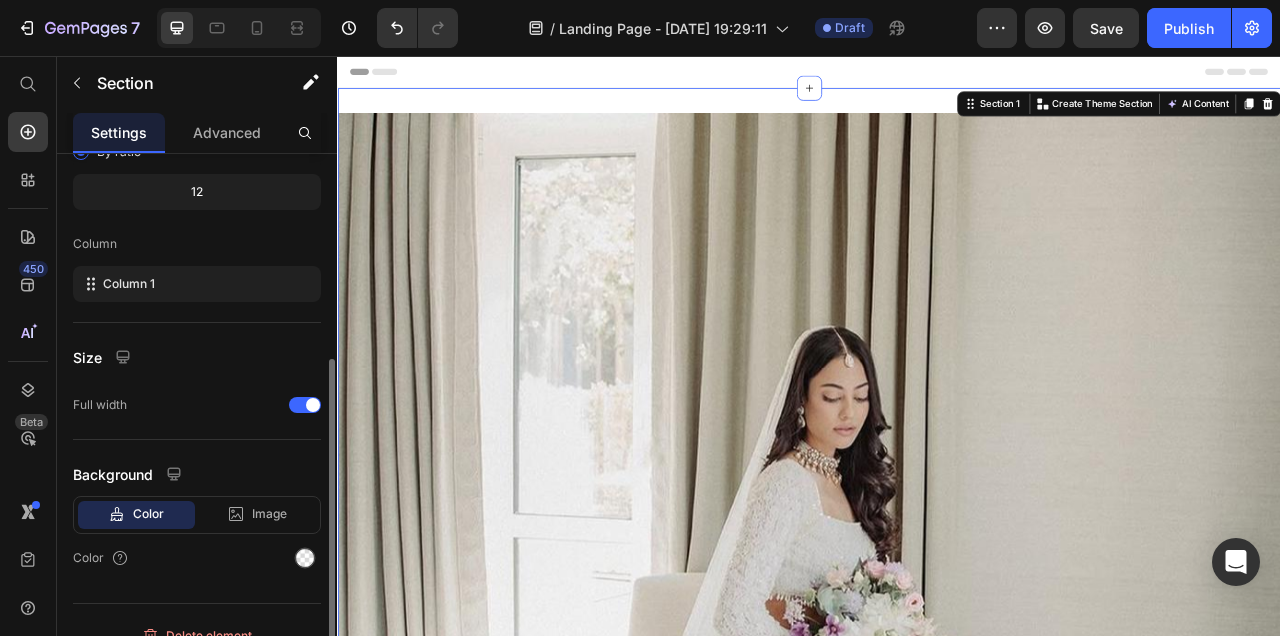 scroll, scrollTop: 269, scrollLeft: 0, axis: vertical 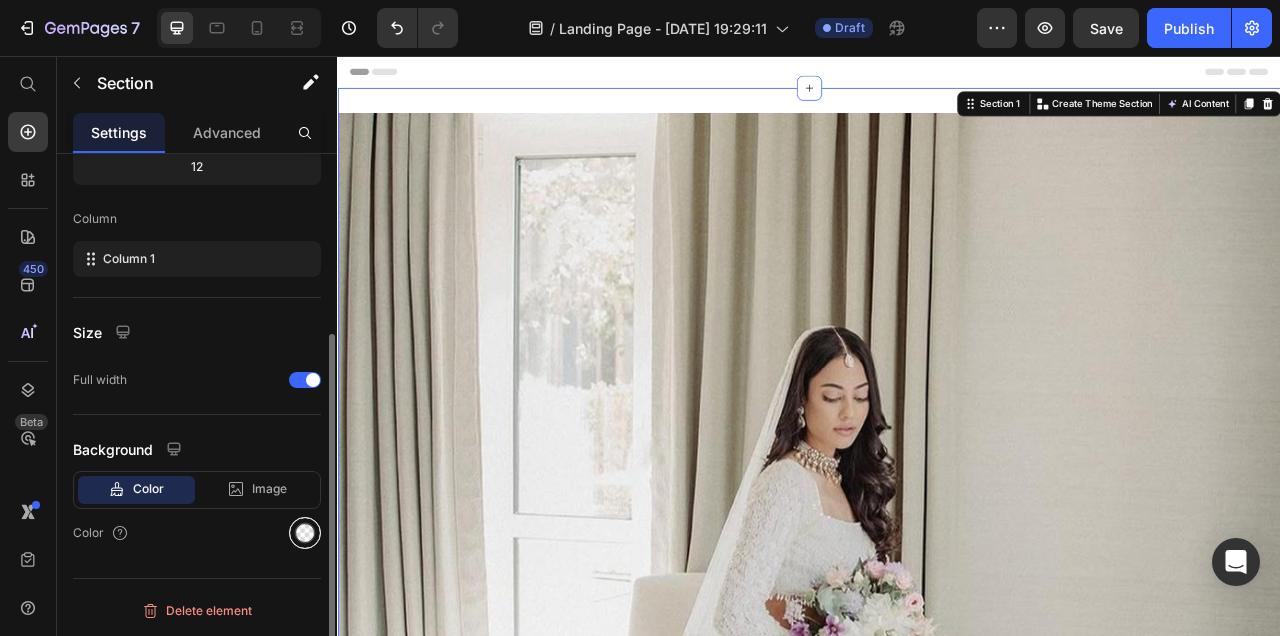 click at bounding box center [305, 533] 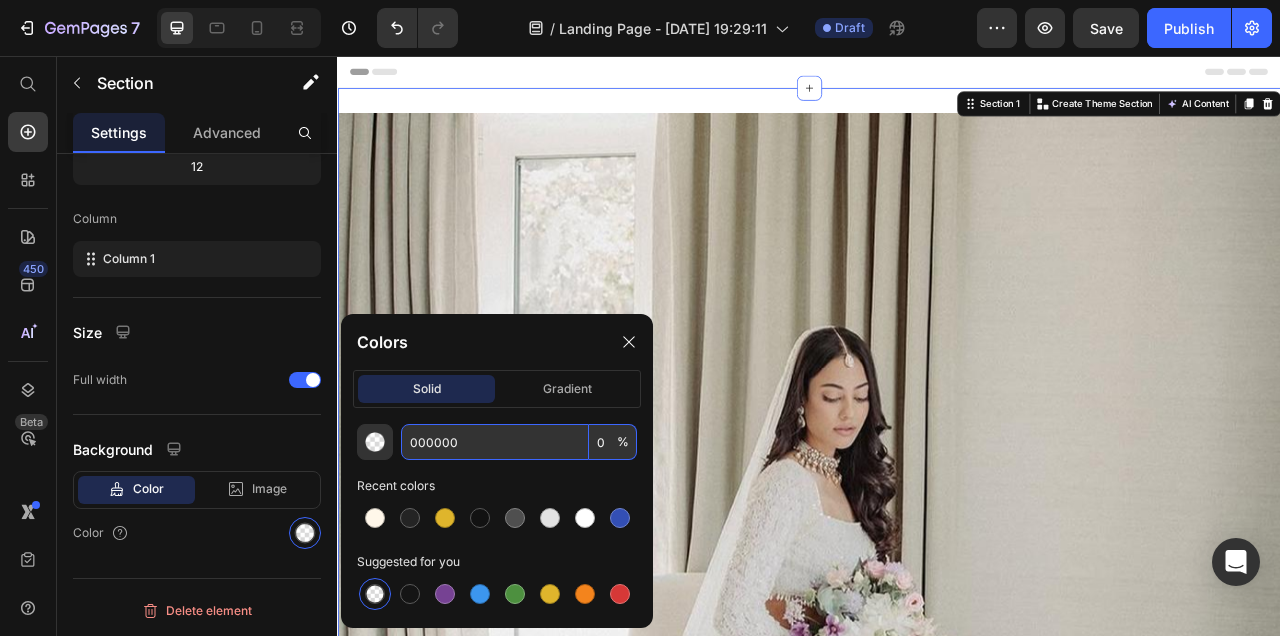 click on "000000" at bounding box center [495, 442] 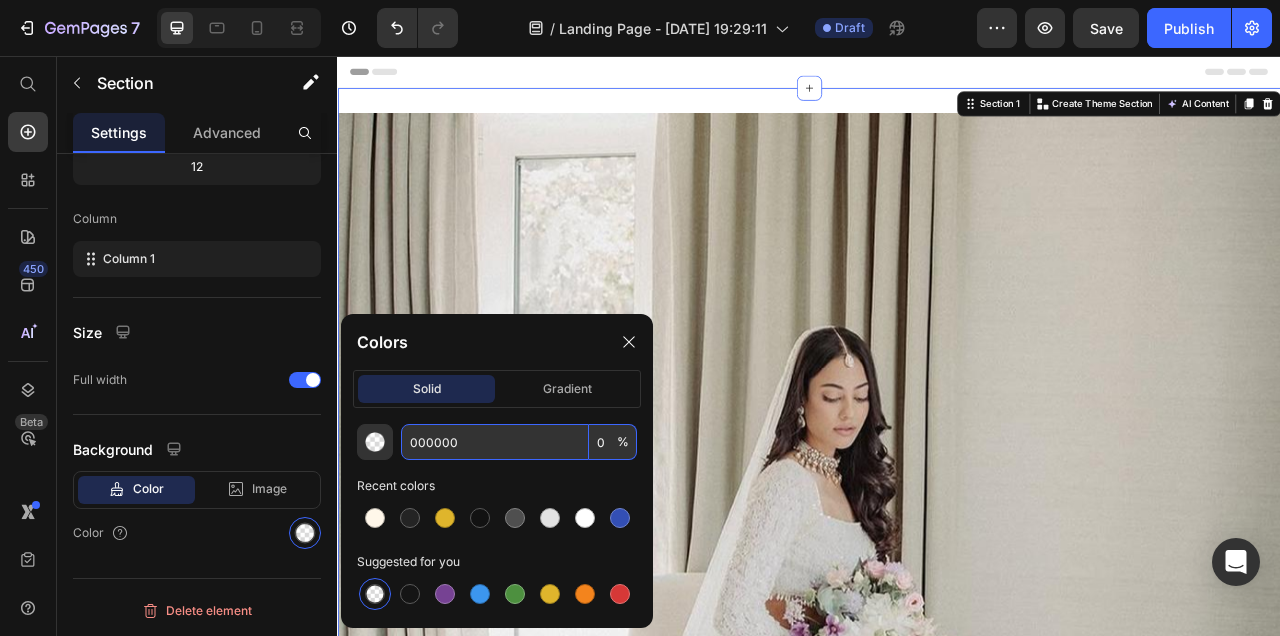 paste on "FFF7EA" 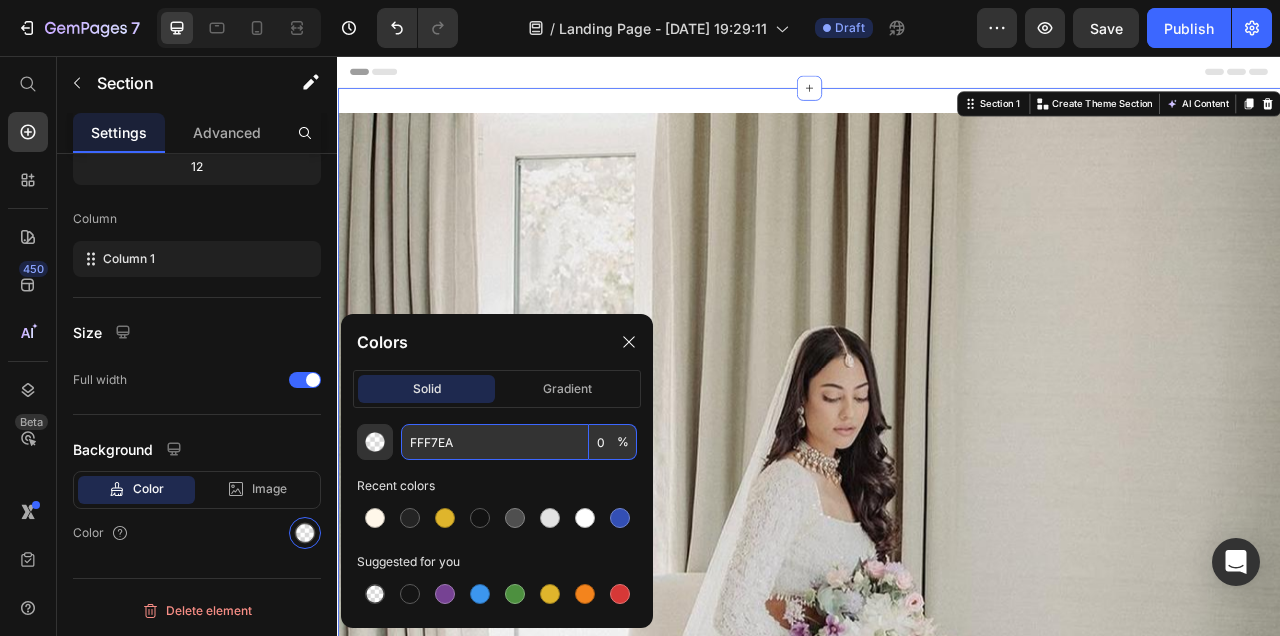 type on "FFF7EA" 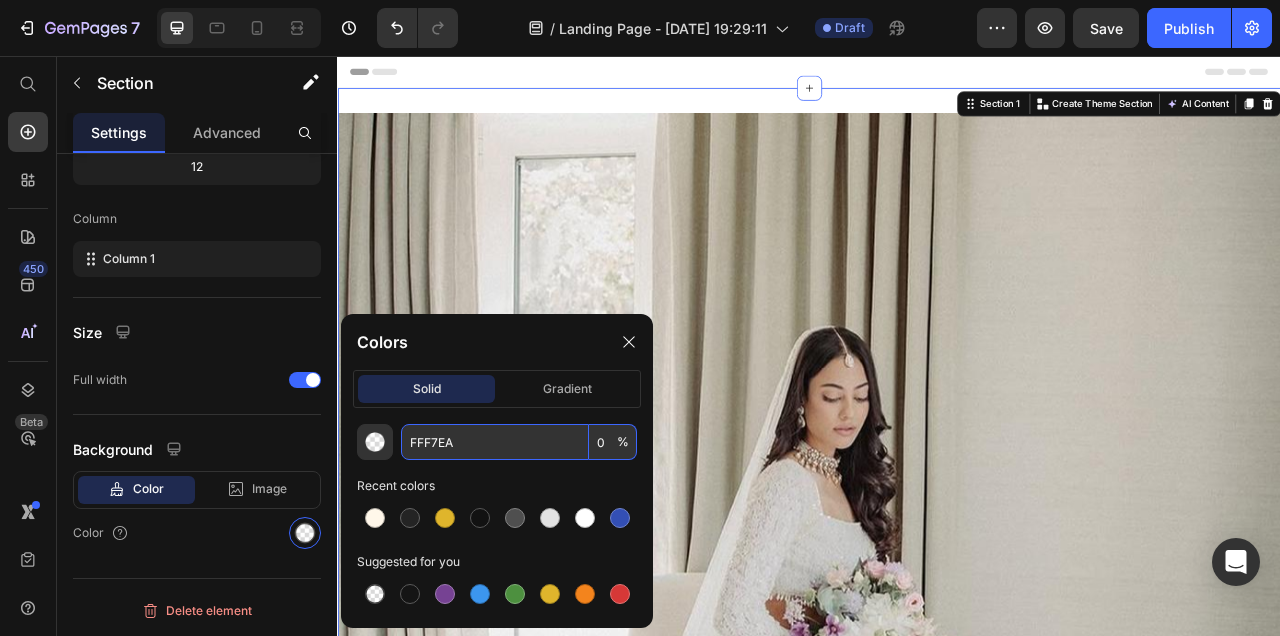 click on "FFF7EA" at bounding box center (495, 442) 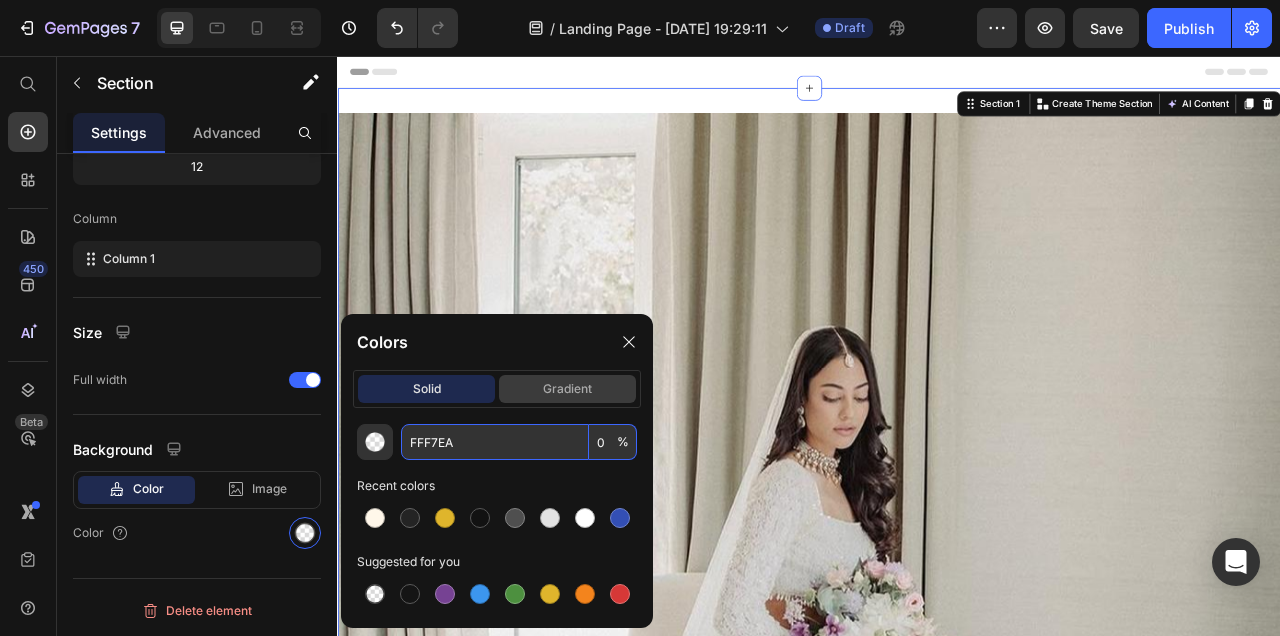 click on "gradient" 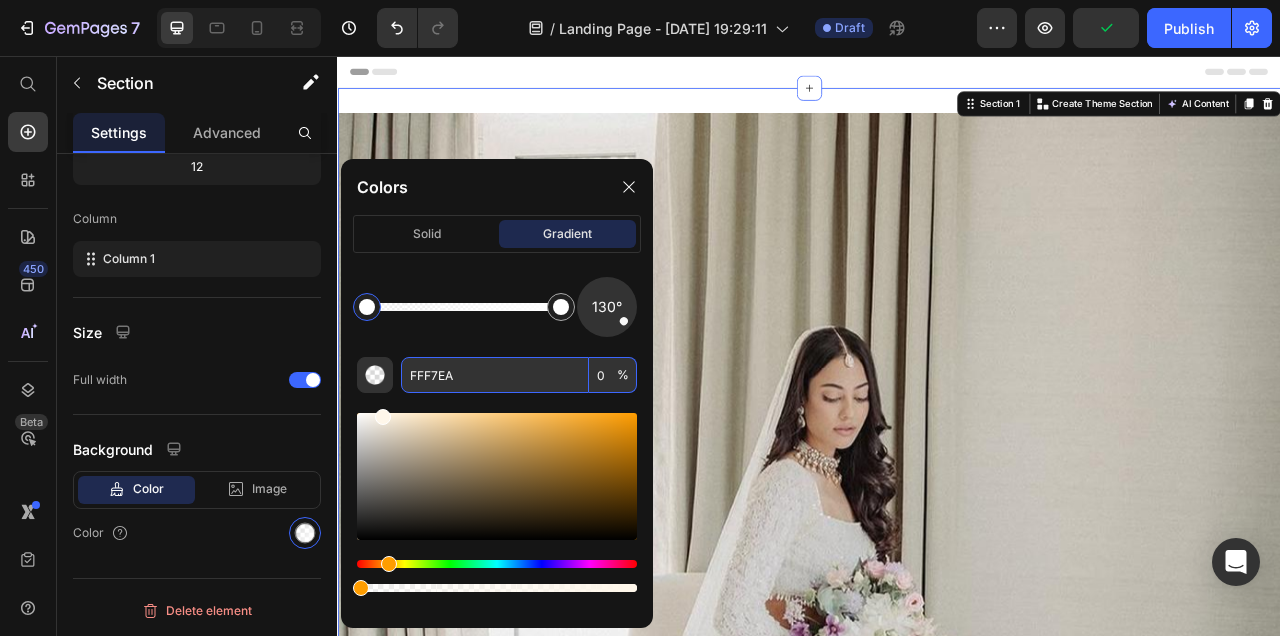 click on "FFF7EA" at bounding box center (495, 375) 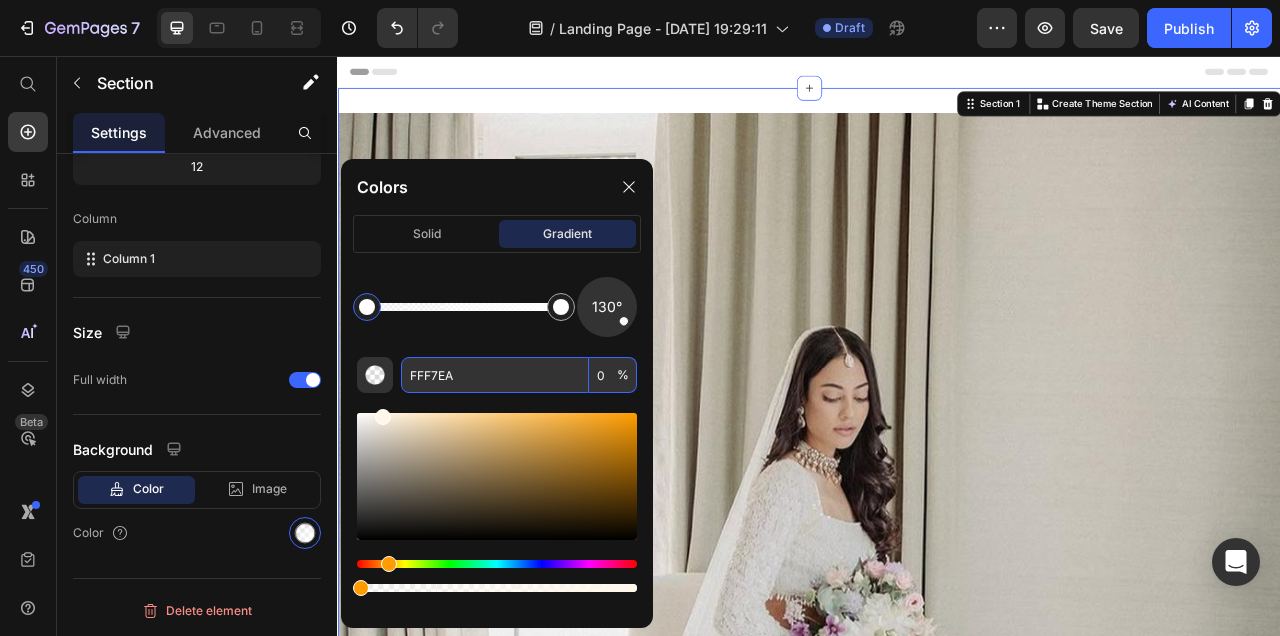 click on "130° FFF7EA 0 %" 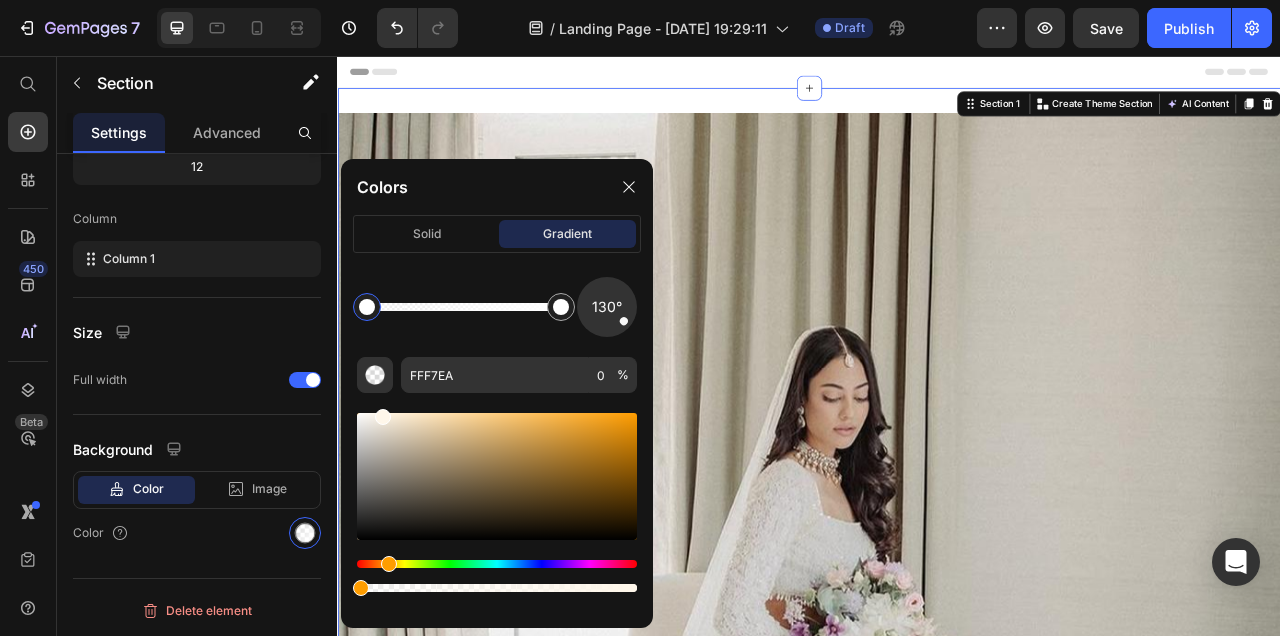 click at bounding box center [383, 417] 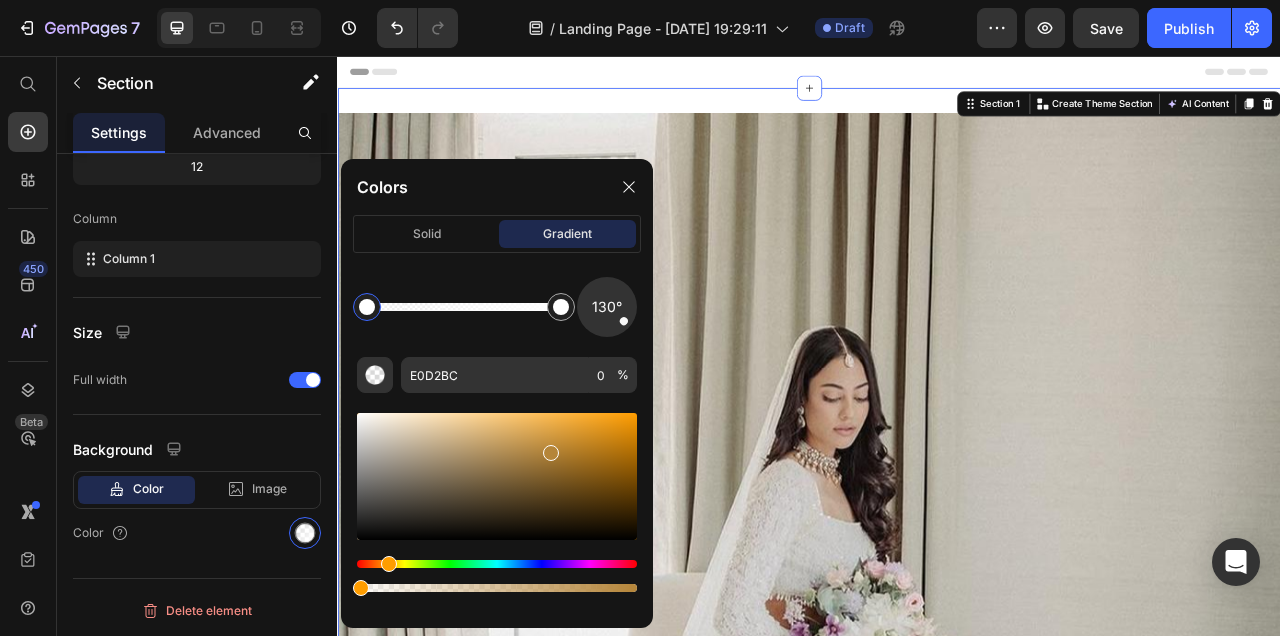 drag, startPoint x: 384, startPoint y: 422, endPoint x: 550, endPoint y: 449, distance: 168.18144 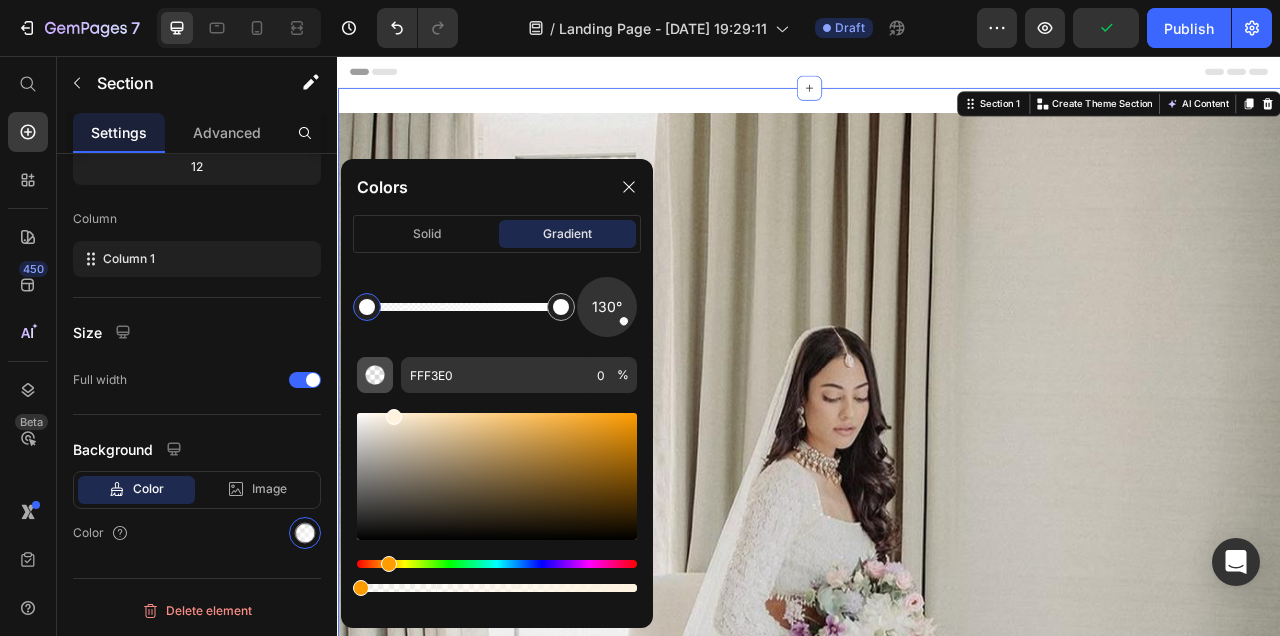 drag, startPoint x: 550, startPoint y: 449, endPoint x: 391, endPoint y: 385, distance: 171.3972 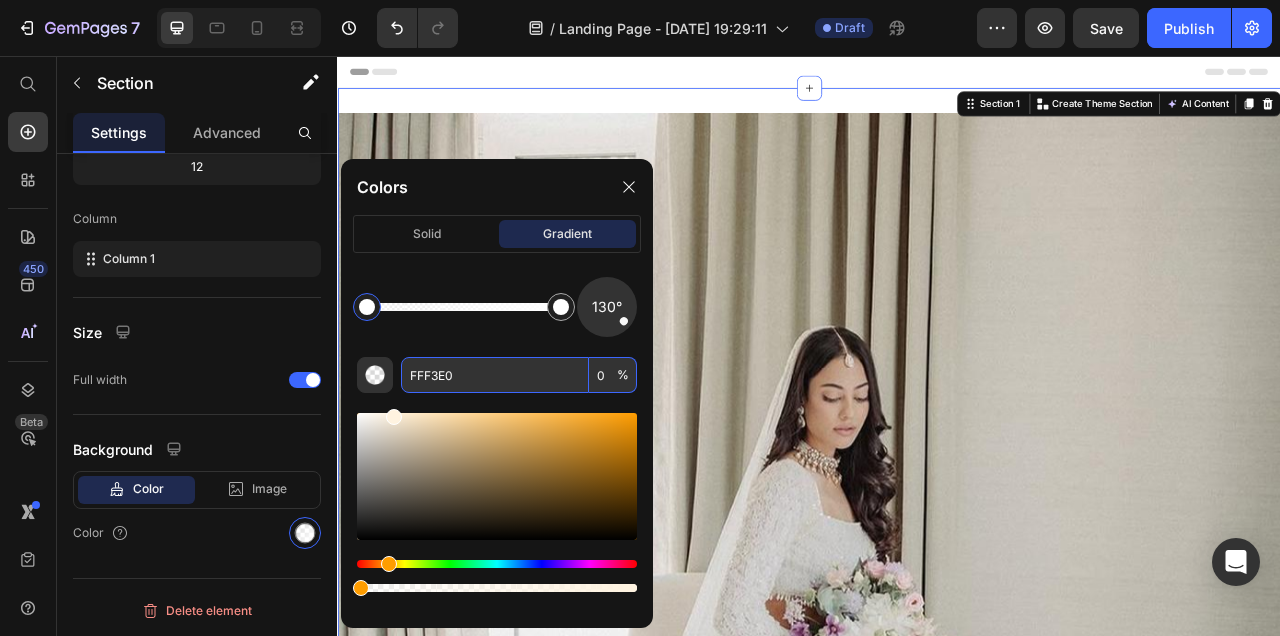 click on "FFF3E0" at bounding box center (495, 375) 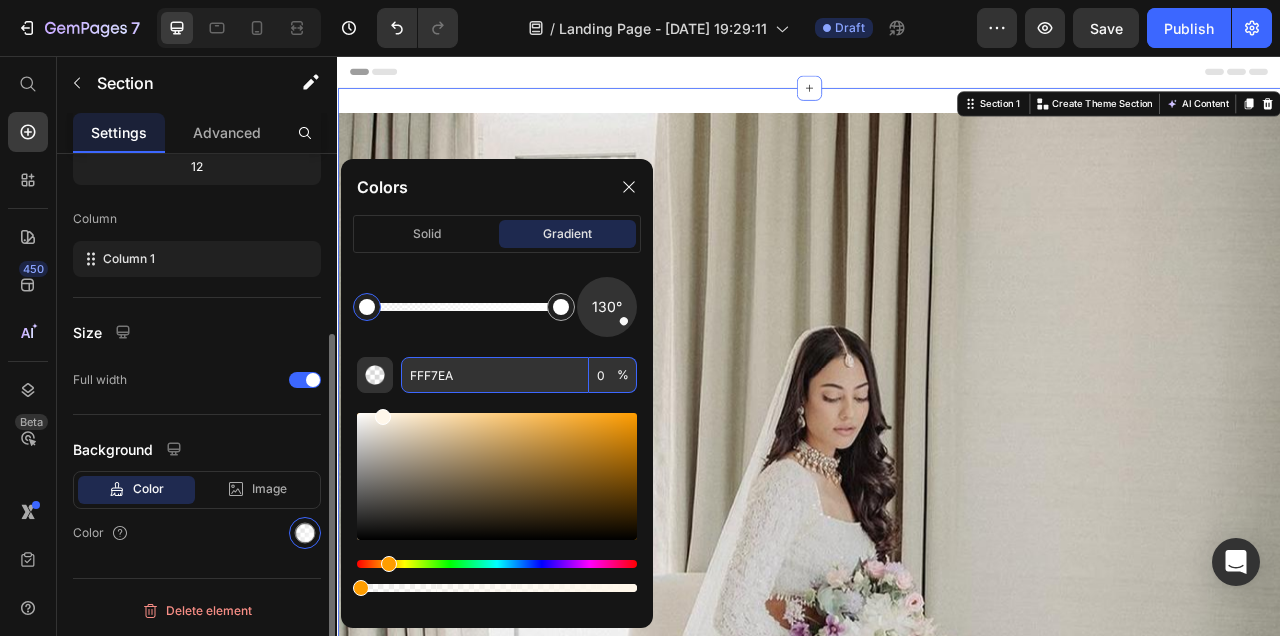 click on "Size" at bounding box center (197, 332) 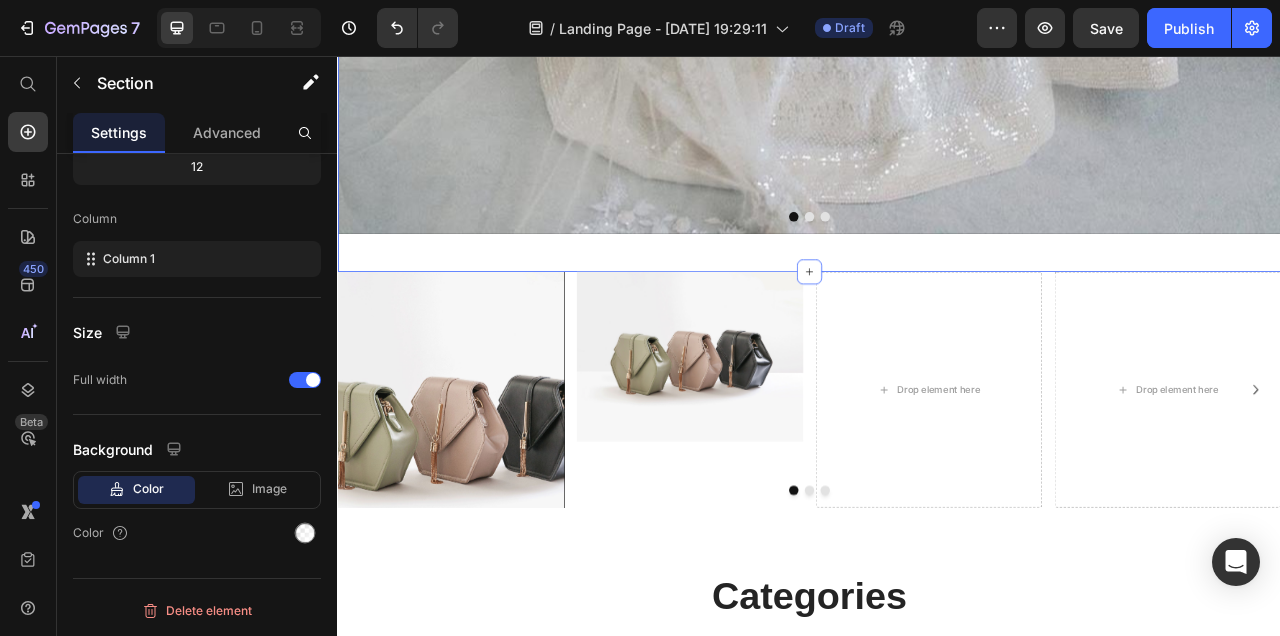 scroll, scrollTop: 1488, scrollLeft: 0, axis: vertical 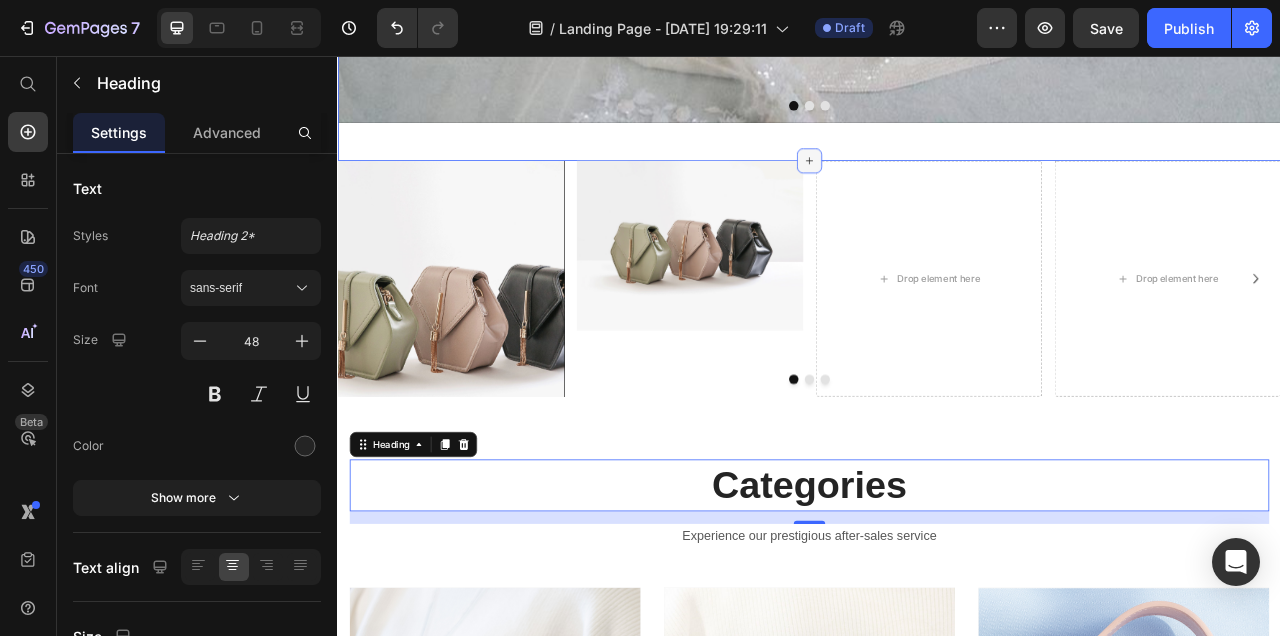 click 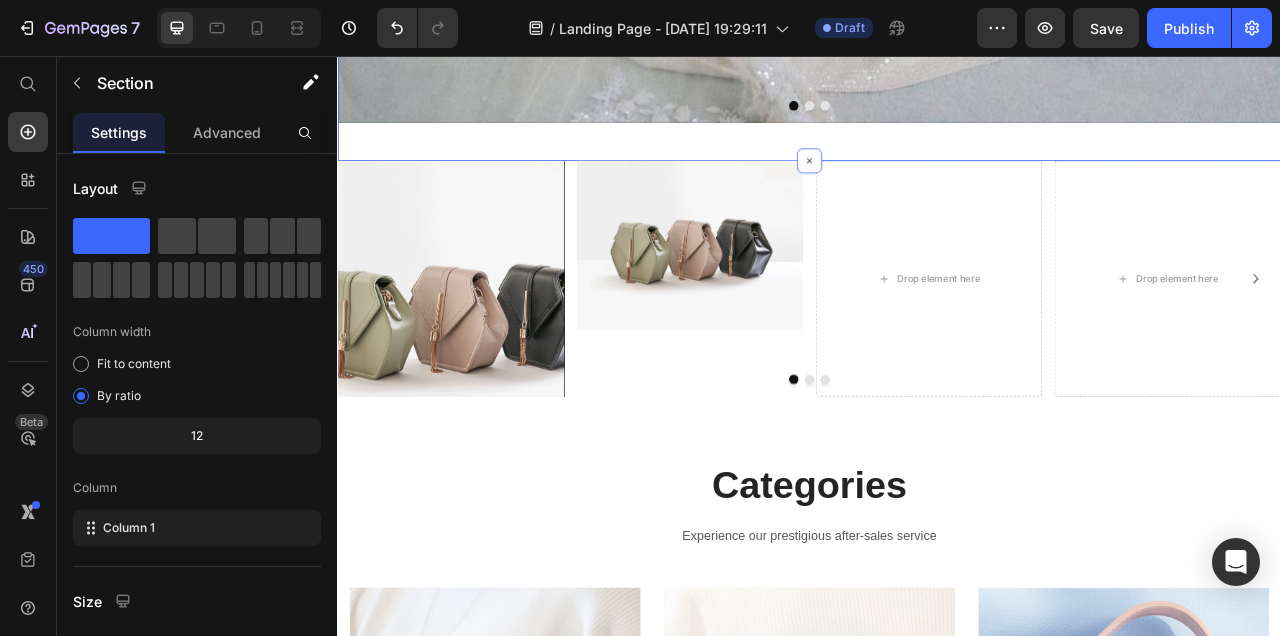 click on "Image Image Image
Carousel Section 1" at bounding box center (937, -601) 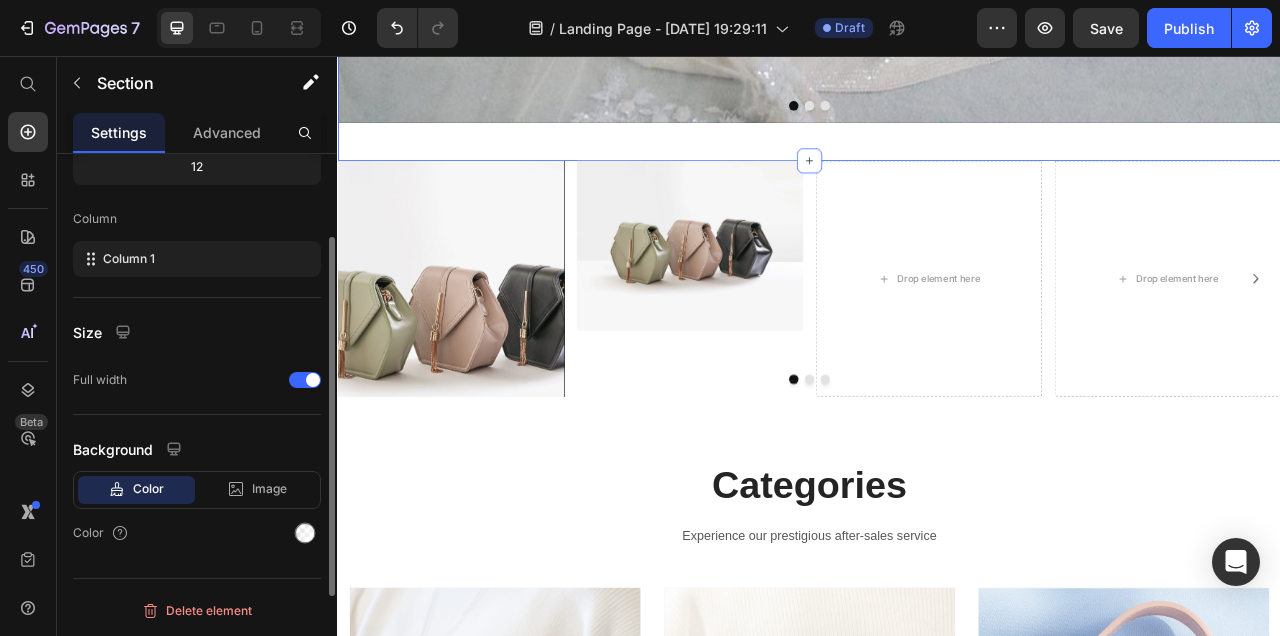 scroll, scrollTop: 269, scrollLeft: 0, axis: vertical 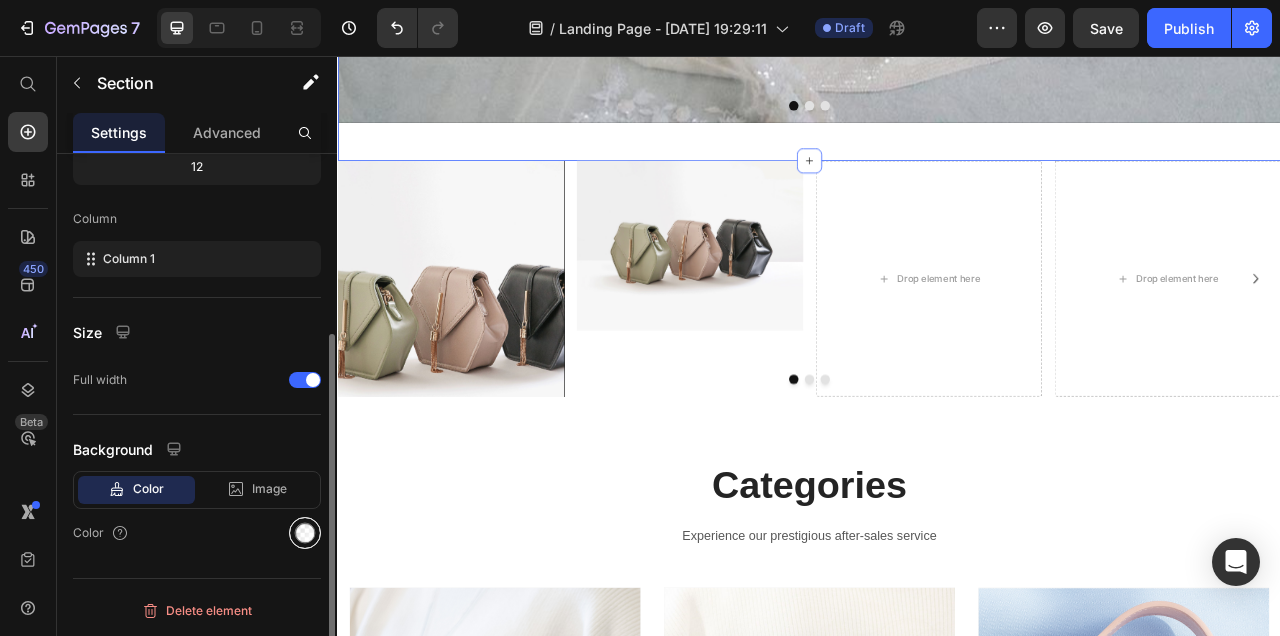 click at bounding box center [305, 533] 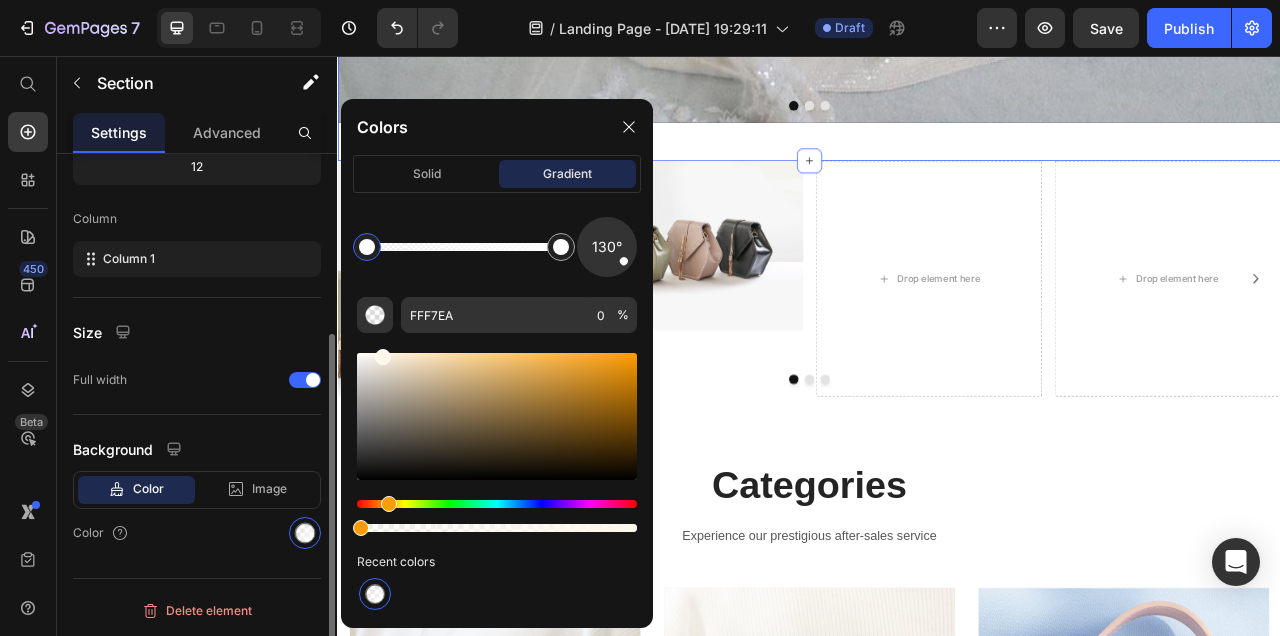 click on "Size" at bounding box center (197, 332) 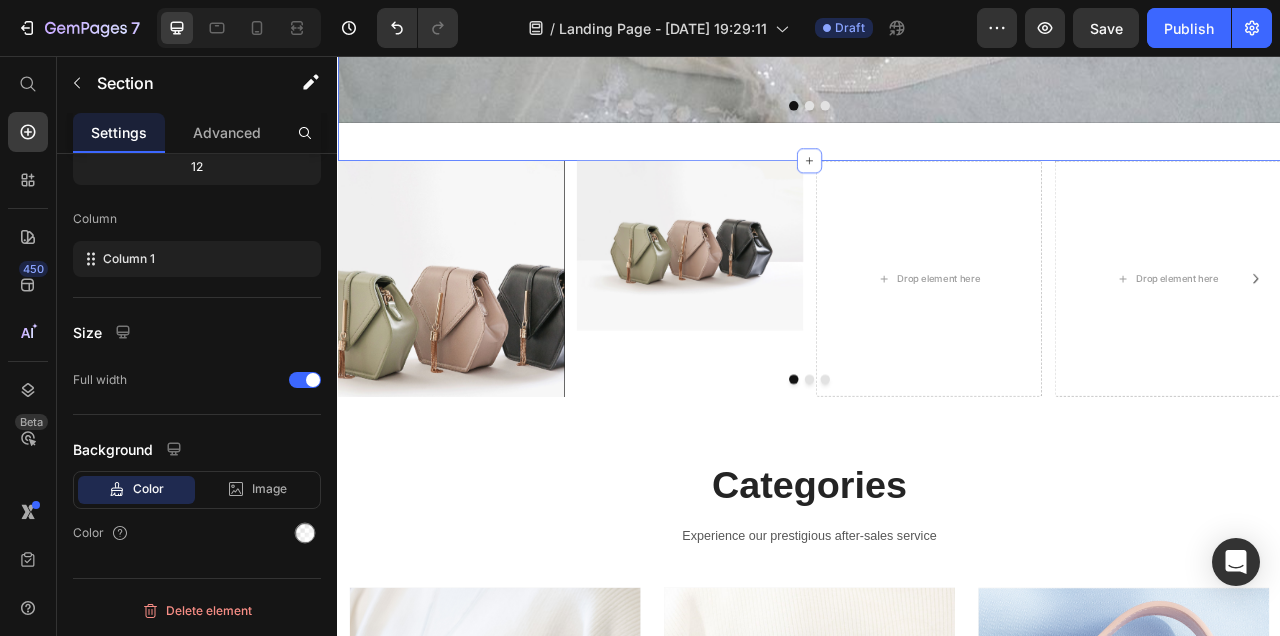 scroll, scrollTop: 1678, scrollLeft: 0, axis: vertical 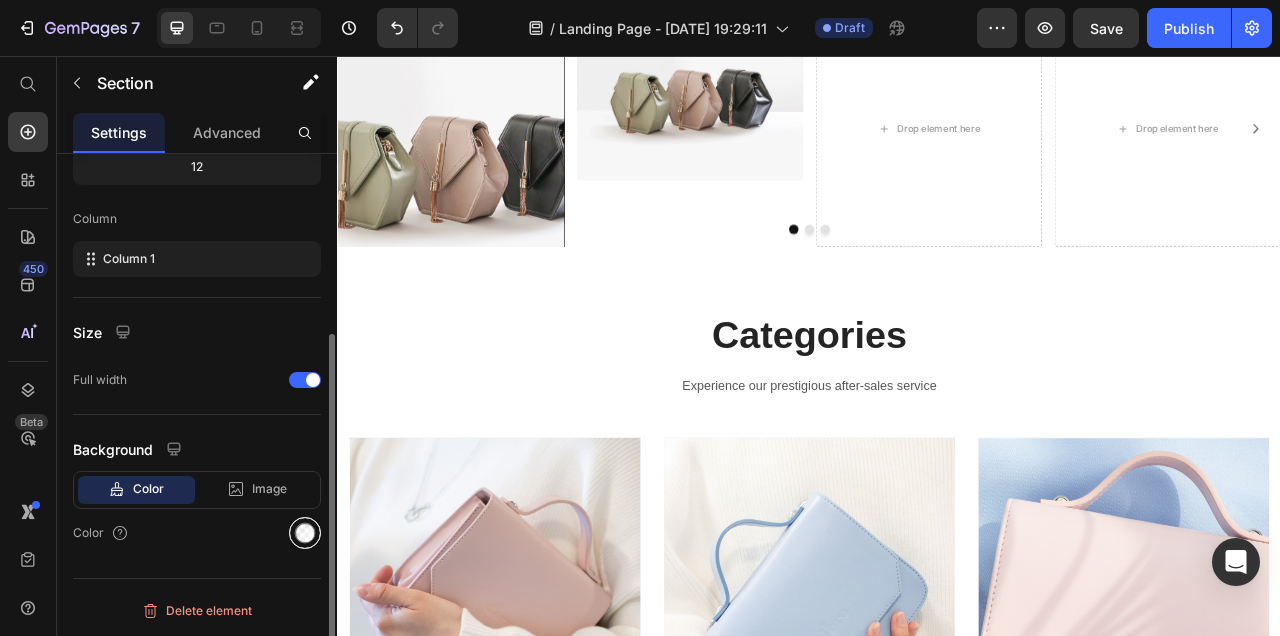 click at bounding box center [305, 533] 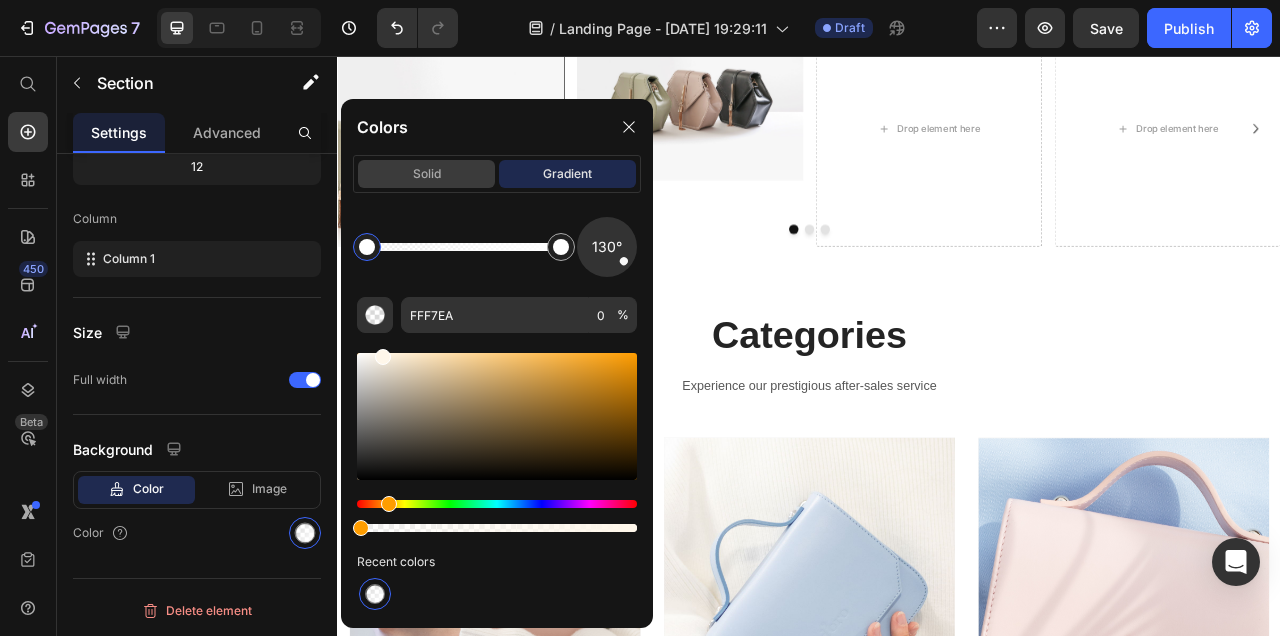 click on "solid" 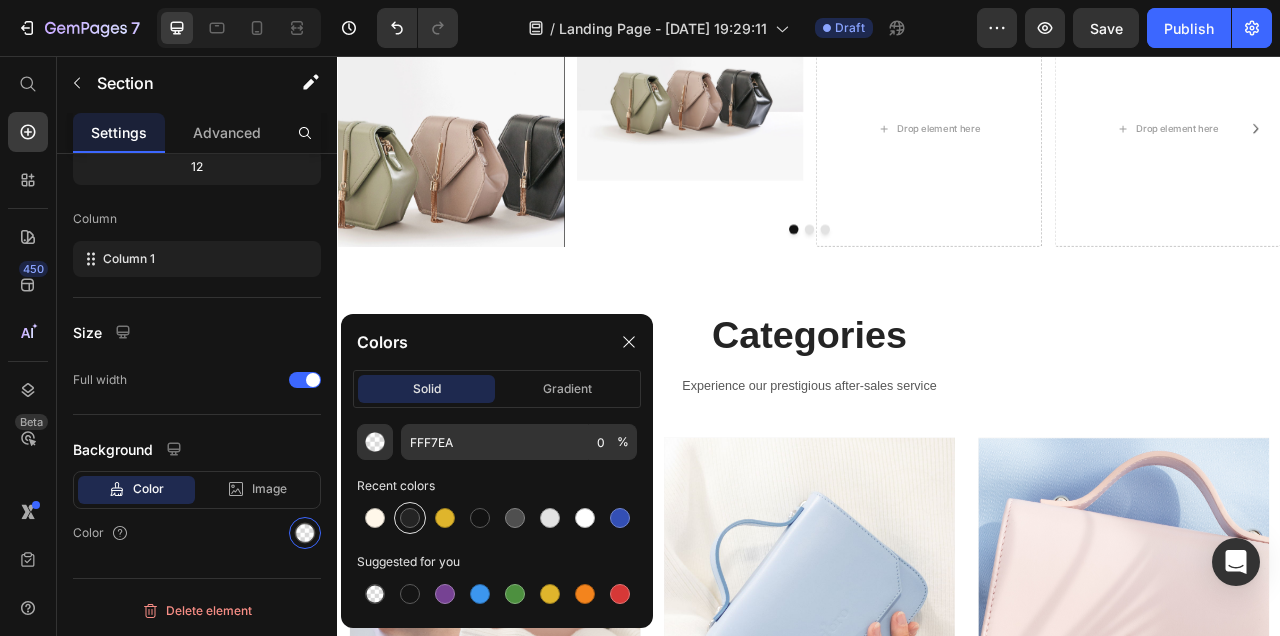 click at bounding box center (410, 518) 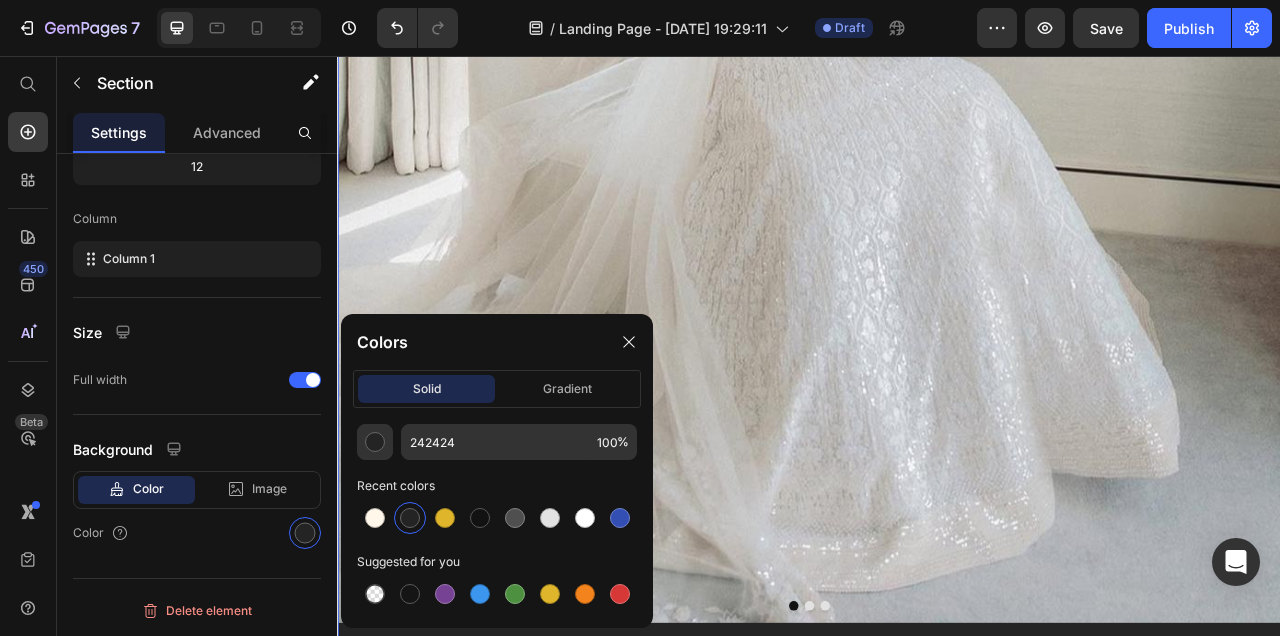 scroll, scrollTop: 851, scrollLeft: 0, axis: vertical 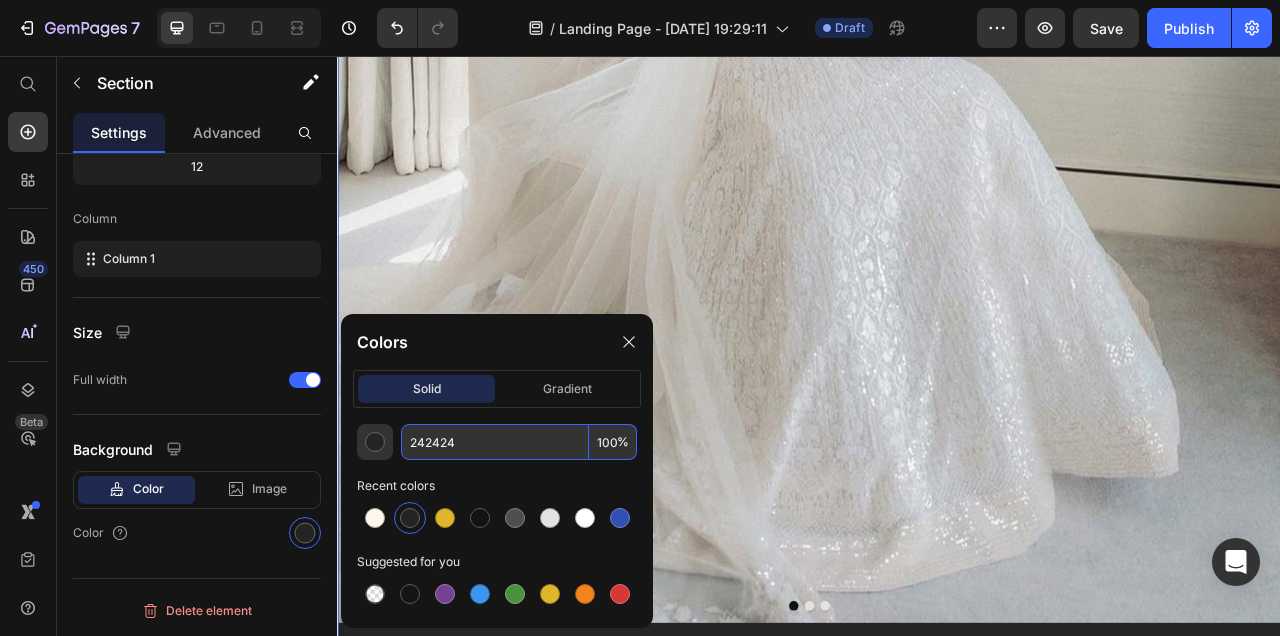 click on "242424" at bounding box center [495, 442] 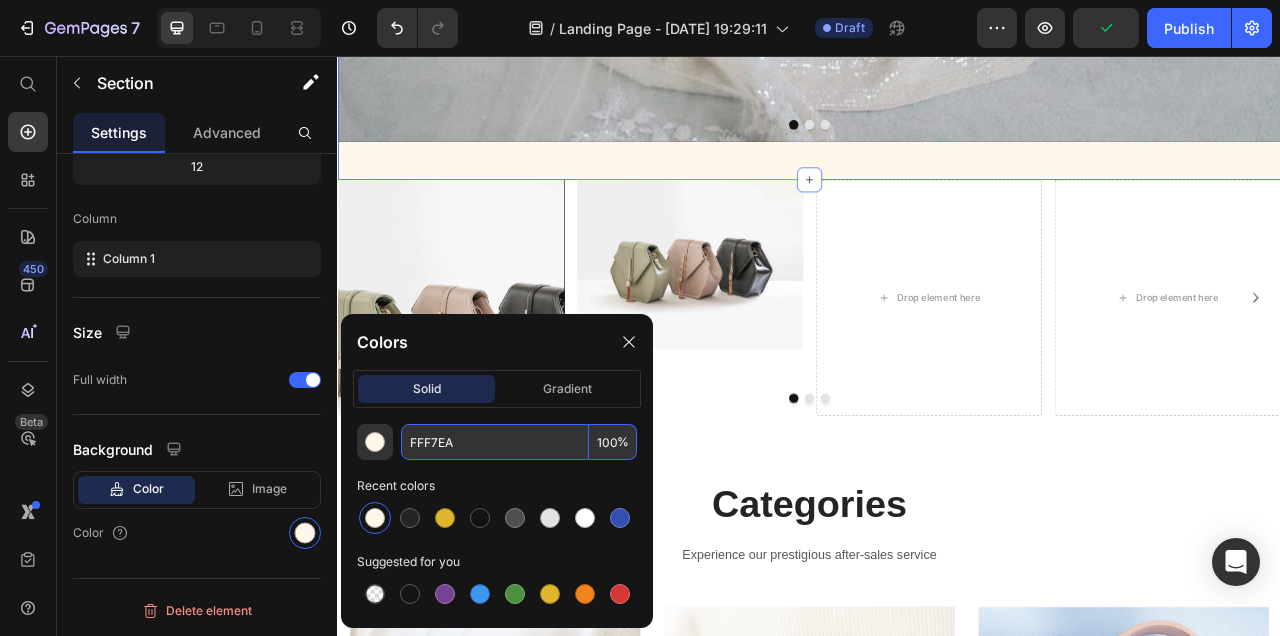 scroll, scrollTop: 1464, scrollLeft: 0, axis: vertical 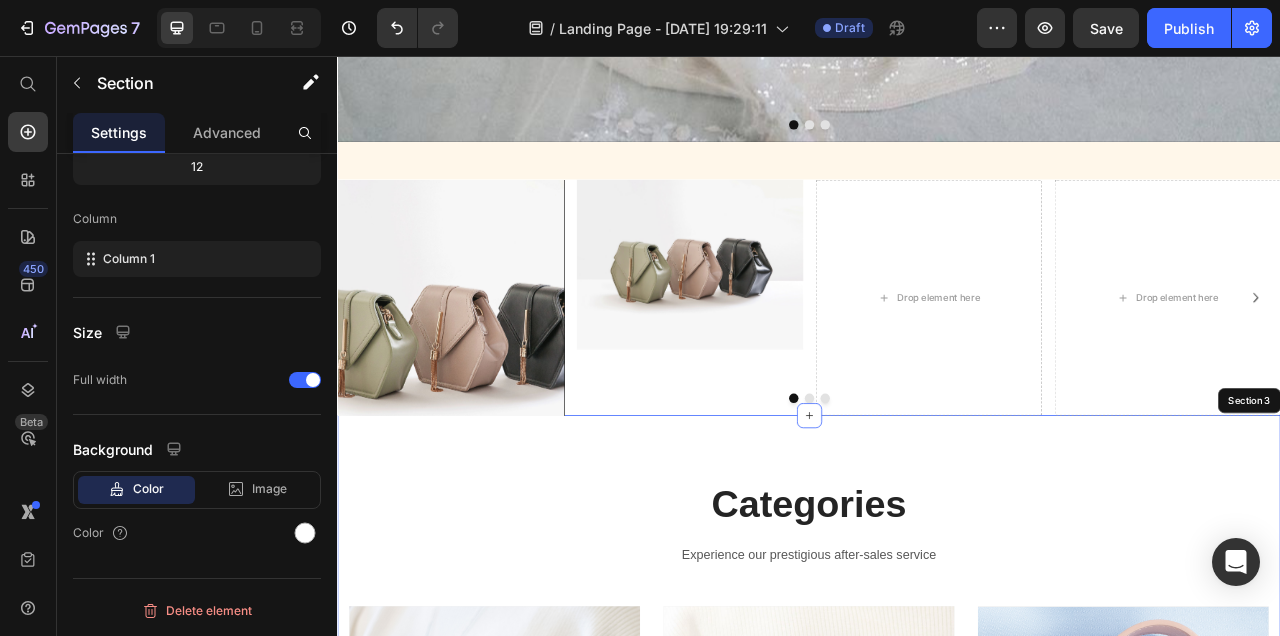 click on "Categories Heading Experience our prestigious after-sales service Text block Row SPRING COLLECTION Heading
Shop Now Button Row Row Hero Banner SHOULDER BAGS Heading
Shop Now Button Row Row Hero Banner BAG STYLE 2022 Heading
Shop Now Button Row Row Hero Banner Row Section 3" at bounding box center (937, 909) 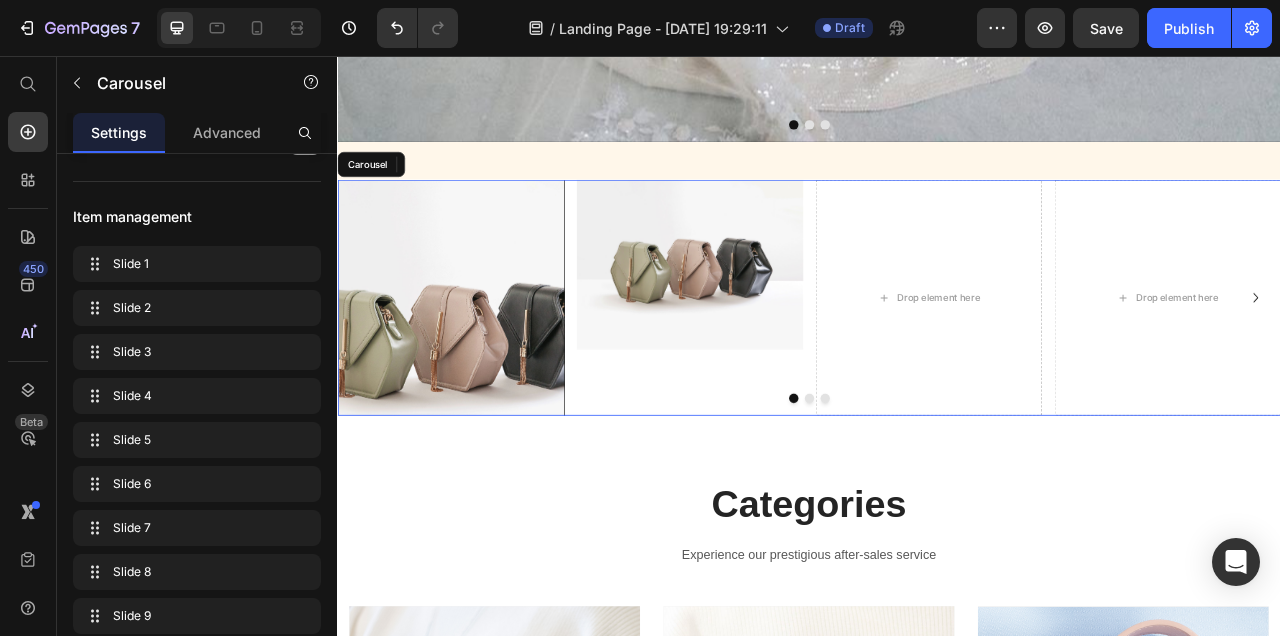 click at bounding box center [957, 491] 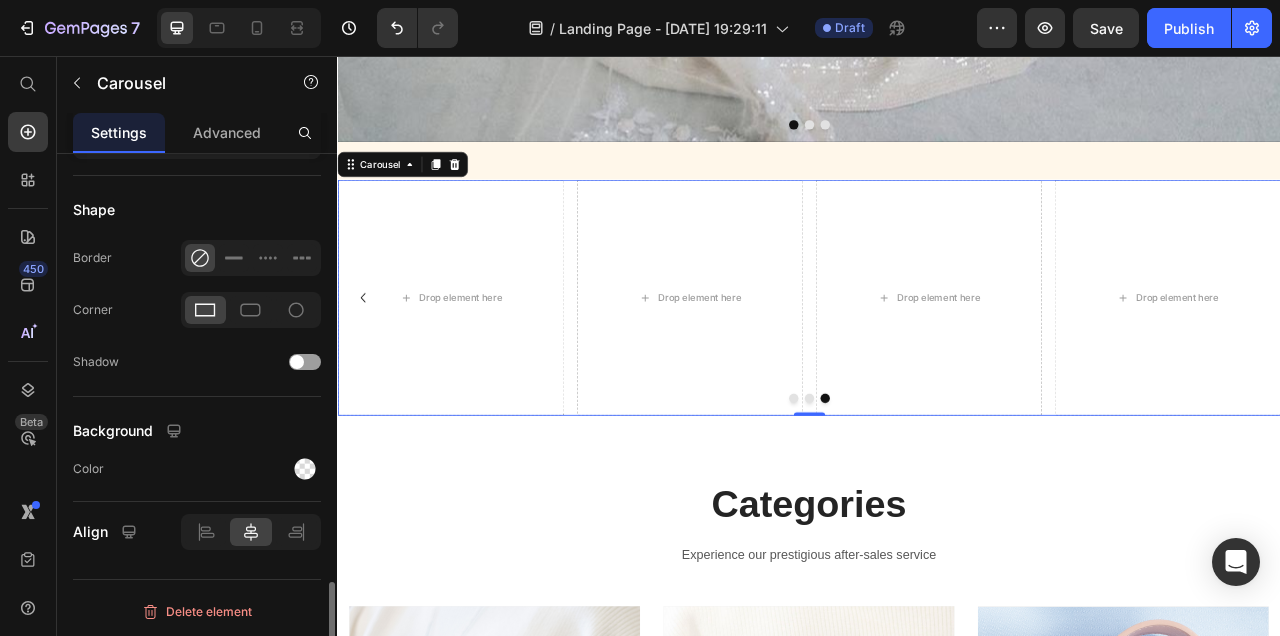 scroll, scrollTop: 2049, scrollLeft: 0, axis: vertical 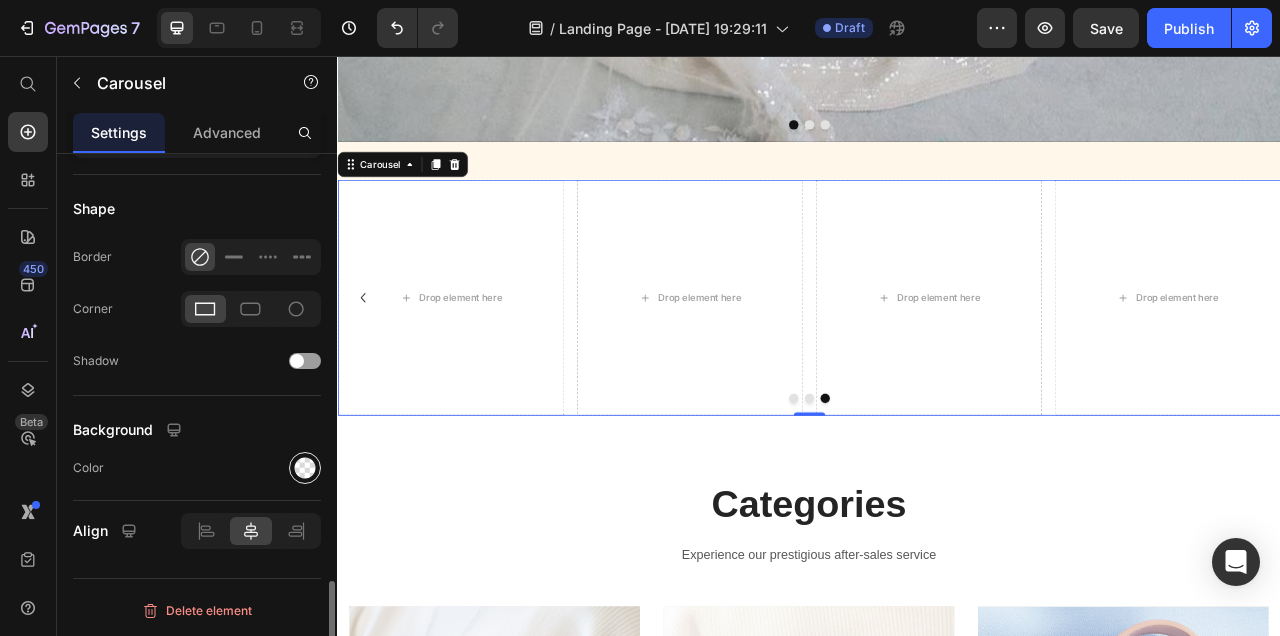 click at bounding box center [305, 468] 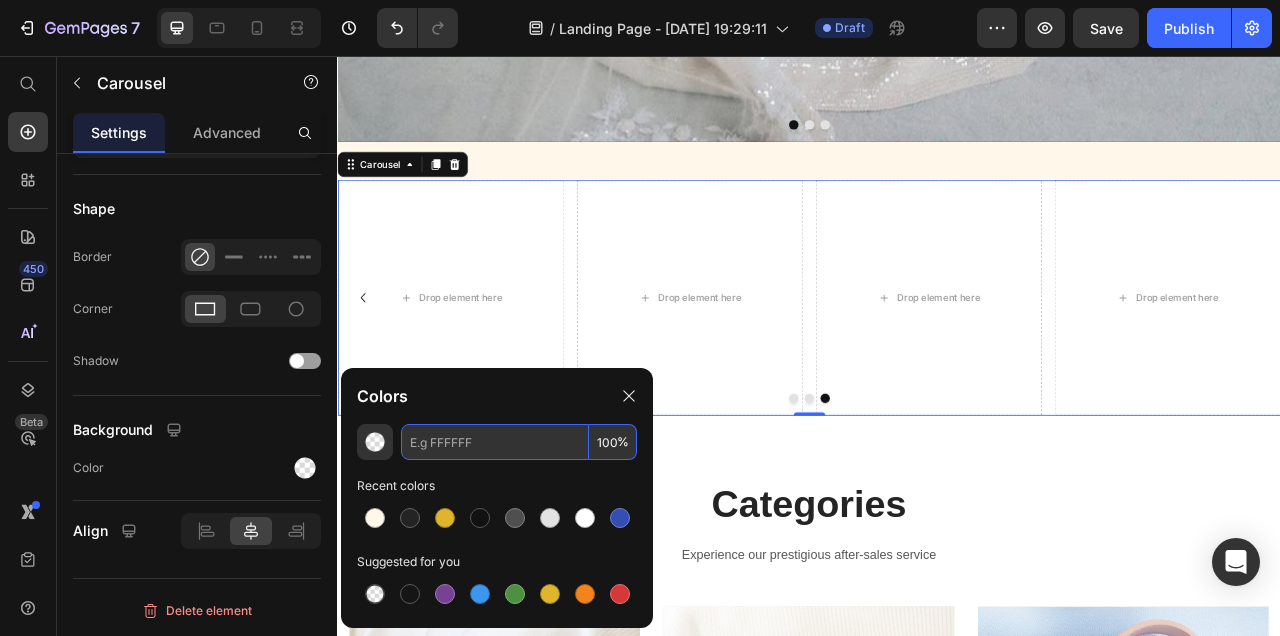 click at bounding box center (495, 442) 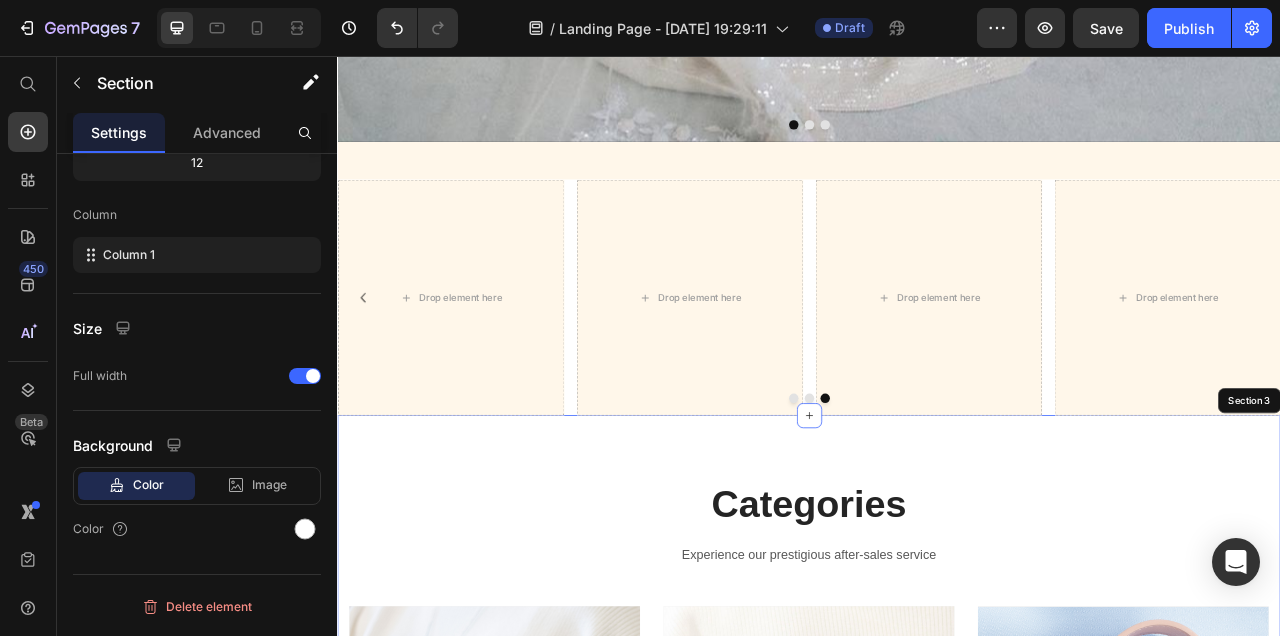 click on "Categories Heading Experience our prestigious after-sales service Text block Row SPRING COLLECTION Heading
Shop Now Button Row Row Hero Banner SHOULDER BAGS Heading
Shop Now Button Row Row Hero Banner BAG STYLE 2022 Heading
Shop Now Button Row Row Hero Banner Row Section 3" at bounding box center (937, 909) 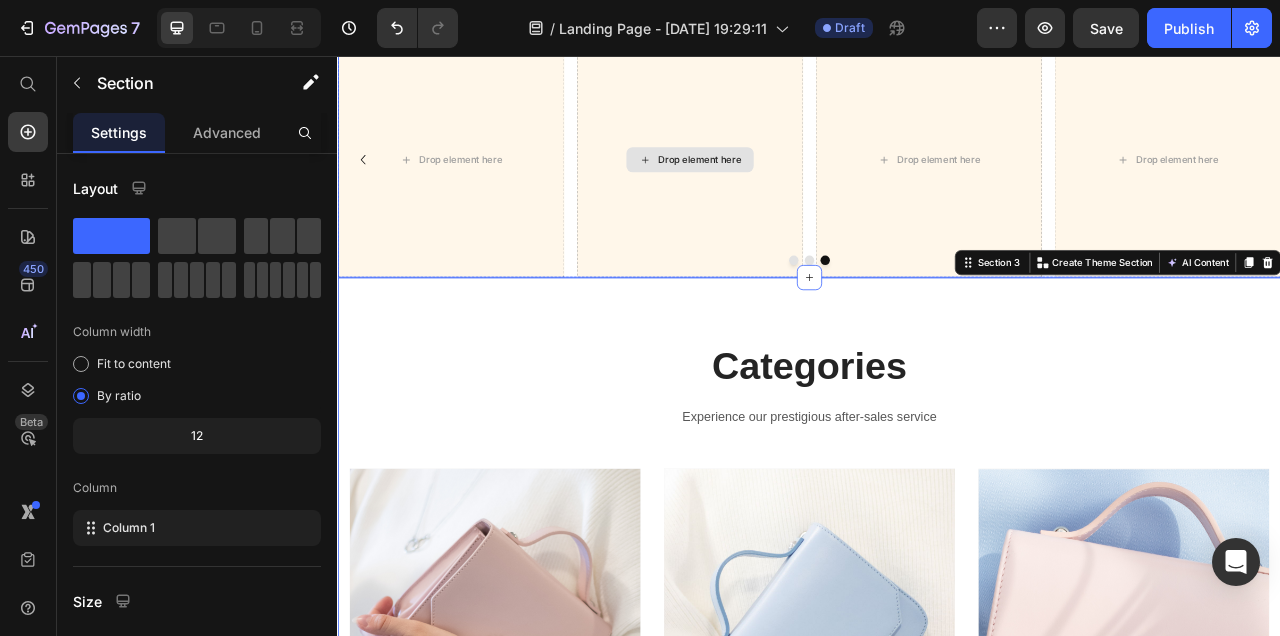 scroll, scrollTop: 1653, scrollLeft: 0, axis: vertical 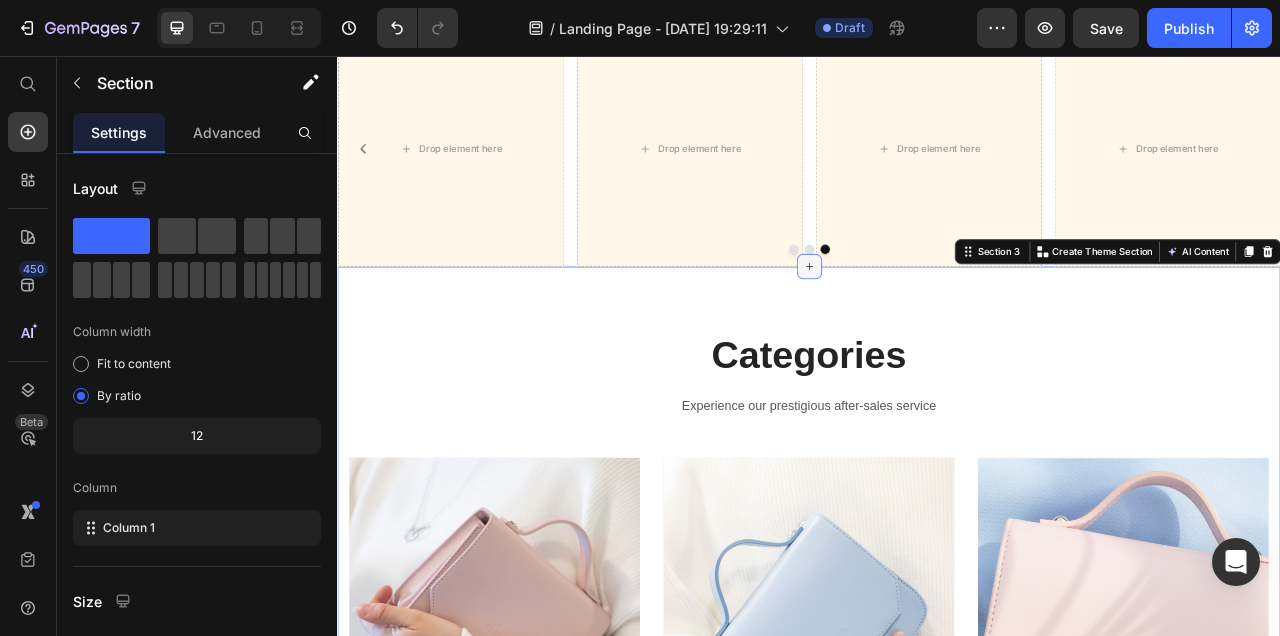 click 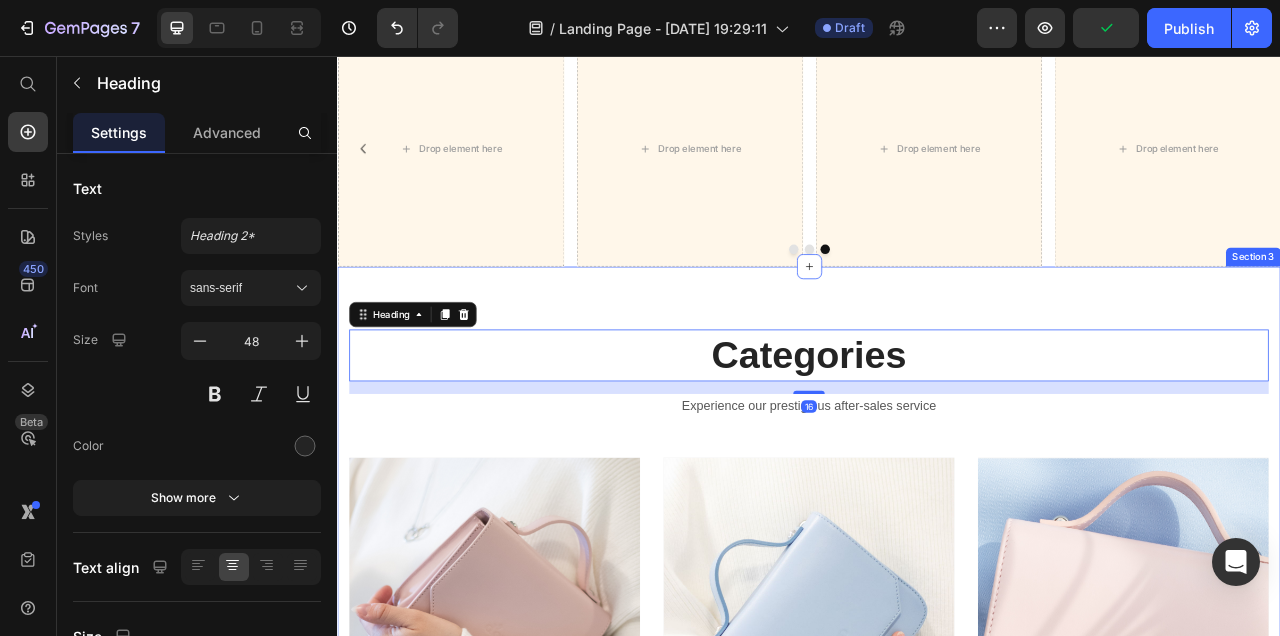 click on "Categories Heading   16 Experience our prestigious after-sales service Text block Row SPRING COLLECTION Heading
Shop Now Button Row Row Hero Banner SHOULDER BAGS Heading
Shop Now Button Row Row Hero Banner BAG STYLE 2022 Heading
Shop Now Button Row Row Hero Banner Row Section 3" at bounding box center (937, 720) 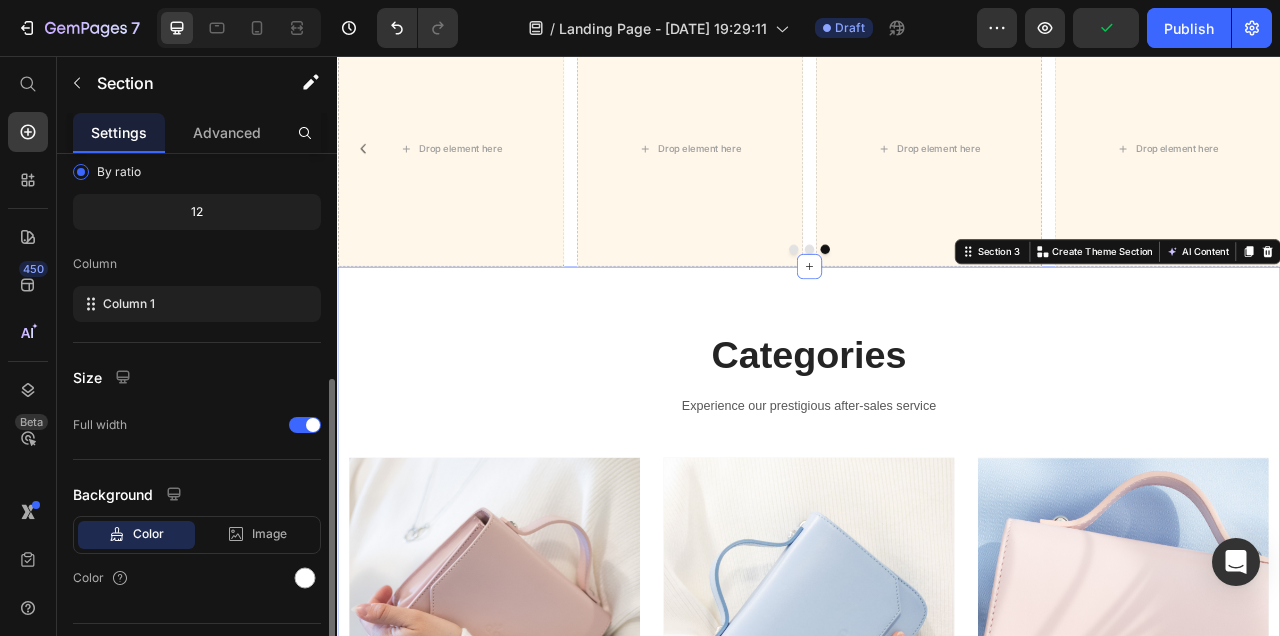scroll, scrollTop: 269, scrollLeft: 0, axis: vertical 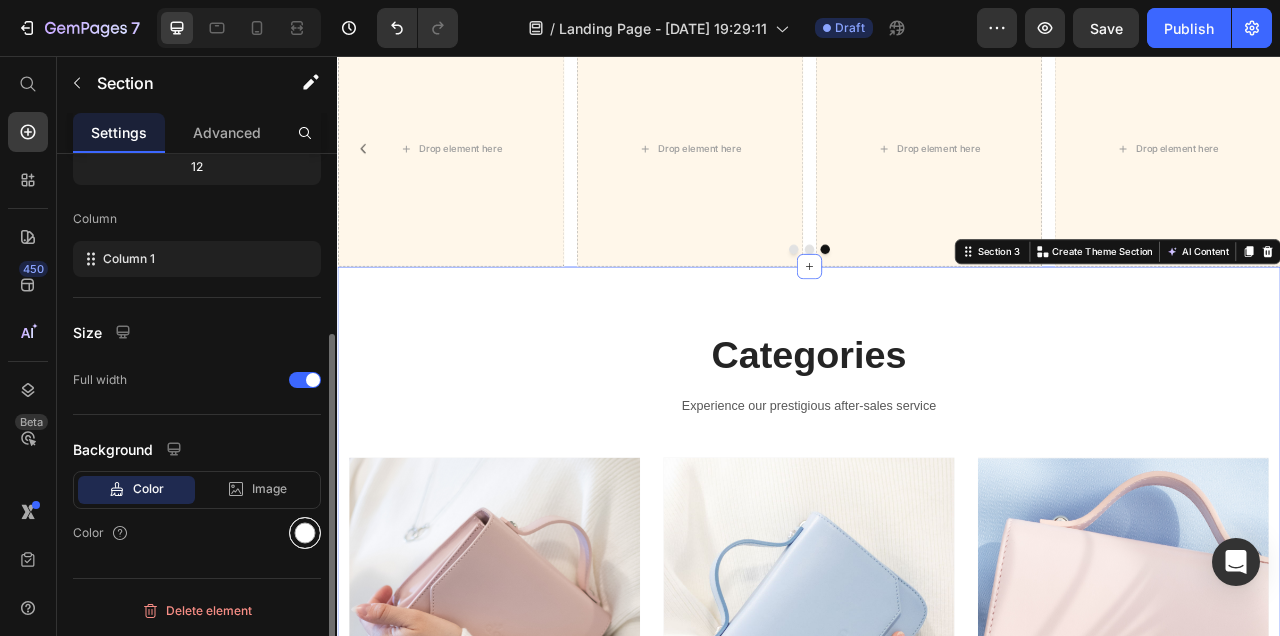 click at bounding box center [305, 533] 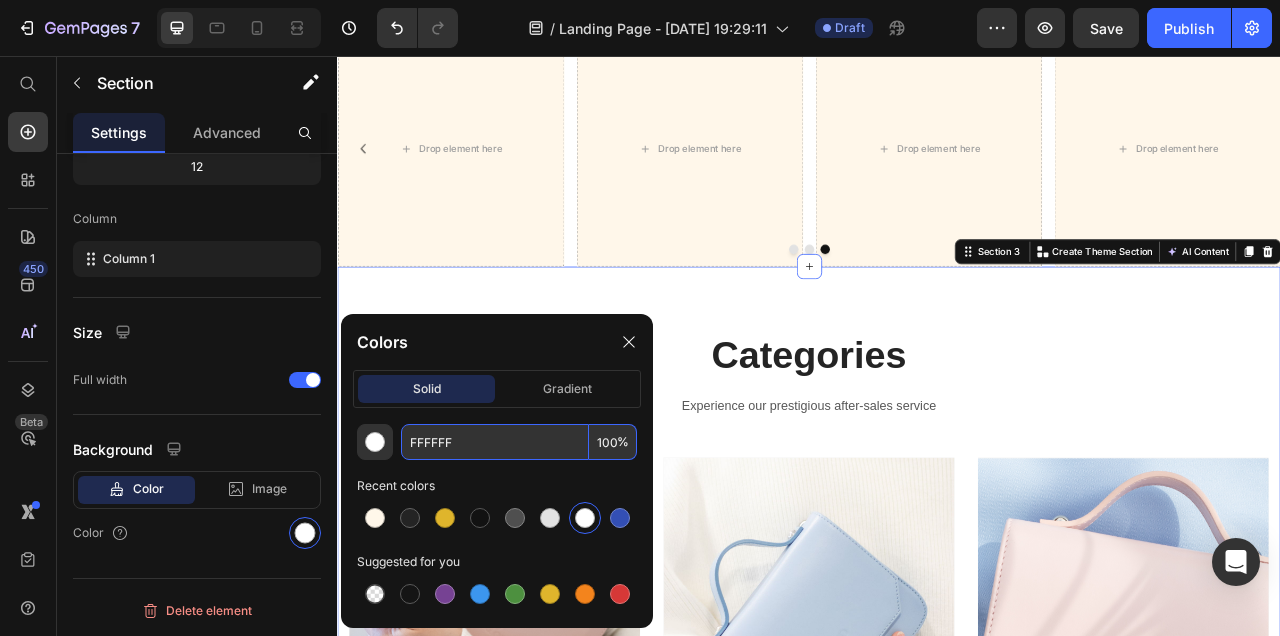 click on "FFFFFF" at bounding box center (495, 442) 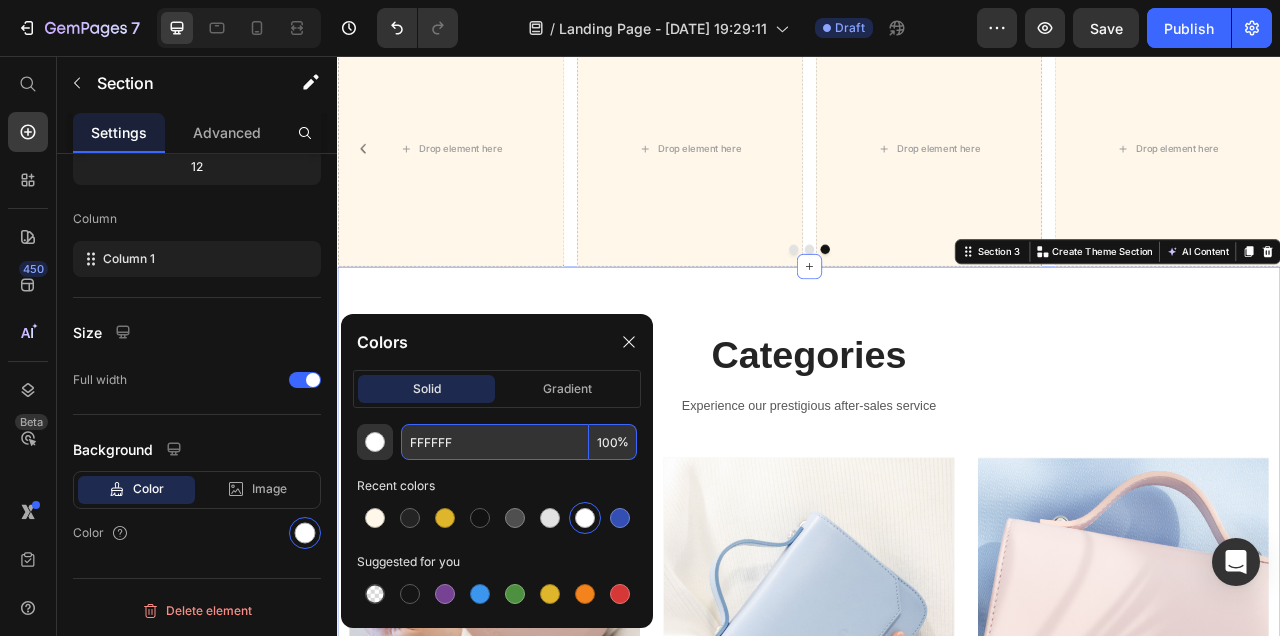 paste on "7EA" 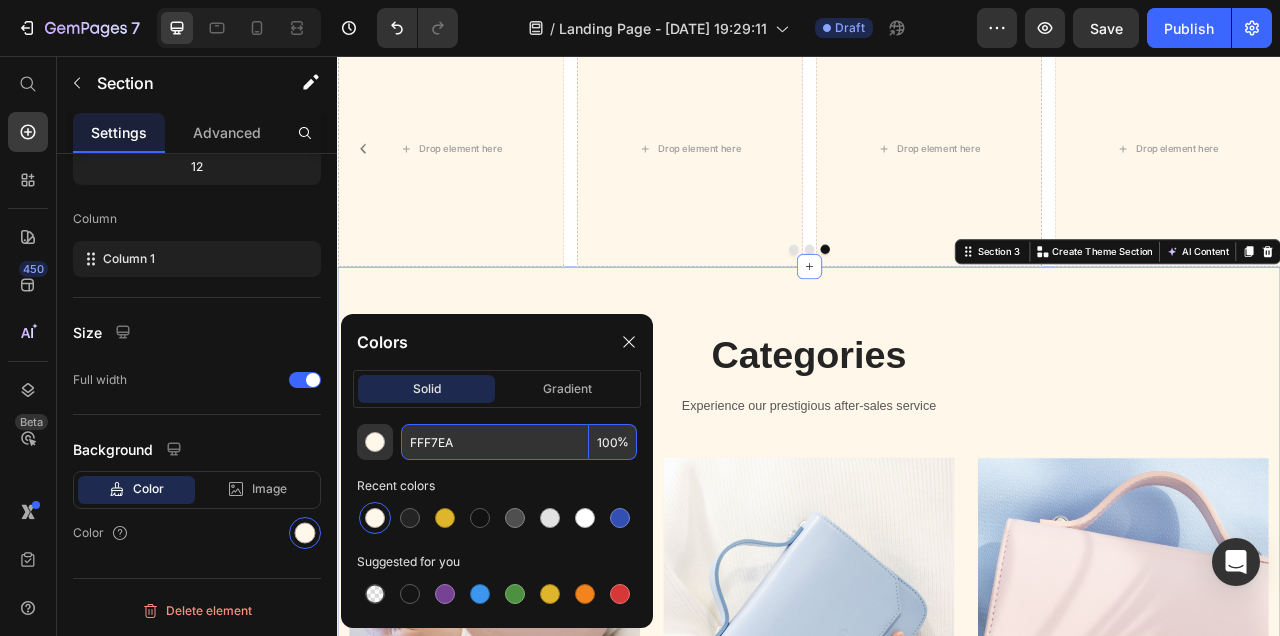 type on "FFF7EA" 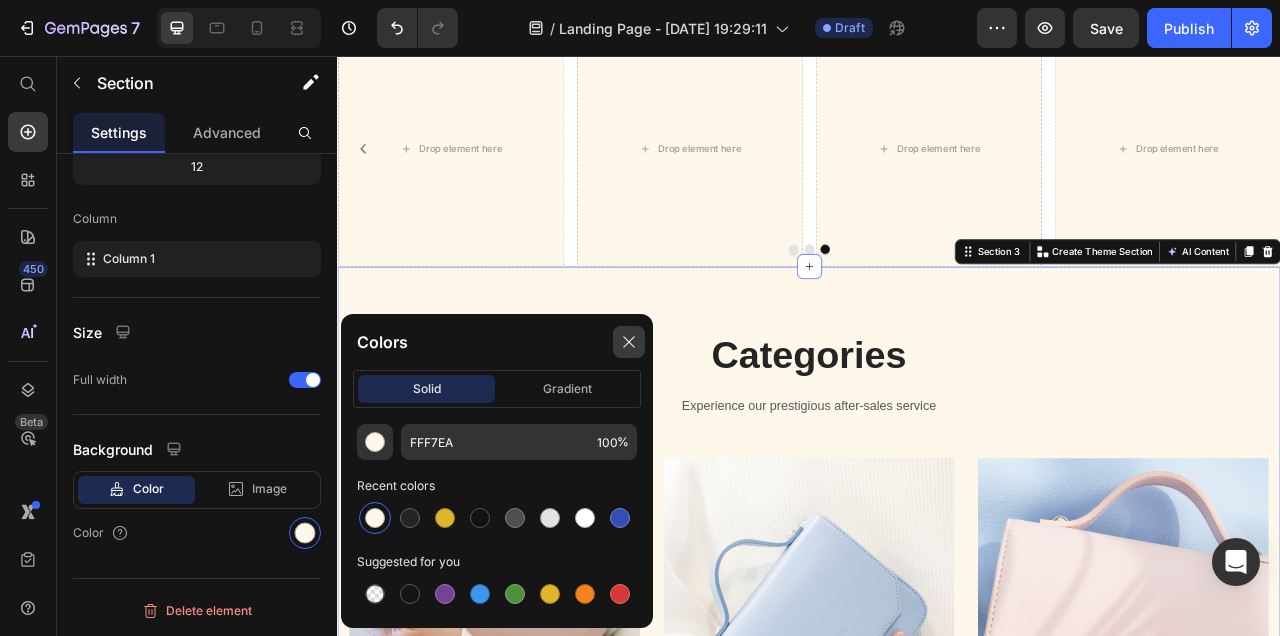 click 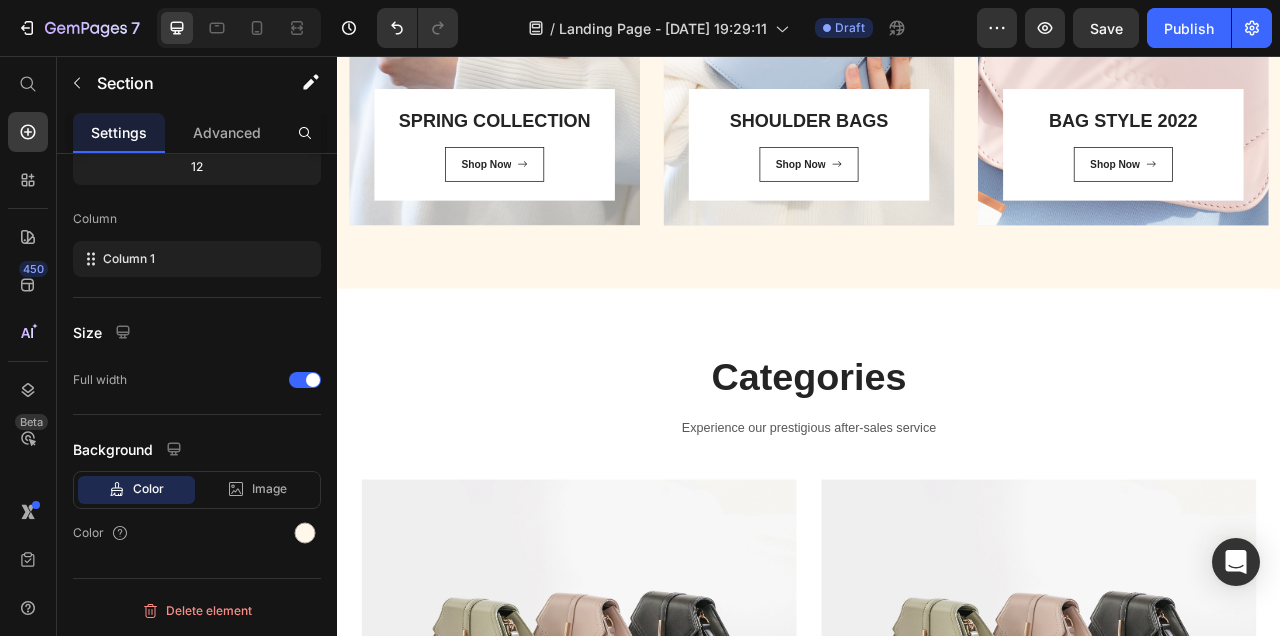 scroll, scrollTop: 2418, scrollLeft: 0, axis: vertical 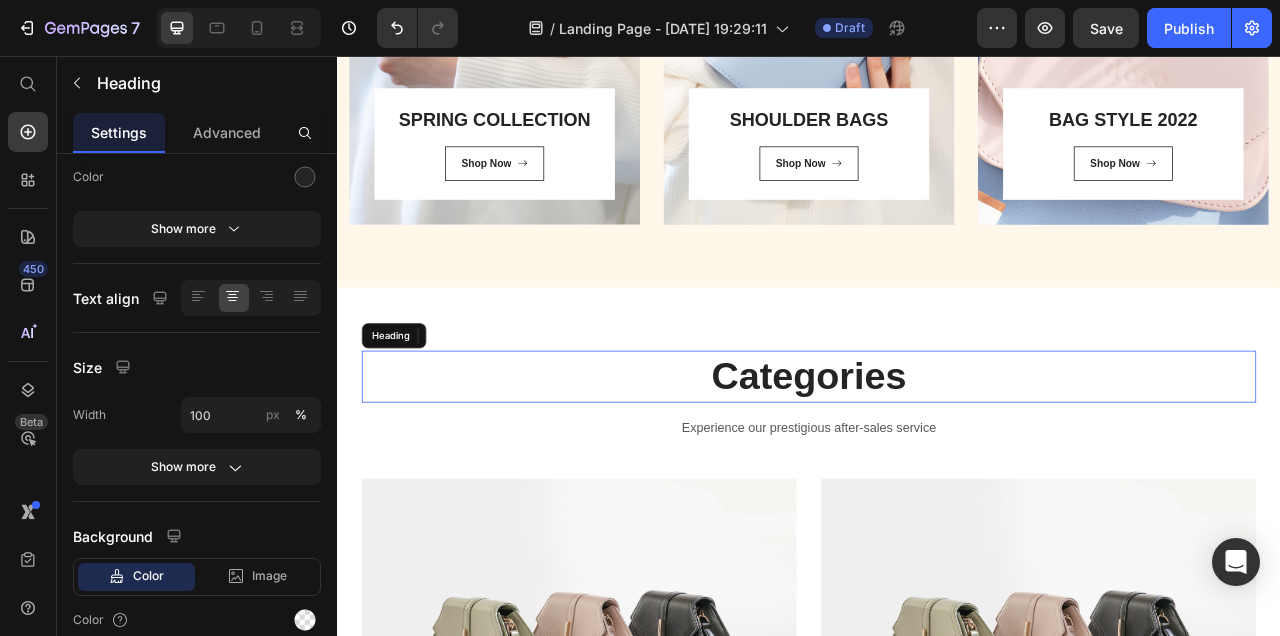 click on "Categories" at bounding box center (937, 464) 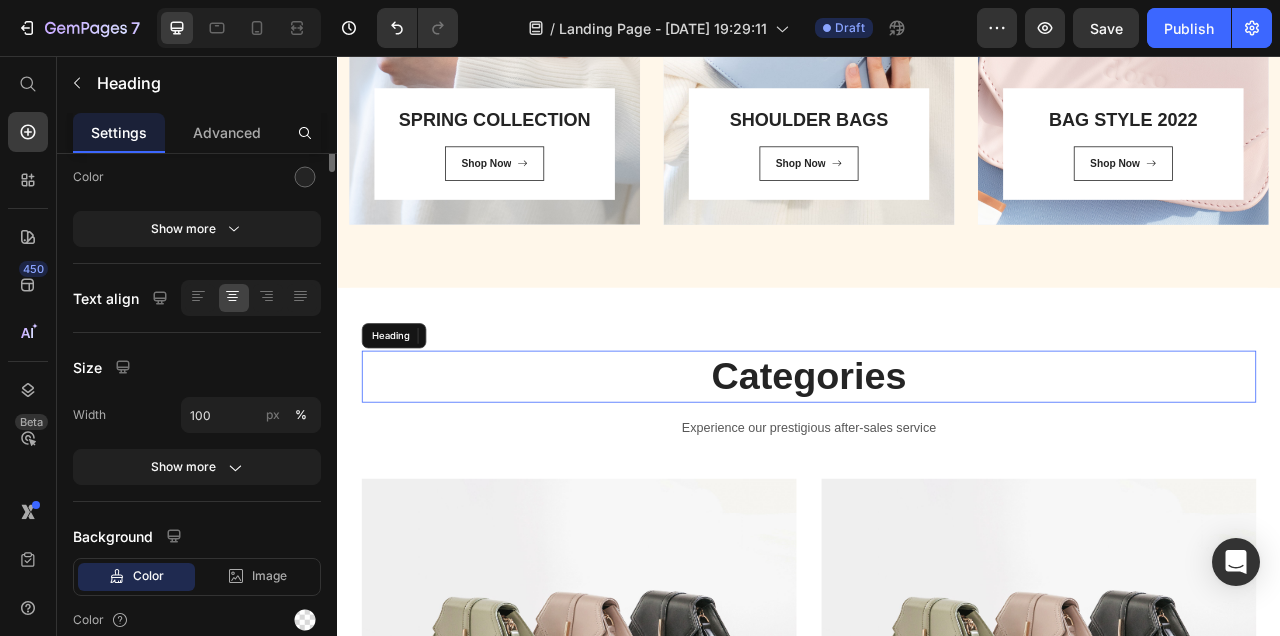 scroll, scrollTop: 0, scrollLeft: 0, axis: both 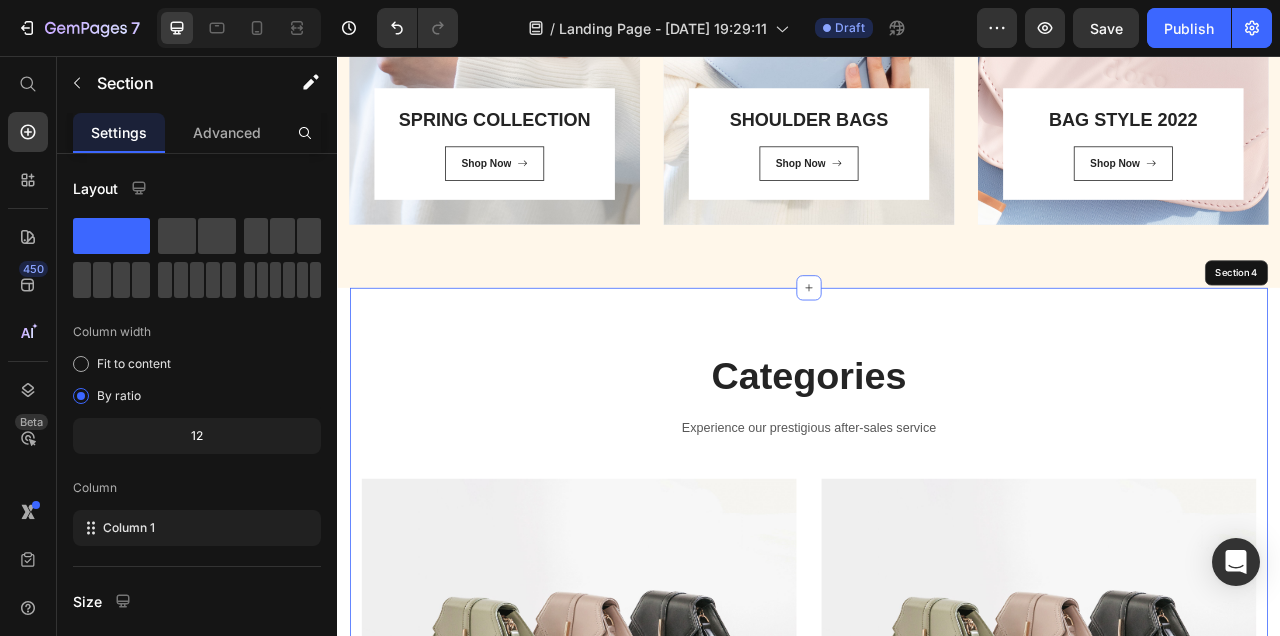 click on "Categories Heading   16 Experience our prestigious after-sales service Text block Row Image Image Row Section 4" at bounding box center [937, 720] 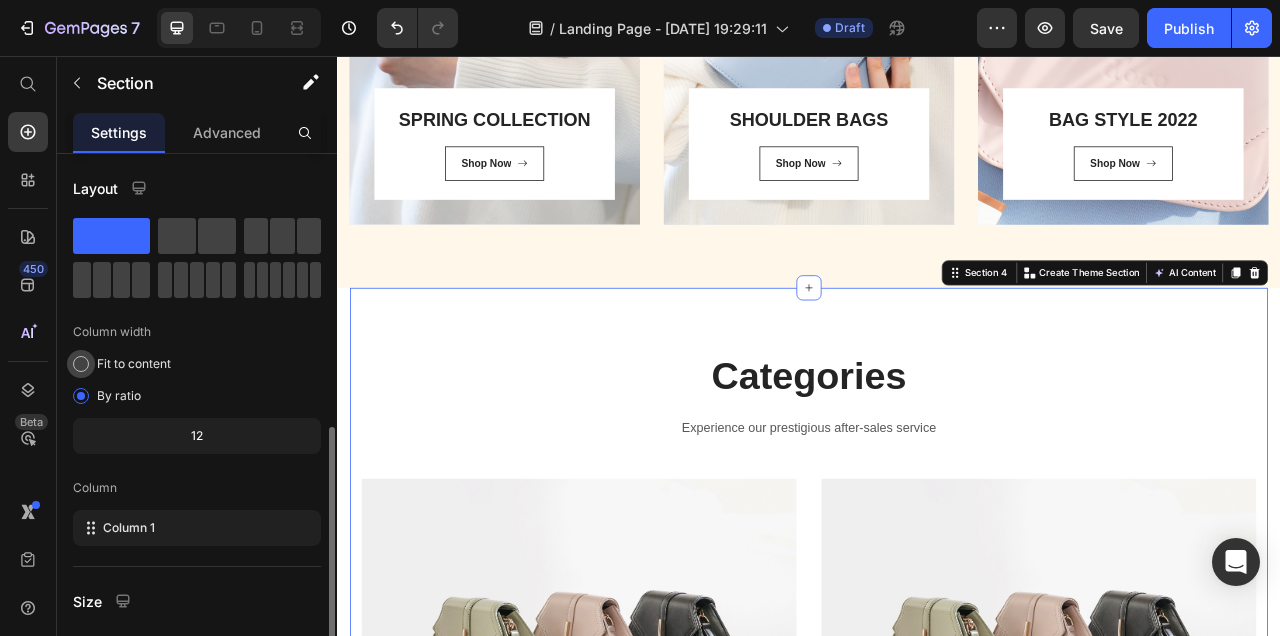 scroll, scrollTop: 321, scrollLeft: 0, axis: vertical 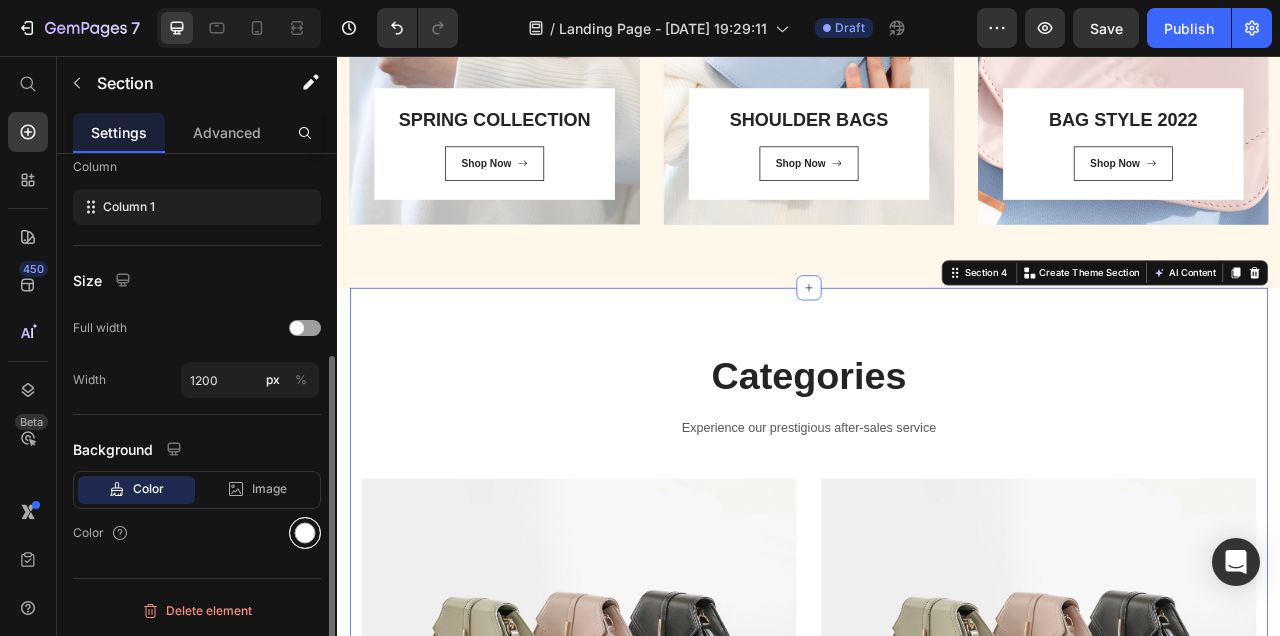 click at bounding box center [305, 533] 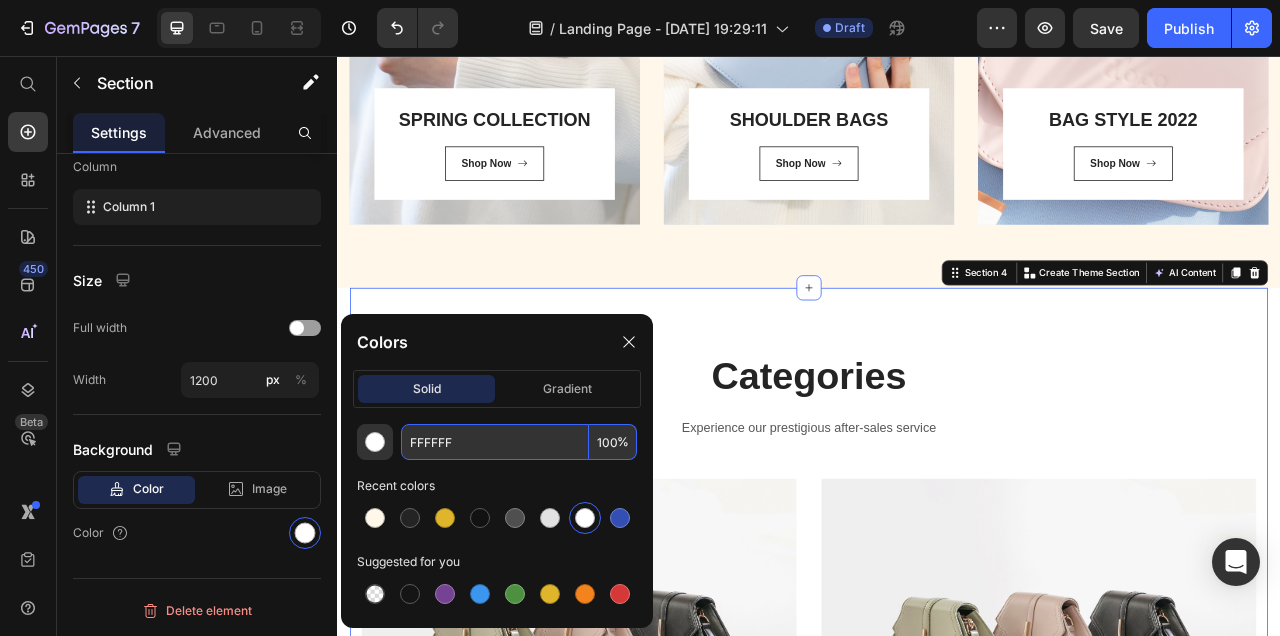 click on "FFFFFF" at bounding box center (495, 442) 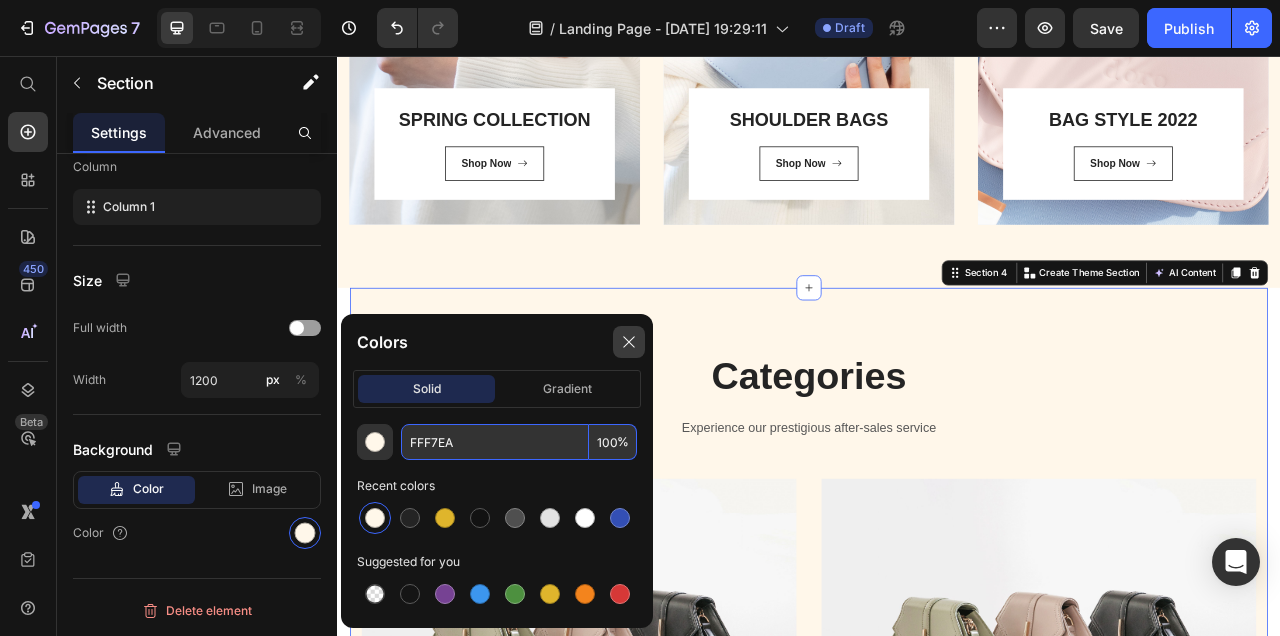 click at bounding box center [629, 342] 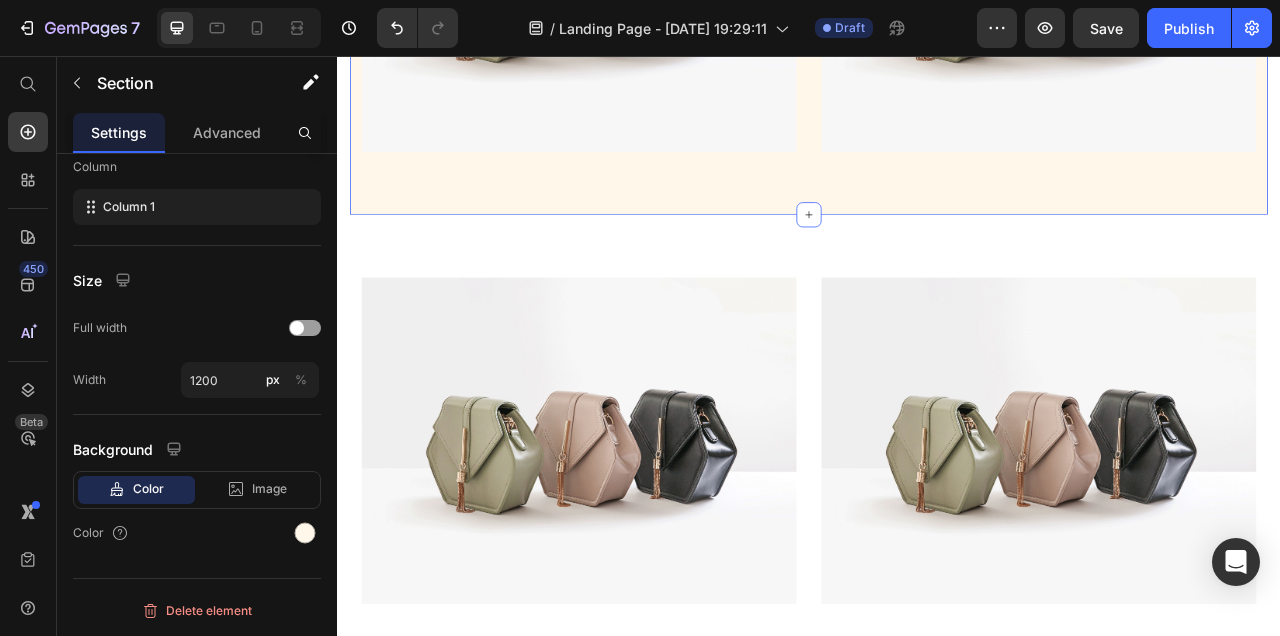 scroll, scrollTop: 3248, scrollLeft: 0, axis: vertical 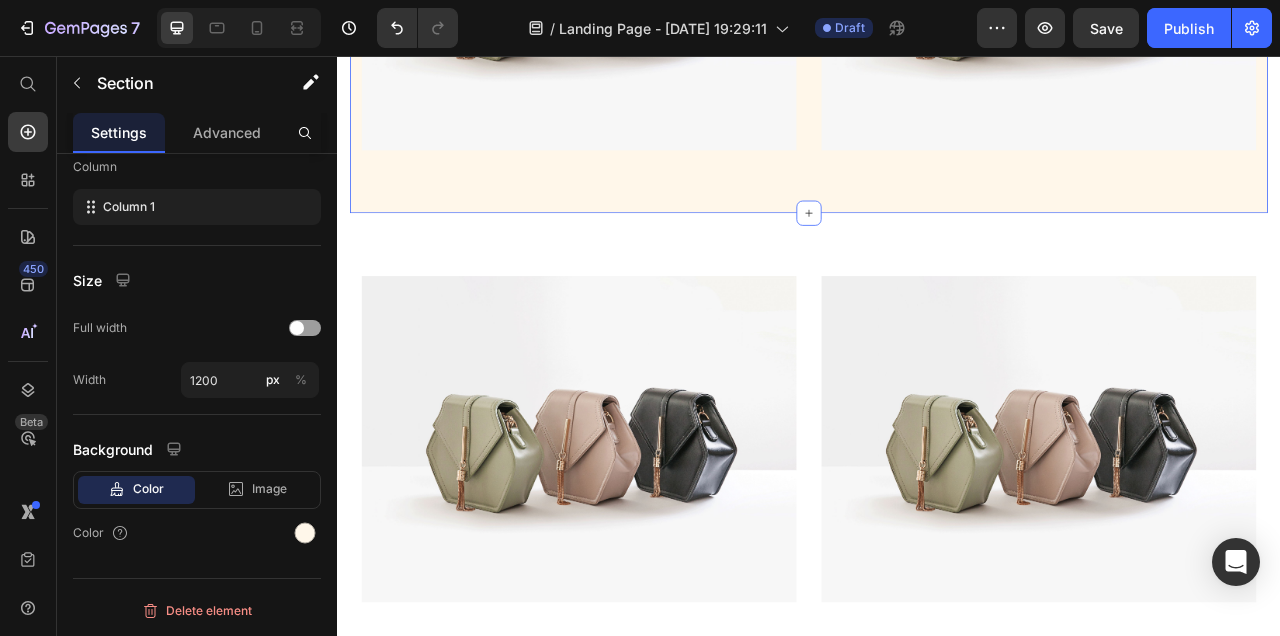 click on "Image Image Row Section 5" at bounding box center [937, 543] 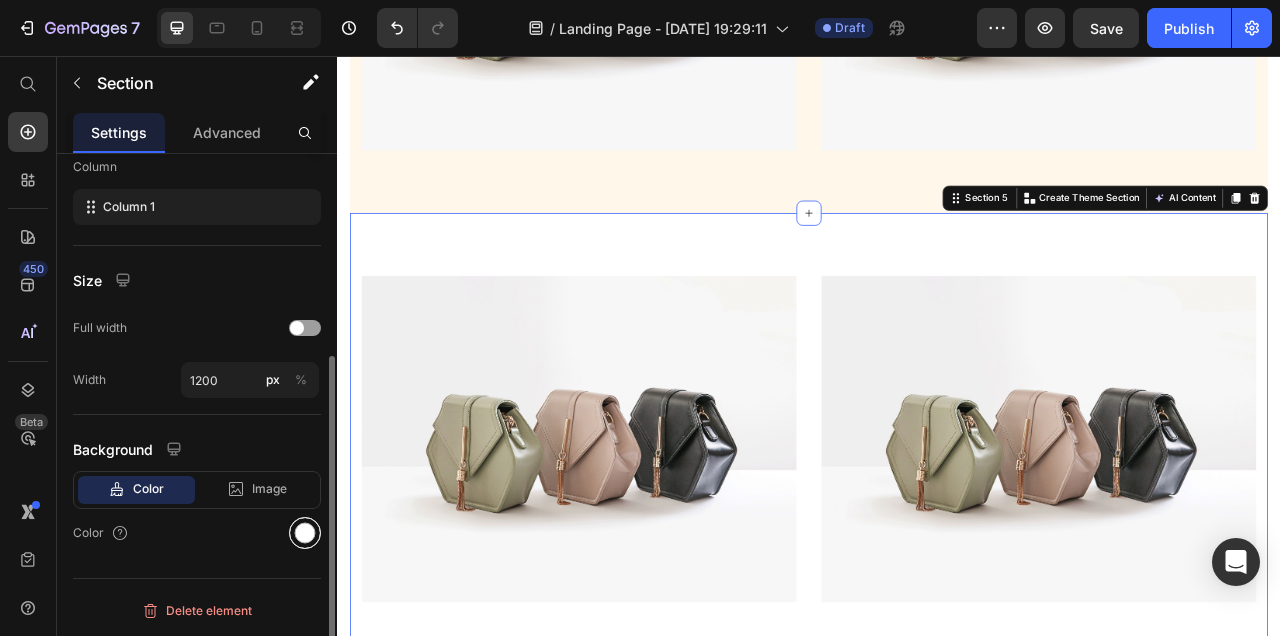 click at bounding box center [305, 533] 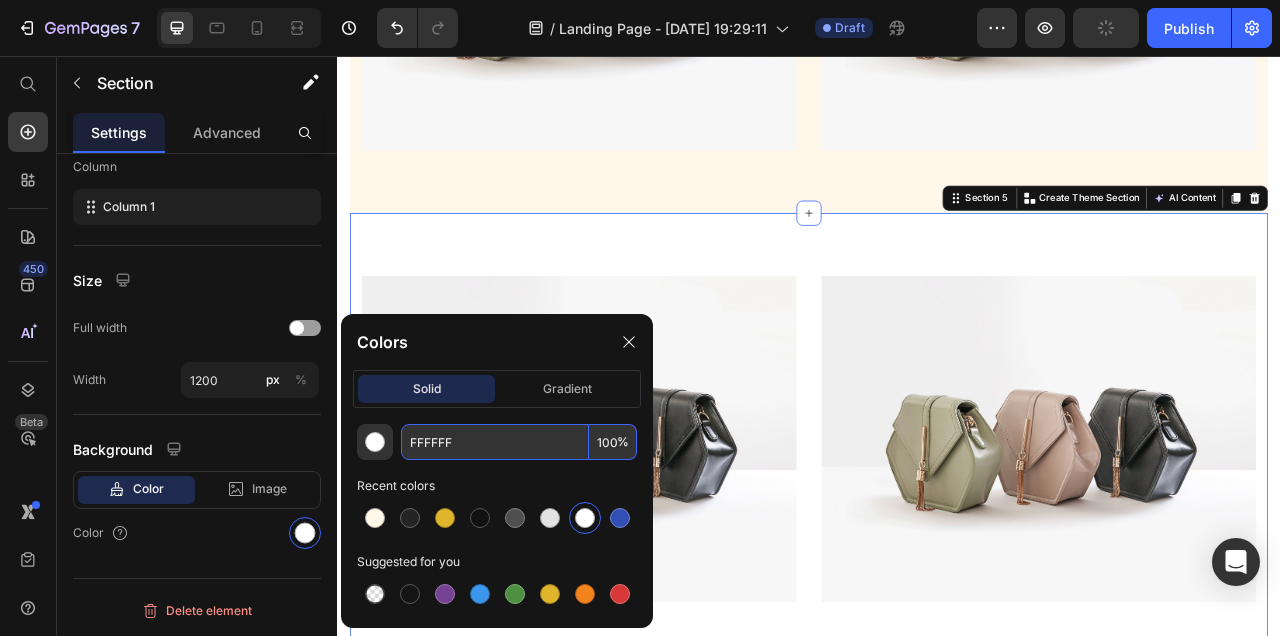 click on "FFFFFF" at bounding box center [495, 442] 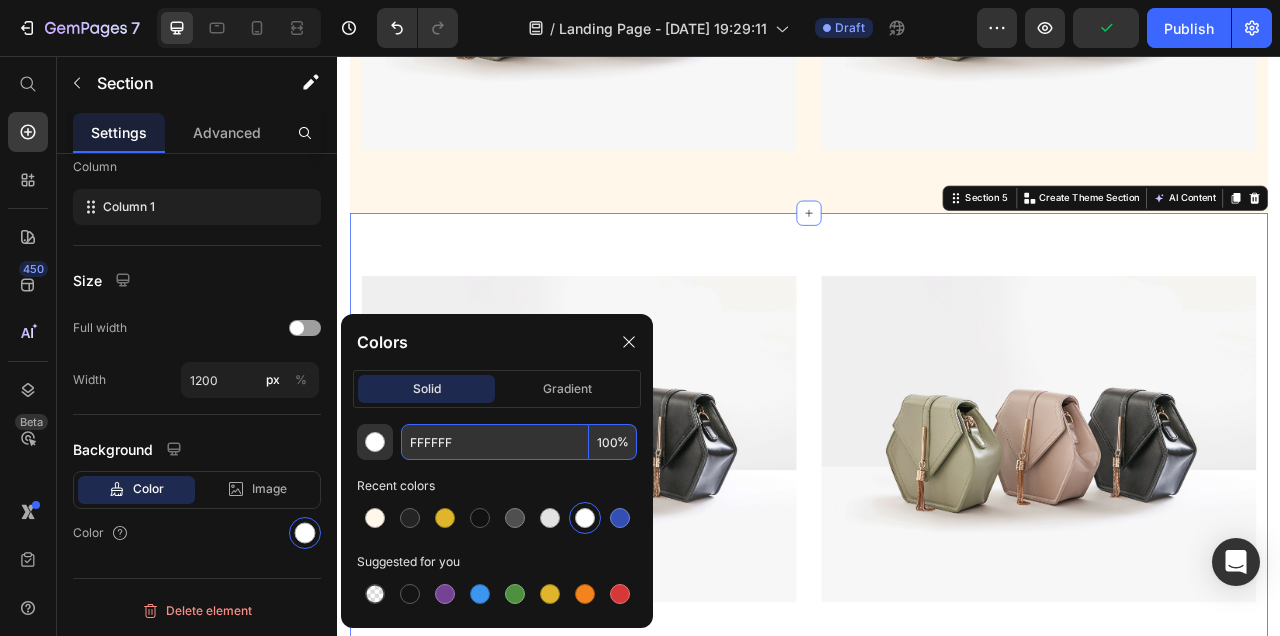 paste on "7EA" 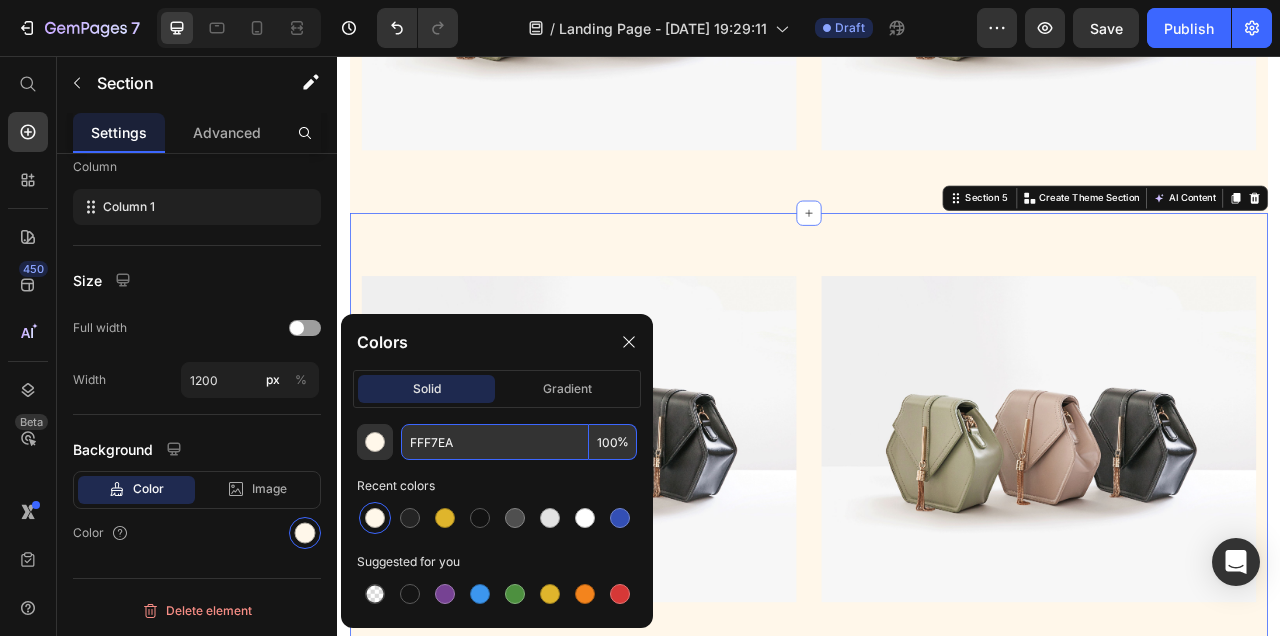 type on "FFF7EA" 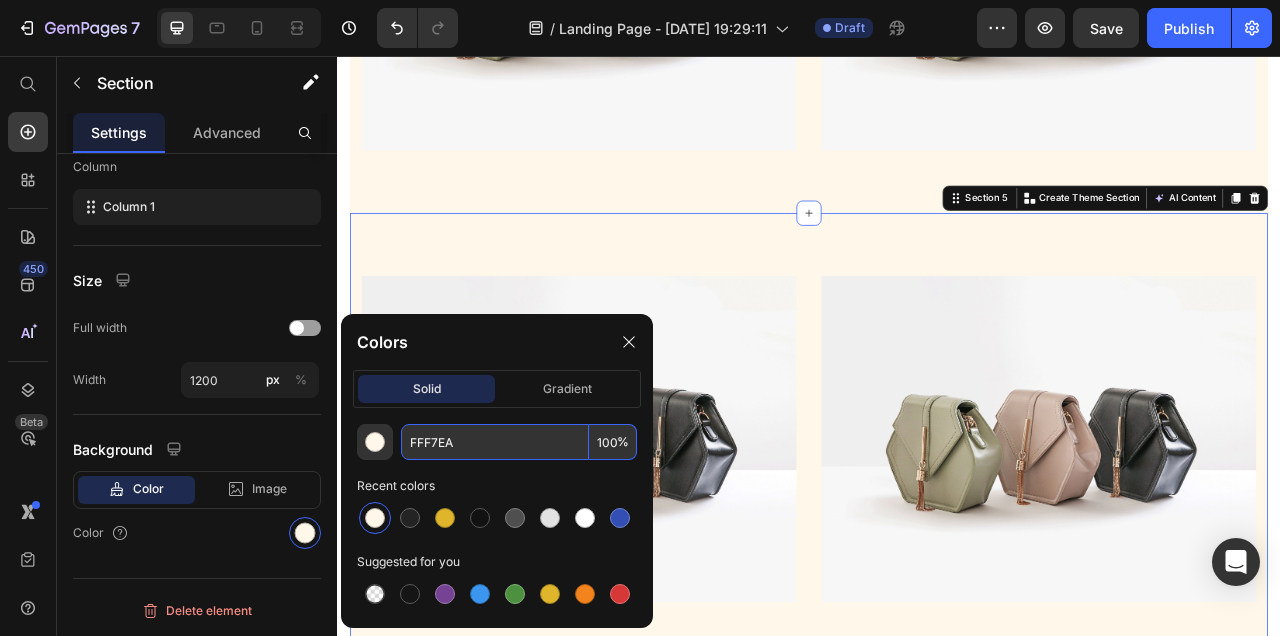 click on "Image Image Row Section 5   You can create reusable sections Create Theme Section AI Content Write with GemAI What would you like to describe here? Tone and Voice Persuasive Product Women's Seamless Long-Sleeve Yoga Jumpsuit Show more Generate" at bounding box center (937, 543) 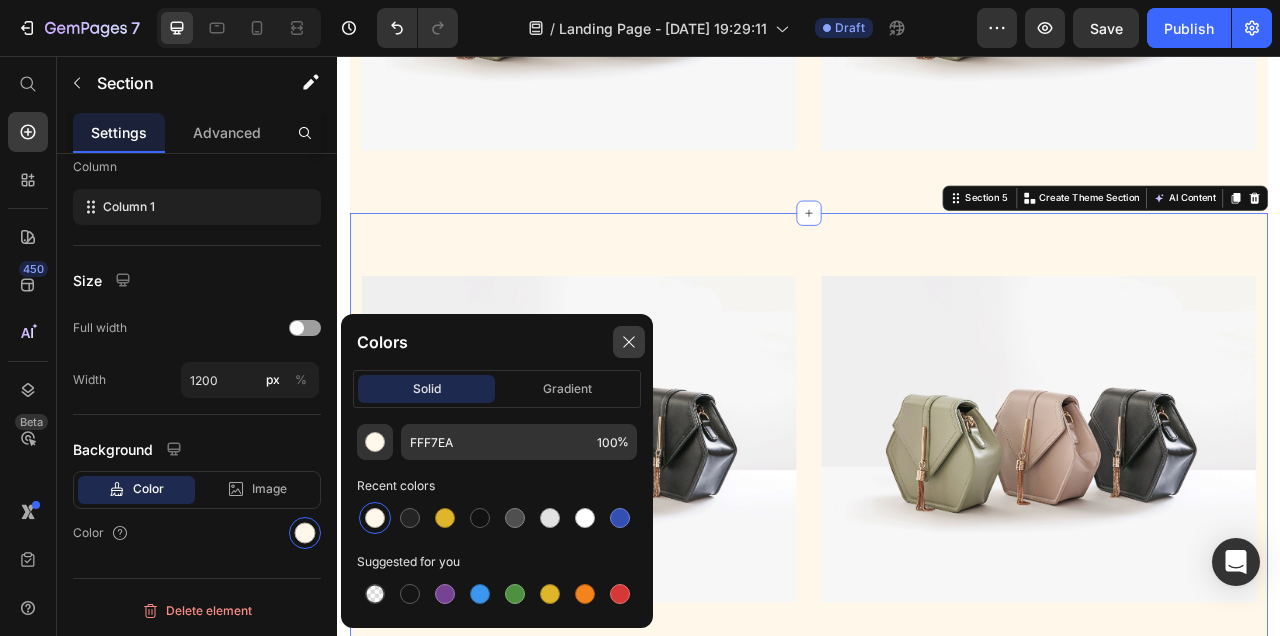 click 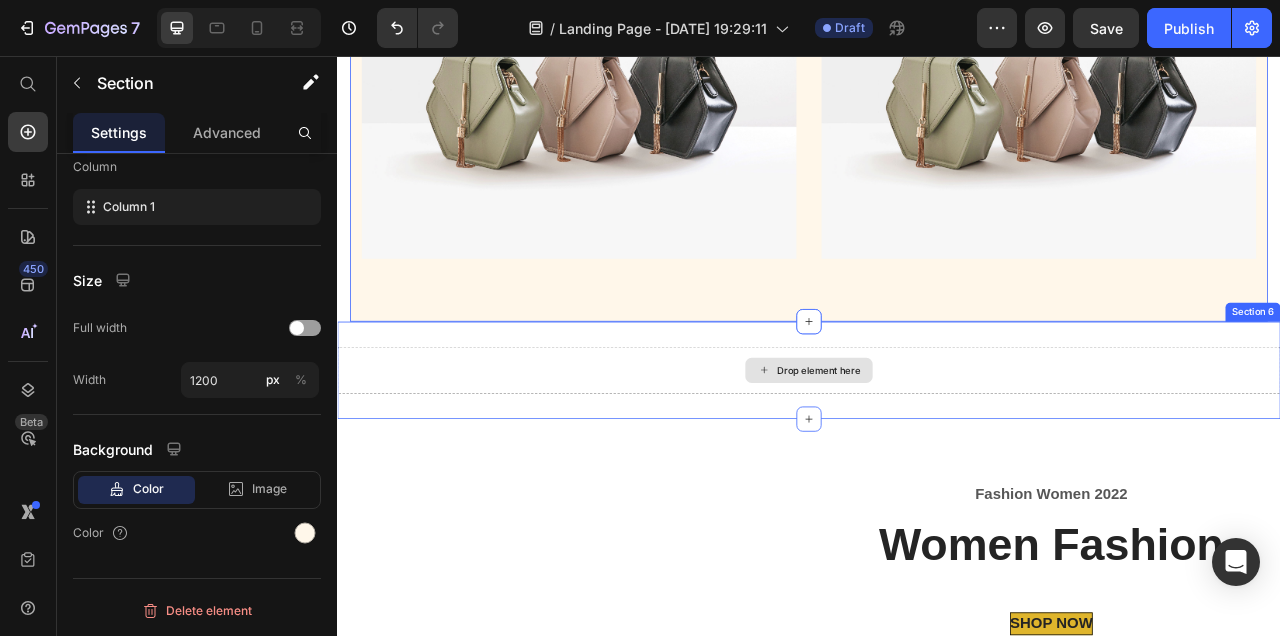 scroll, scrollTop: 3629, scrollLeft: 0, axis: vertical 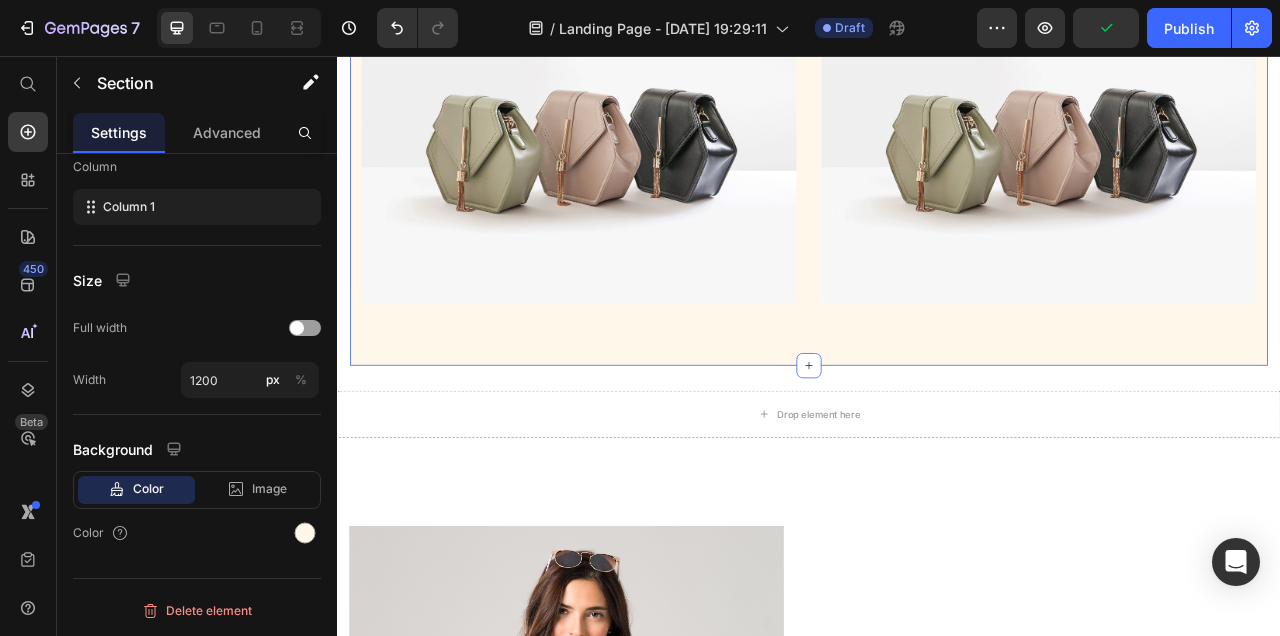 click on "Drop element here Section 6" at bounding box center [937, 512] 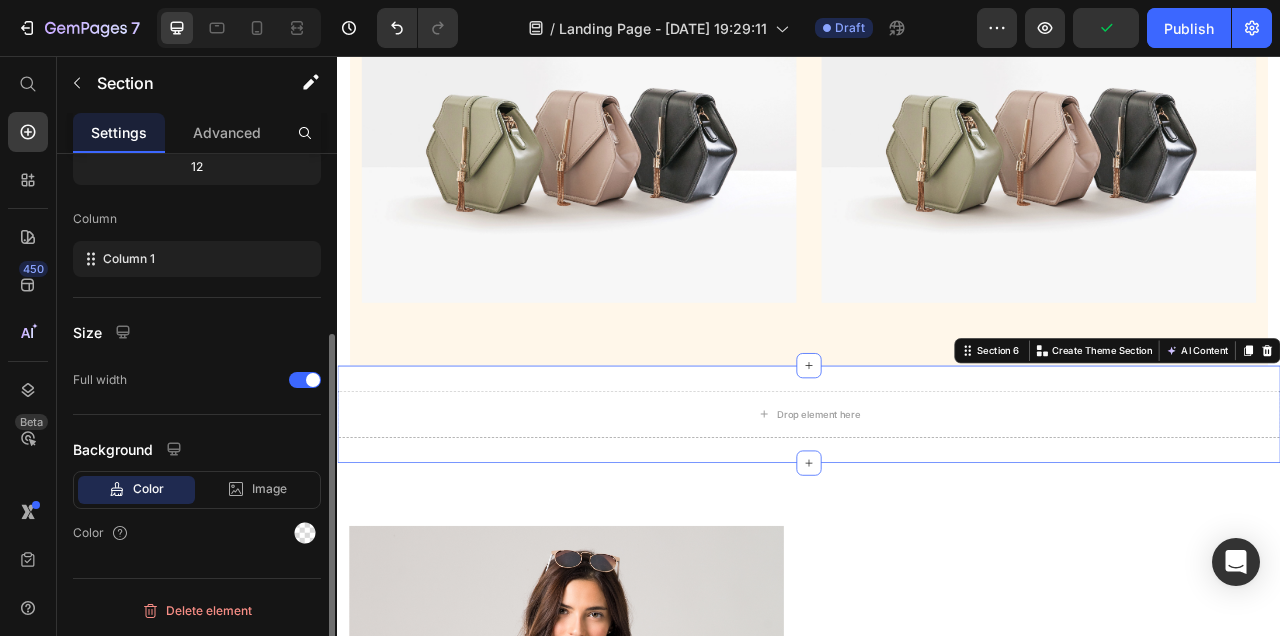 scroll, scrollTop: 269, scrollLeft: 0, axis: vertical 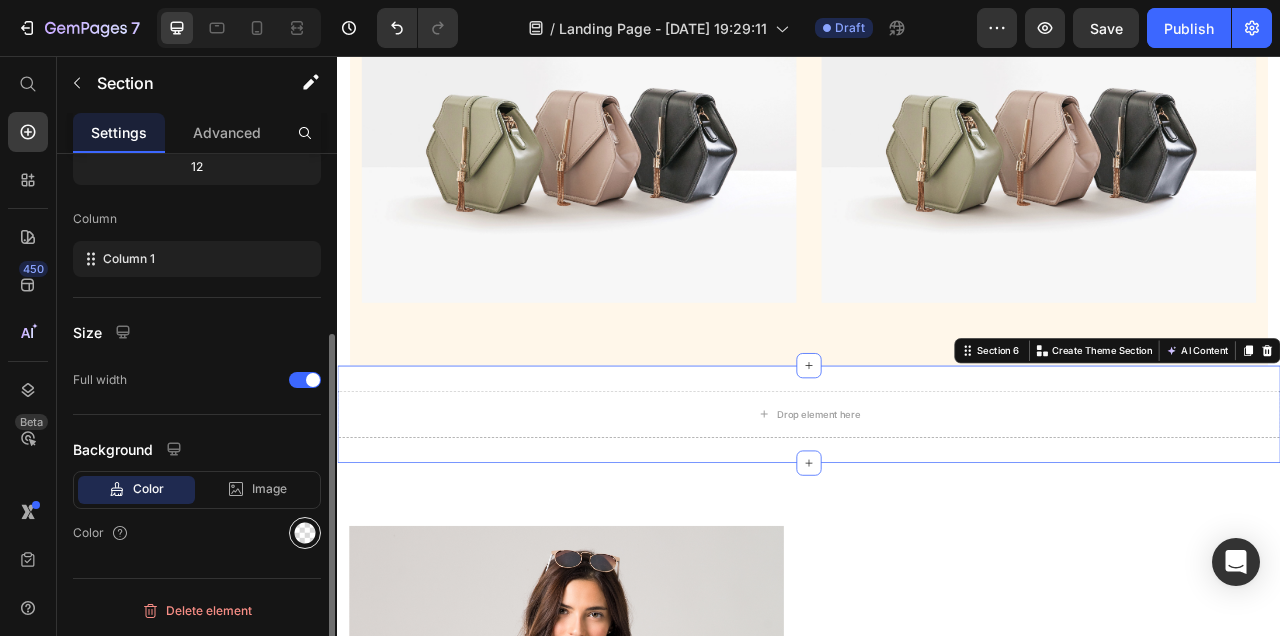 click at bounding box center (305, 533) 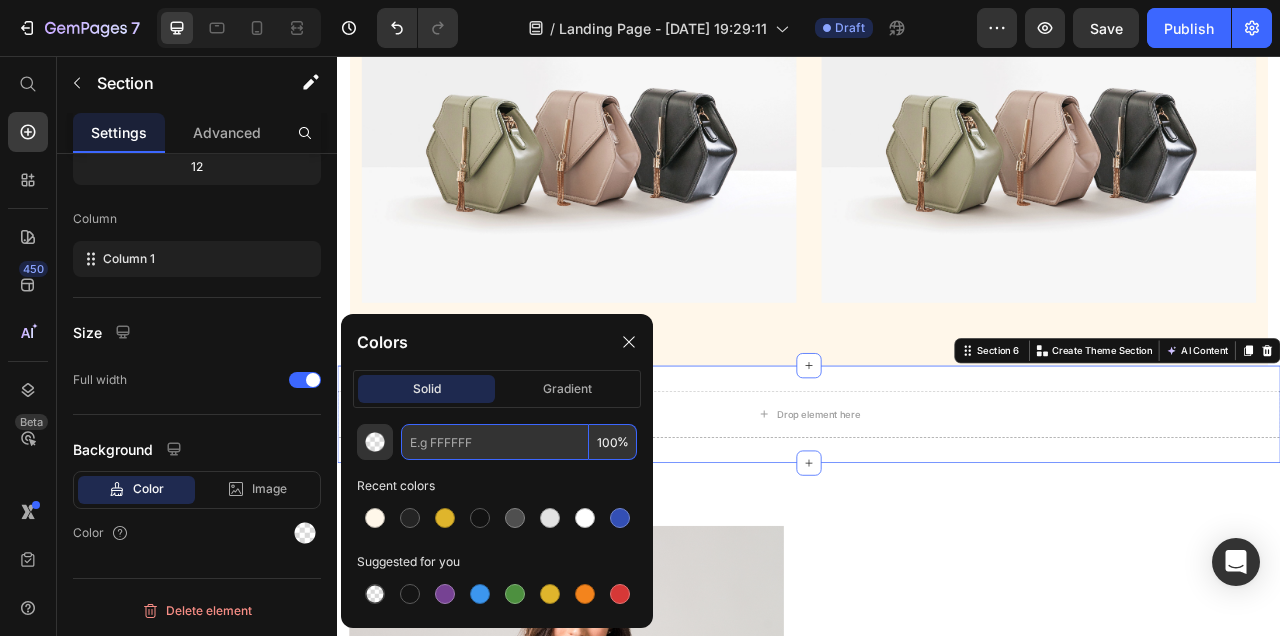 click at bounding box center [495, 442] 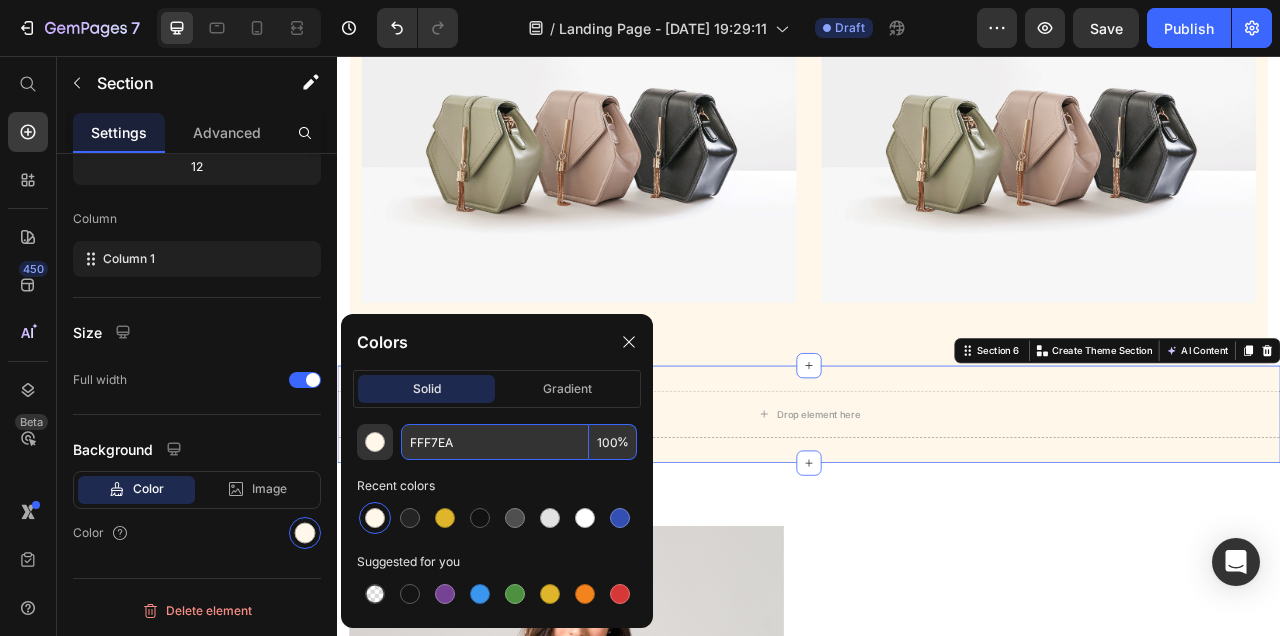 click on "Image Fashion Women 2022 Text block Women Fashion Heading Shop Now Button Row HOW WE CAN MAKE A PRODUCT FOR YOU Heading
Drop element here Row Row Section 7" at bounding box center (937, 1074) 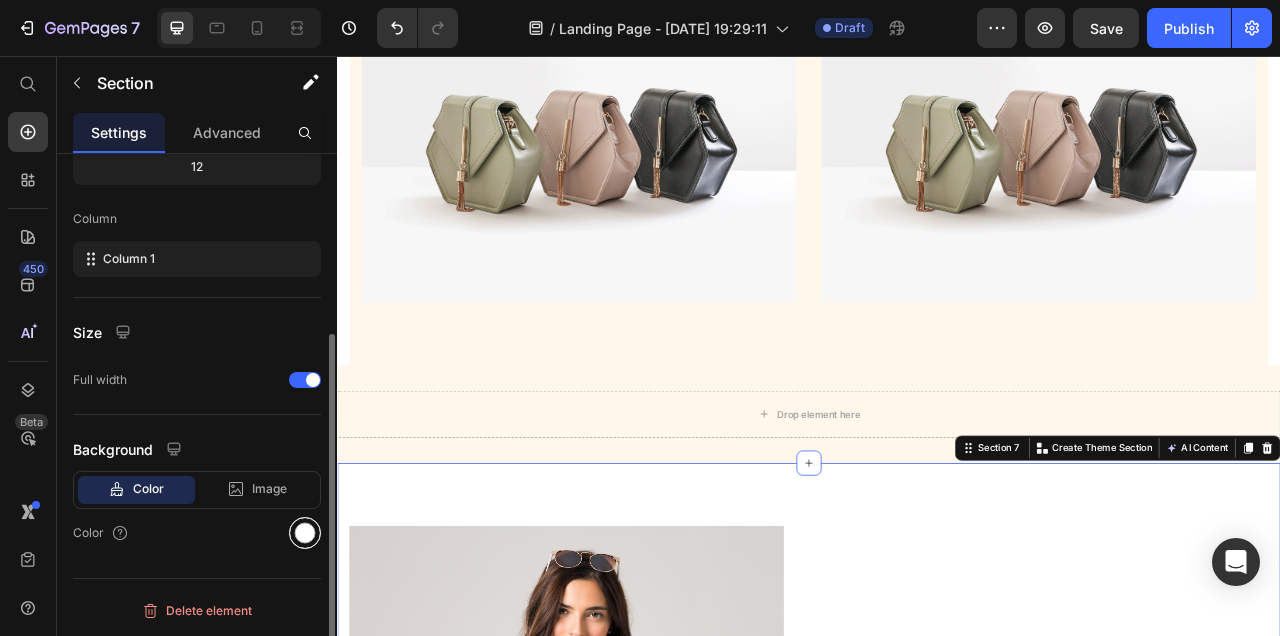 click at bounding box center [305, 533] 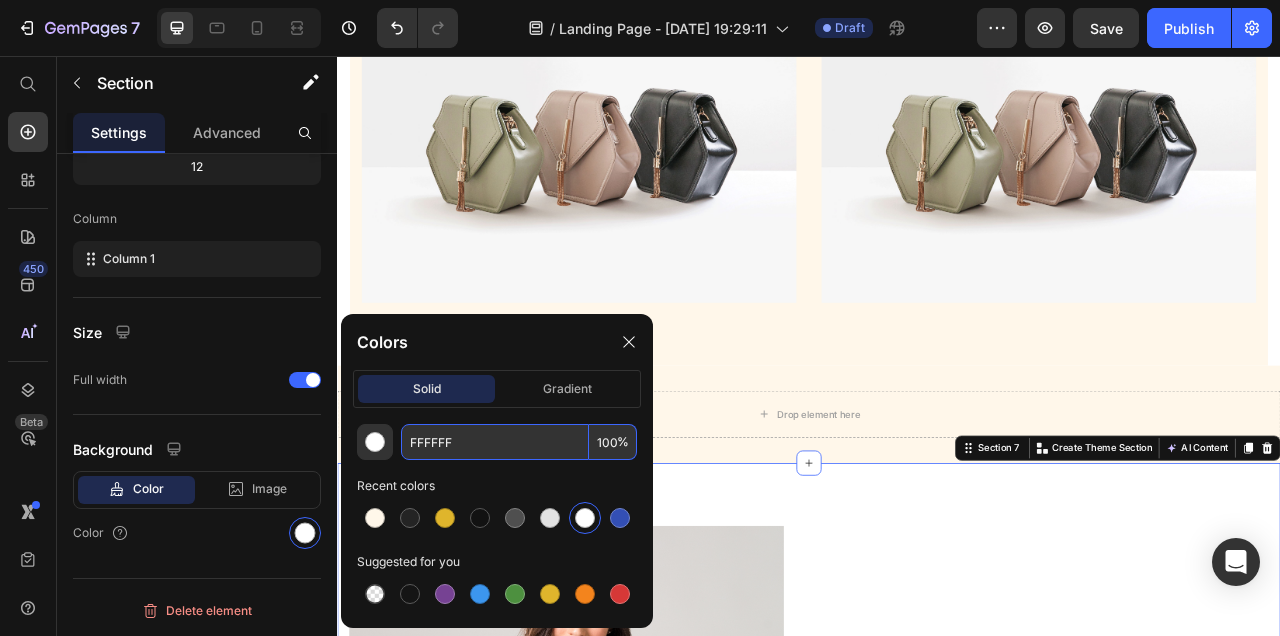 click on "FFFFFF" at bounding box center [495, 442] 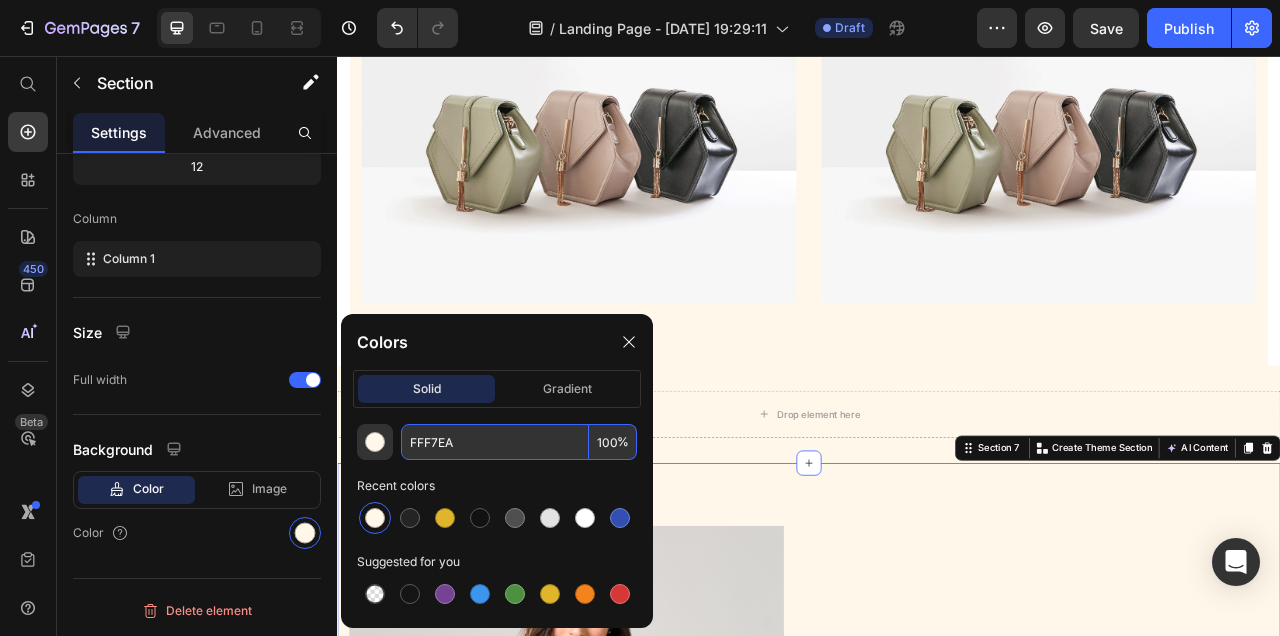 type on "FFF7EA" 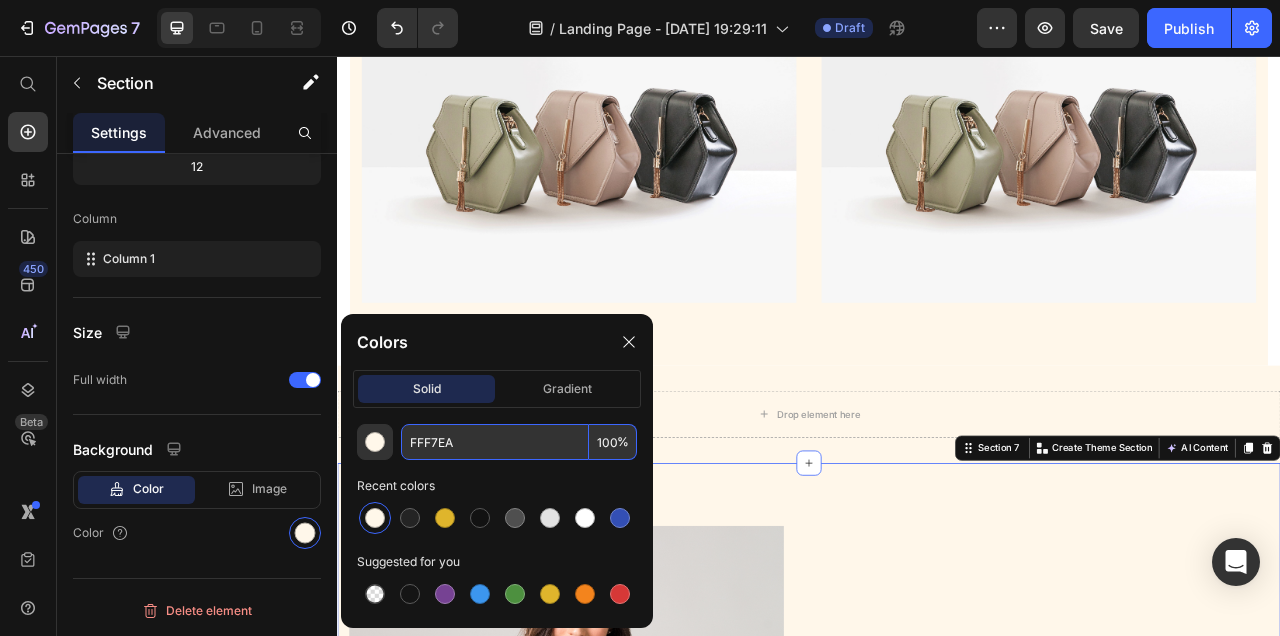 click on "Image Fashion Women 2022 Text block Women Fashion Heading Shop Now Button Row HOW WE CAN MAKE A PRODUCT FOR YOU Heading
Drop element here Row Row Section 7   You can create reusable sections Create Theme Section AI Content Write with GemAI What would you like to describe here? Tone and Voice Persuasive Product Women's Seamless Long-Sleeve Yoga Jumpsuit Show more Generate" at bounding box center (937, 1074) 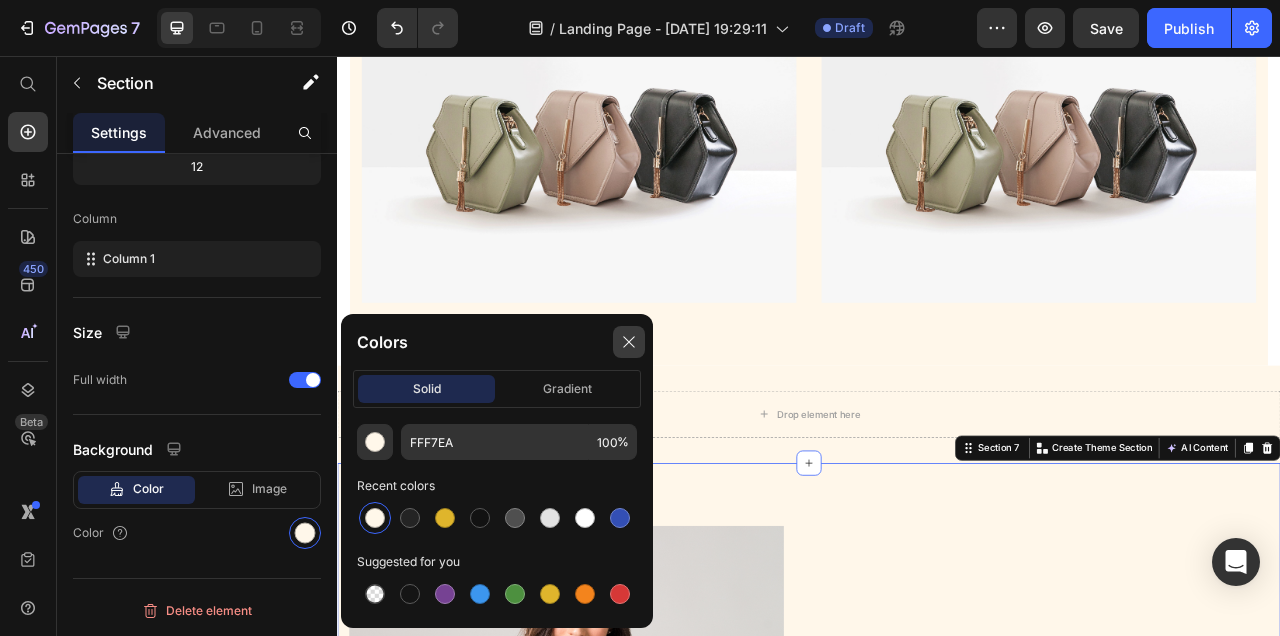 click 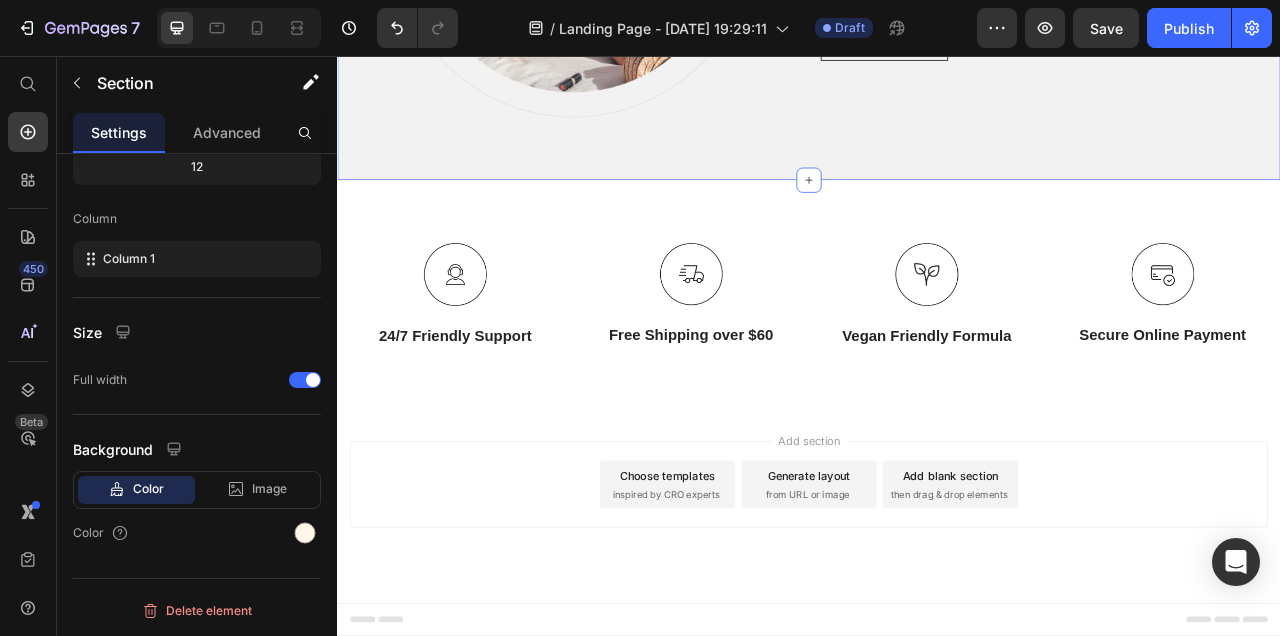 scroll, scrollTop: 5805, scrollLeft: 0, axis: vertical 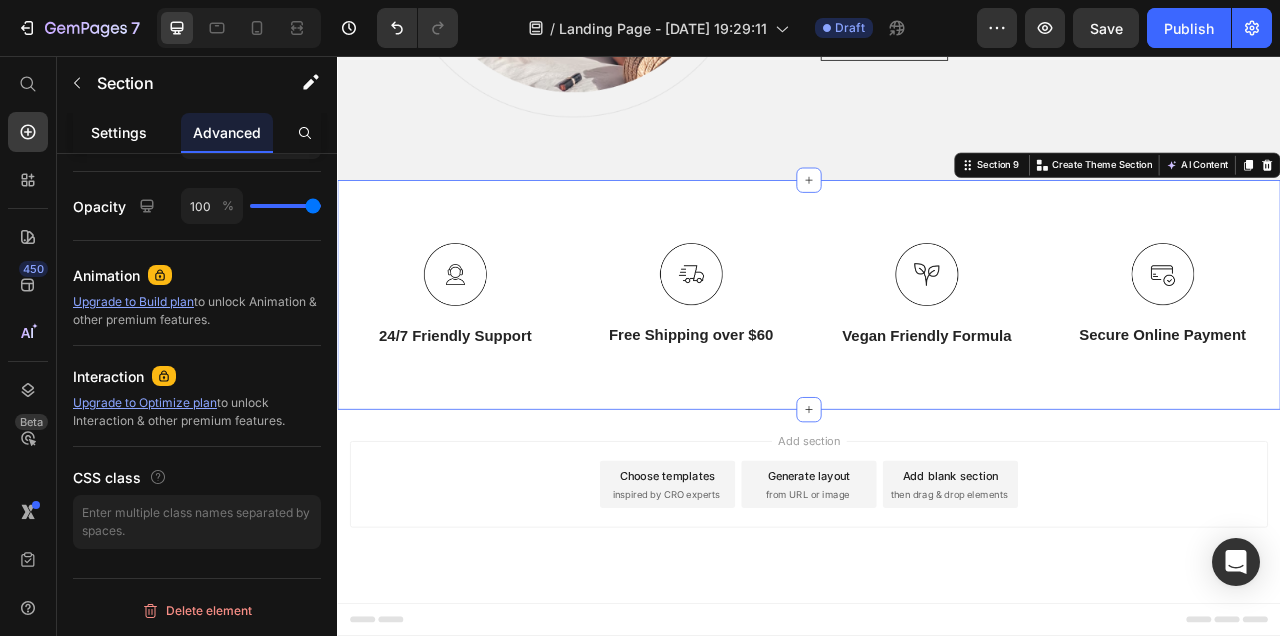 click on "Settings" at bounding box center (119, 132) 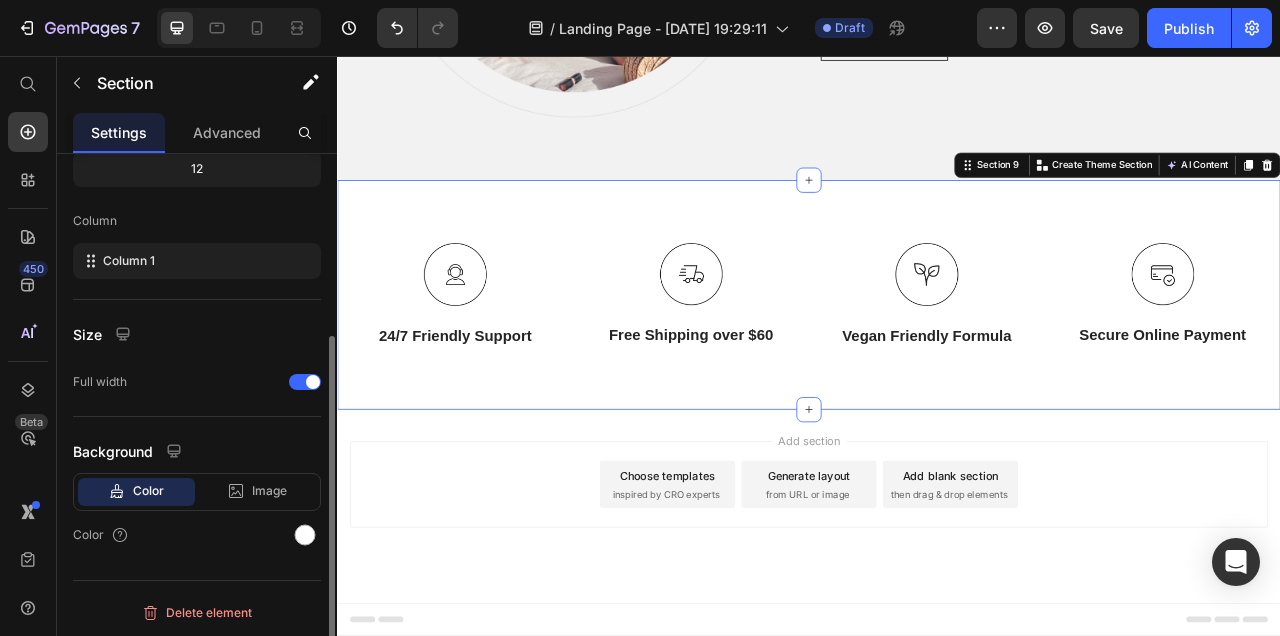 scroll, scrollTop: 269, scrollLeft: 0, axis: vertical 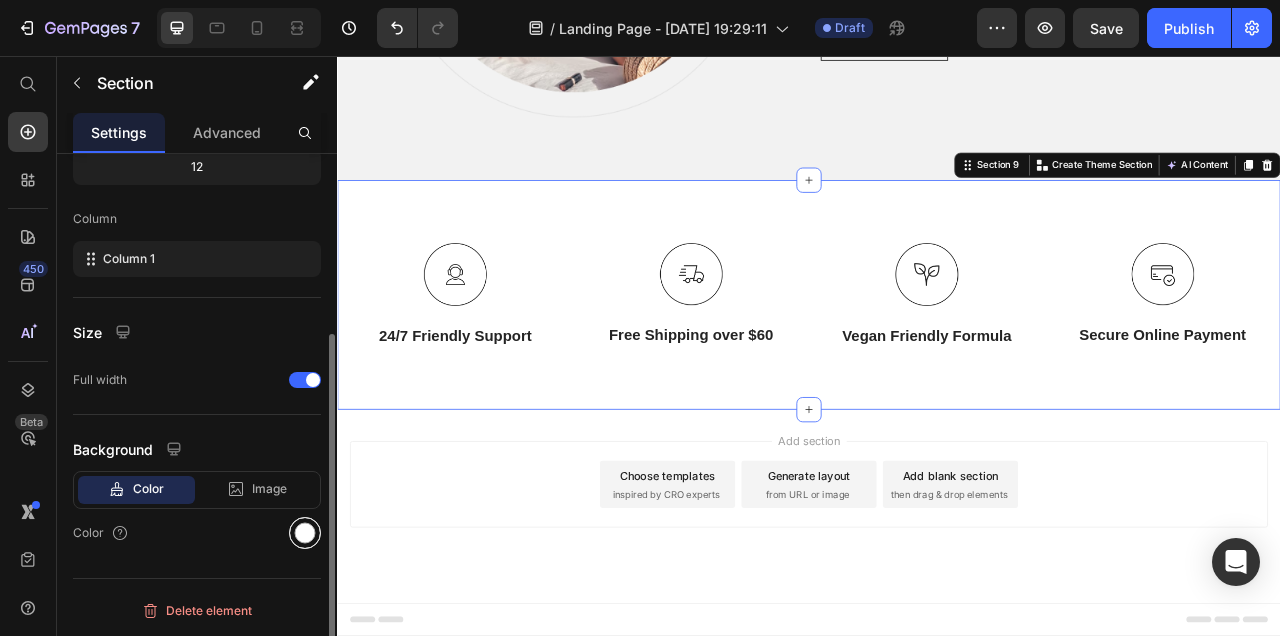 click at bounding box center [305, 533] 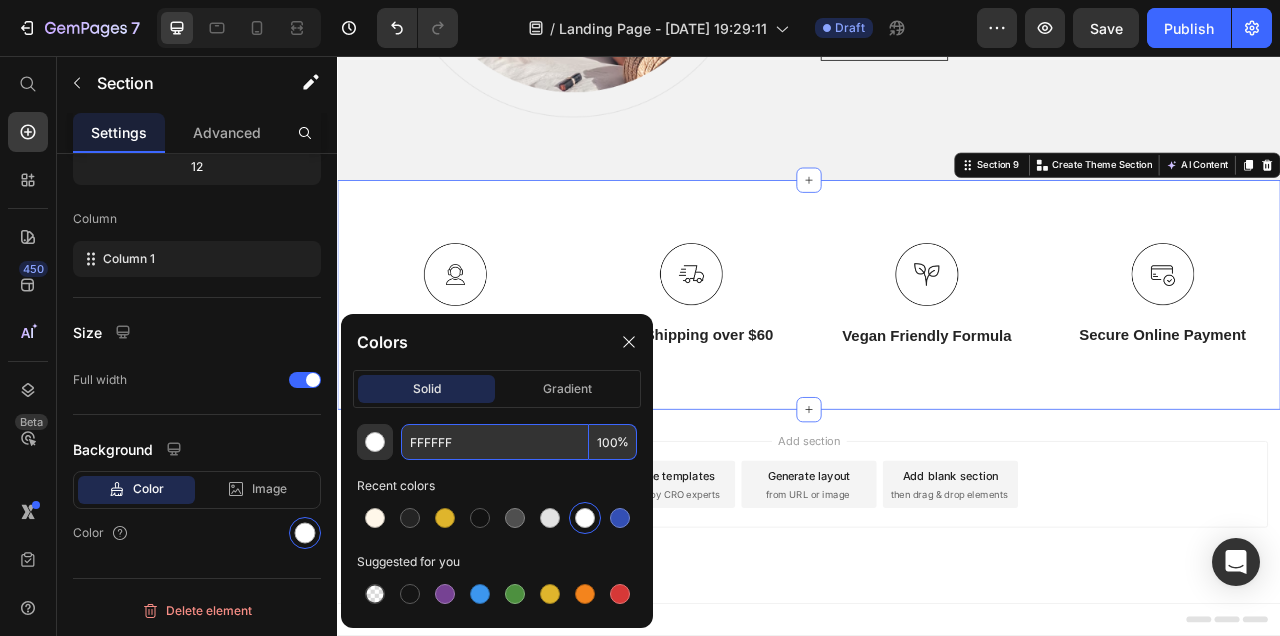 click on "FFFFFF" at bounding box center [495, 442] 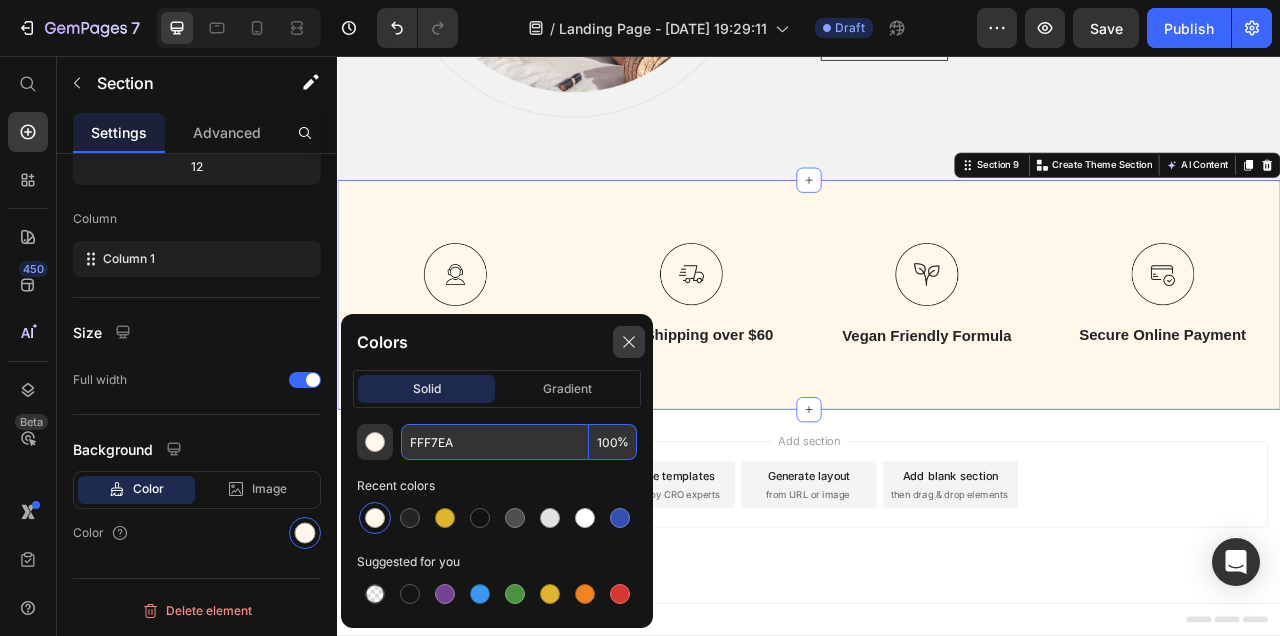 click 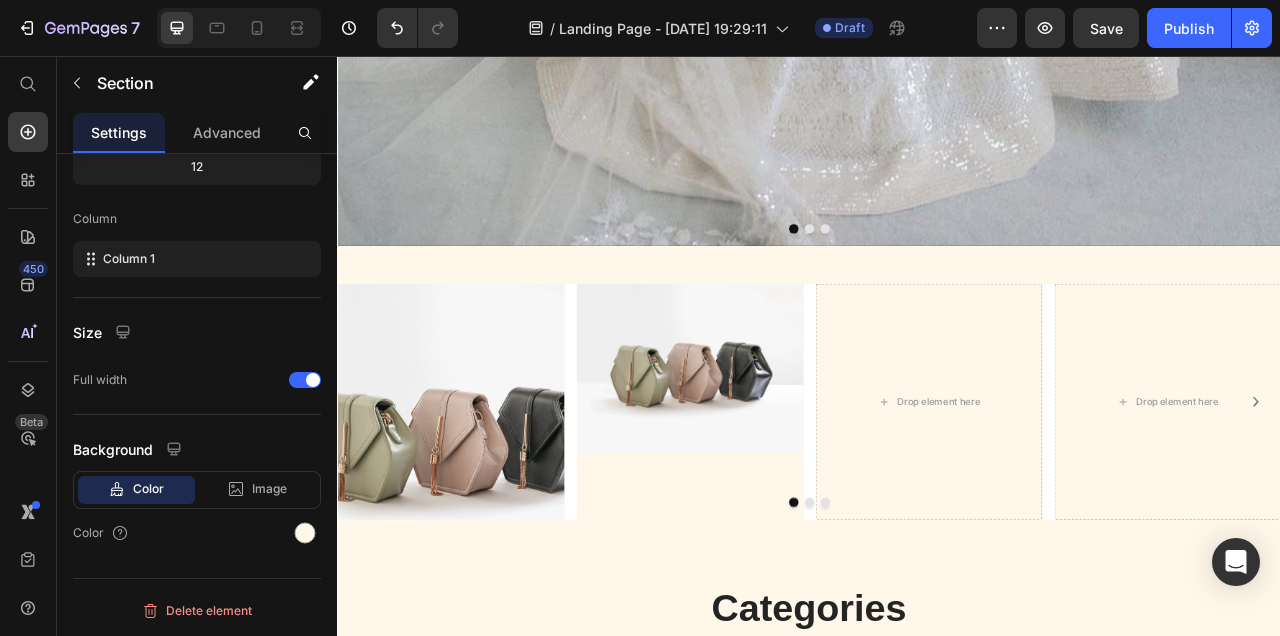 scroll, scrollTop: 1411, scrollLeft: 0, axis: vertical 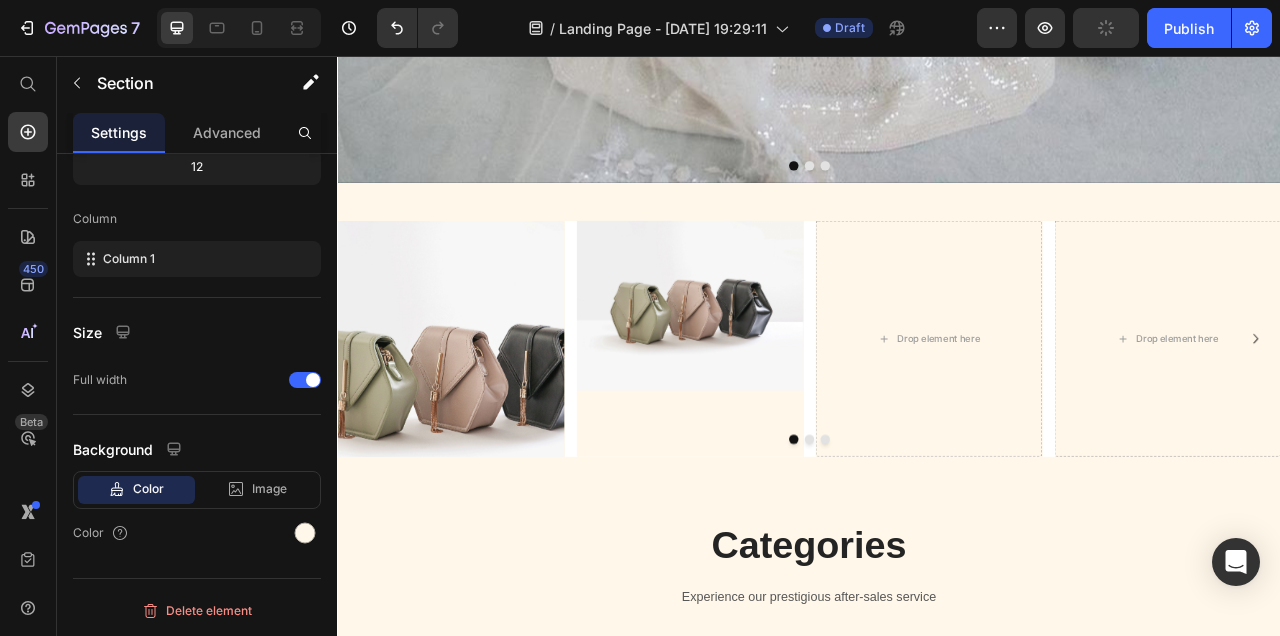 click at bounding box center (481, 458) 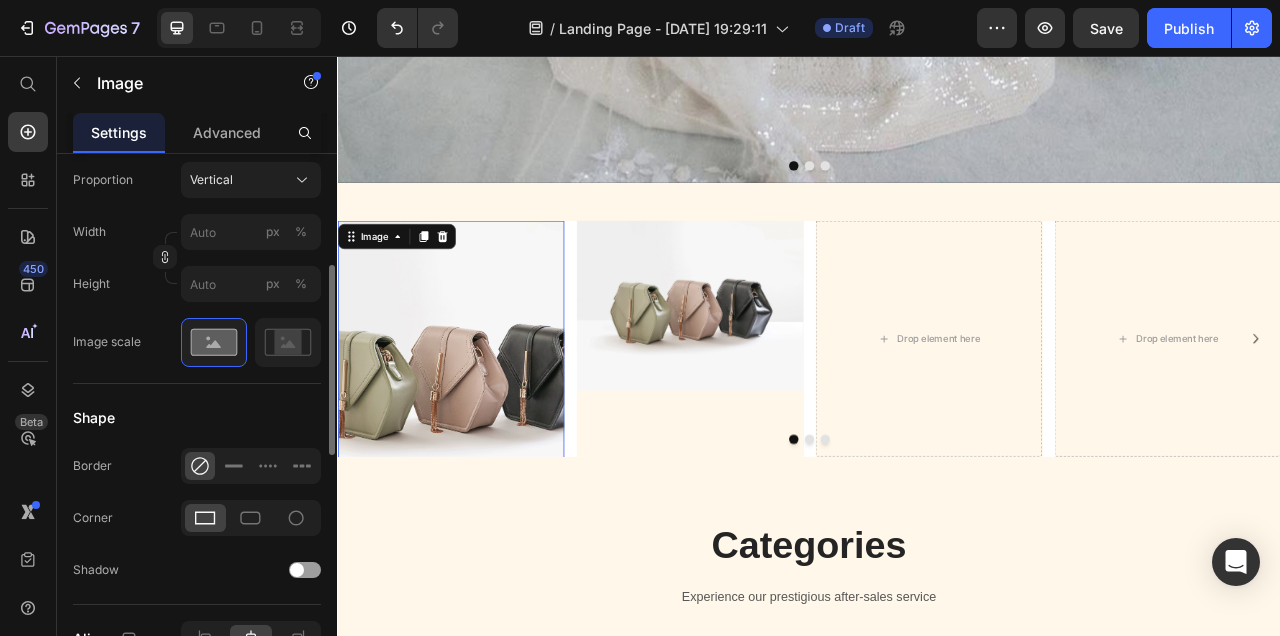 scroll, scrollTop: 630, scrollLeft: 0, axis: vertical 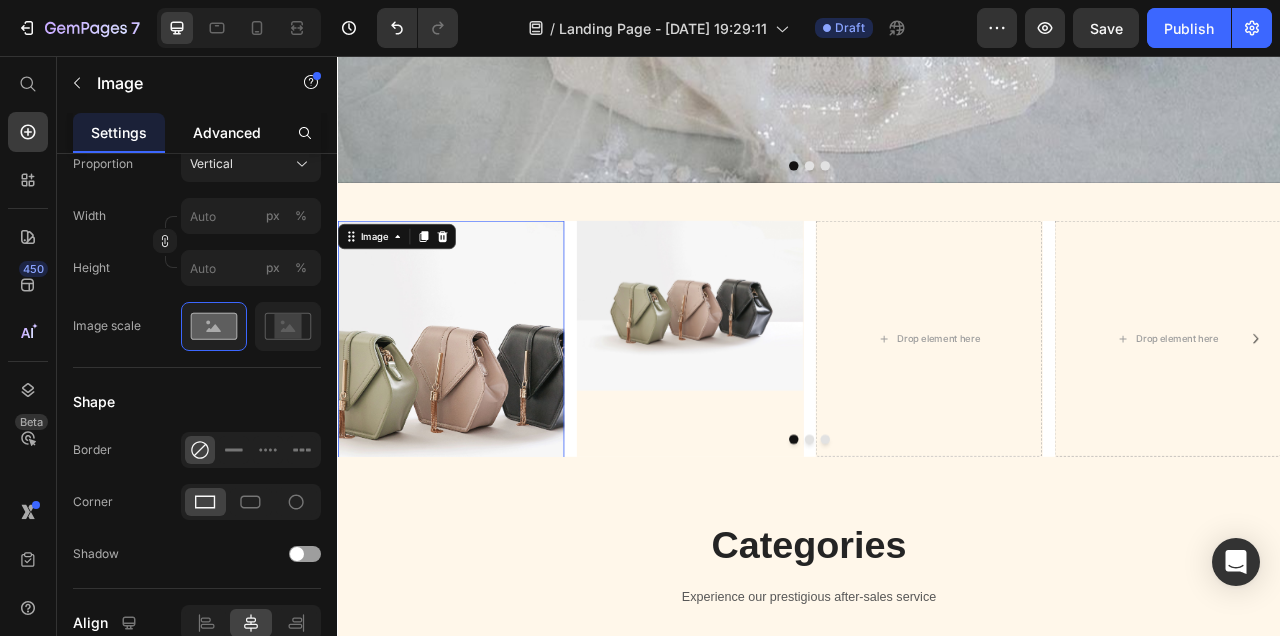 click on "Advanced" at bounding box center (227, 132) 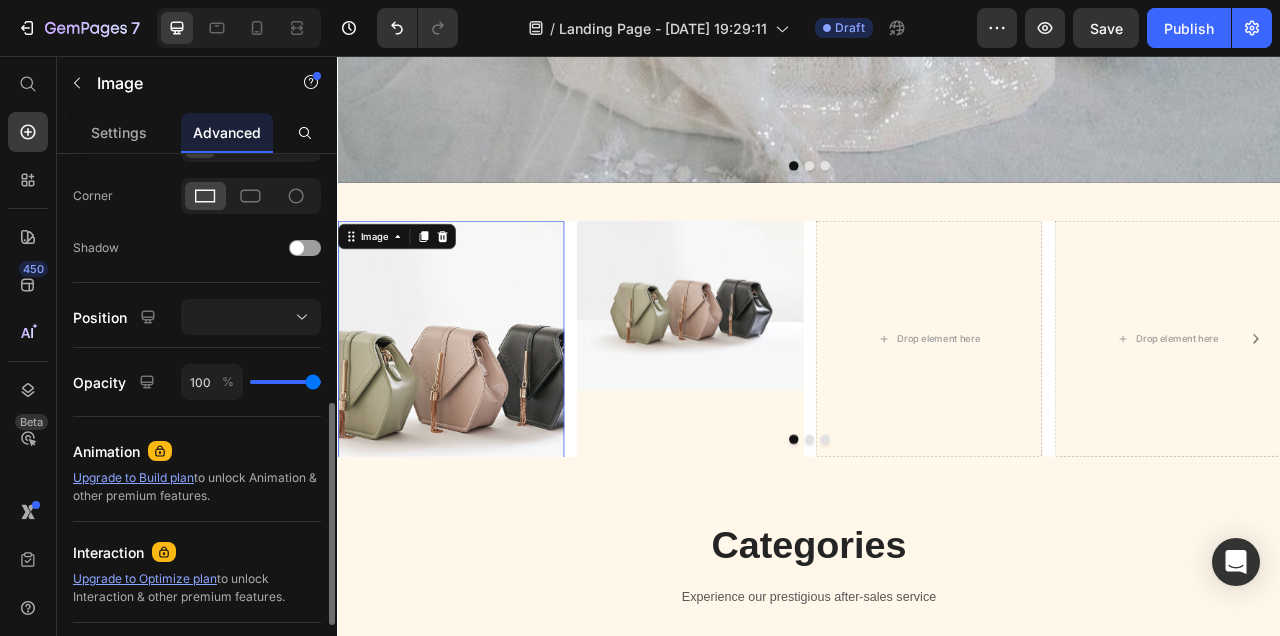 scroll, scrollTop: 594, scrollLeft: 0, axis: vertical 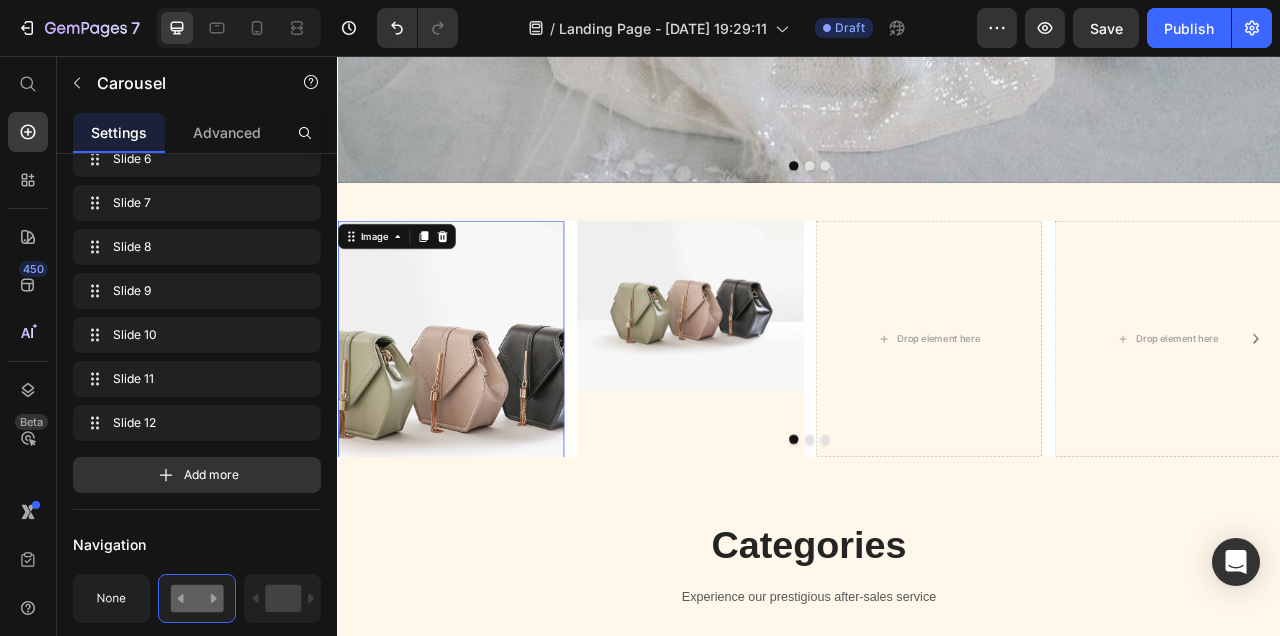 click on "Image   0 Image
Drop element here
Drop element here
Drop element here
Drop element here
Drop element here
Drop element here
Drop element here
Drop element here
Drop element here
Drop element here" at bounding box center [937, 416] 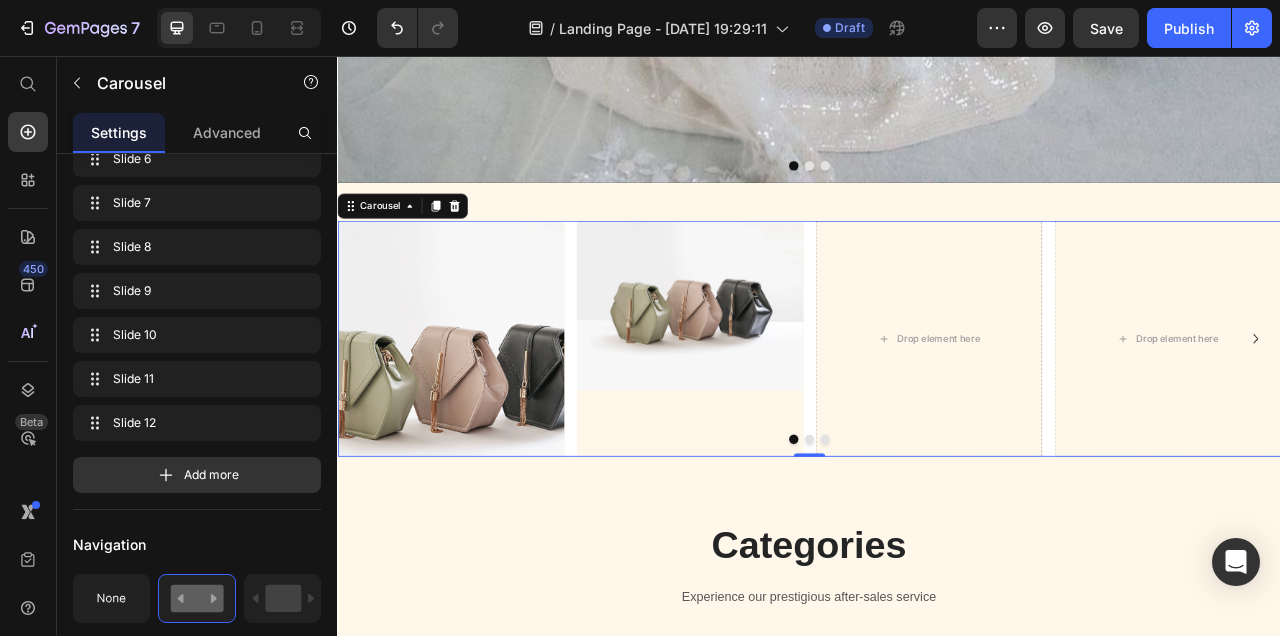 scroll, scrollTop: 0, scrollLeft: 0, axis: both 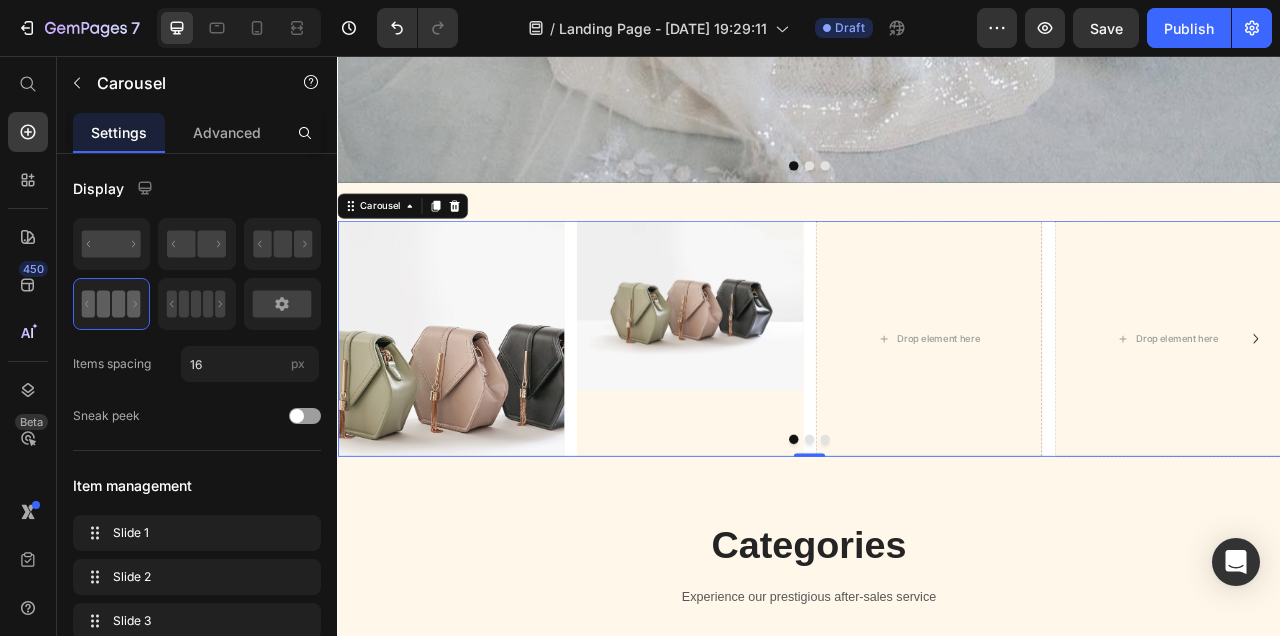 click on "Image Image
Drop element here
Drop element here
Drop element here
Drop element here
Drop element here
Drop element here
Drop element here
Drop element here
Drop element here
Drop element here" at bounding box center (937, 416) 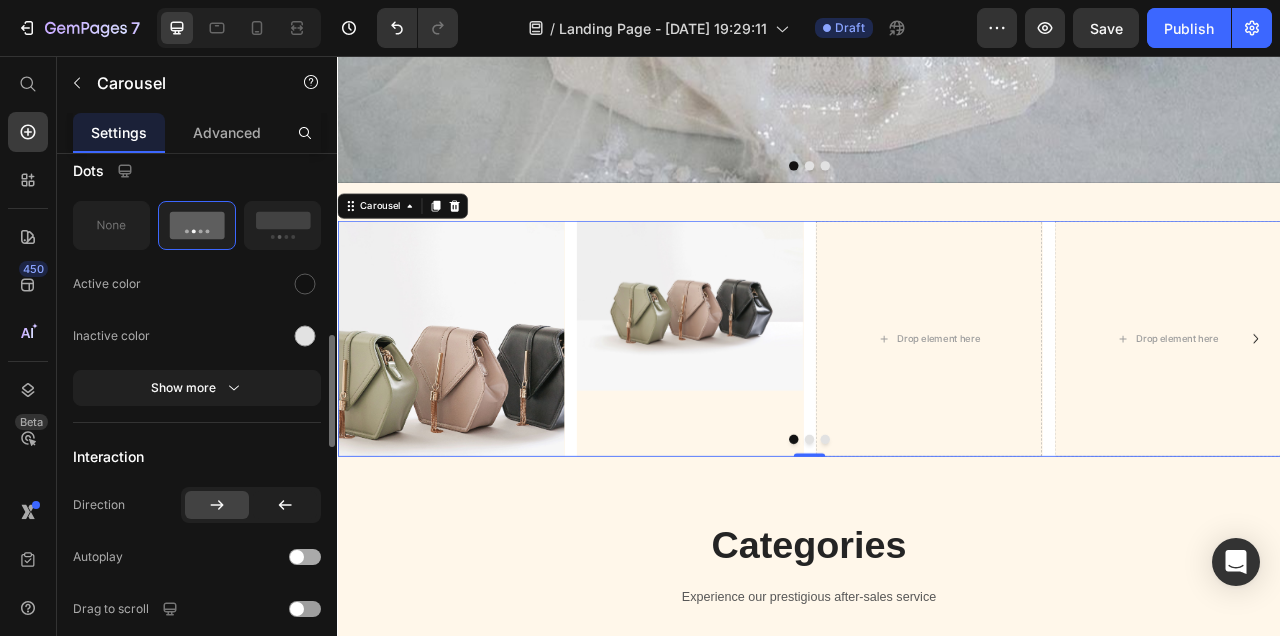 scroll, scrollTop: 1182, scrollLeft: 0, axis: vertical 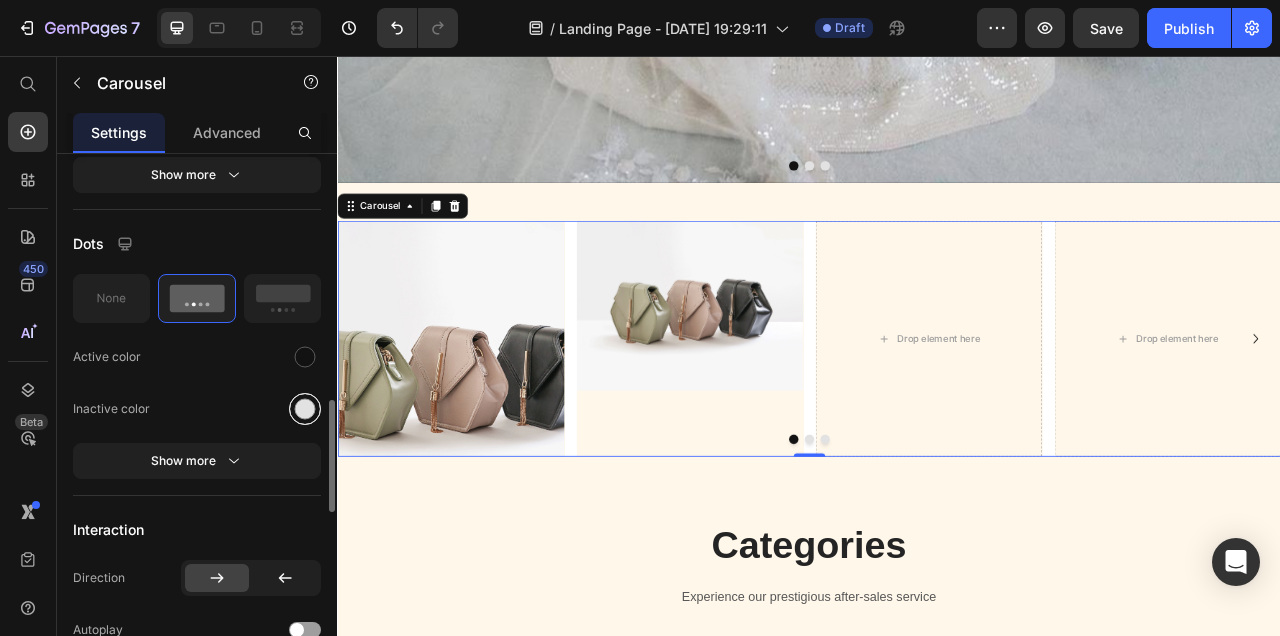 click at bounding box center (305, 408) 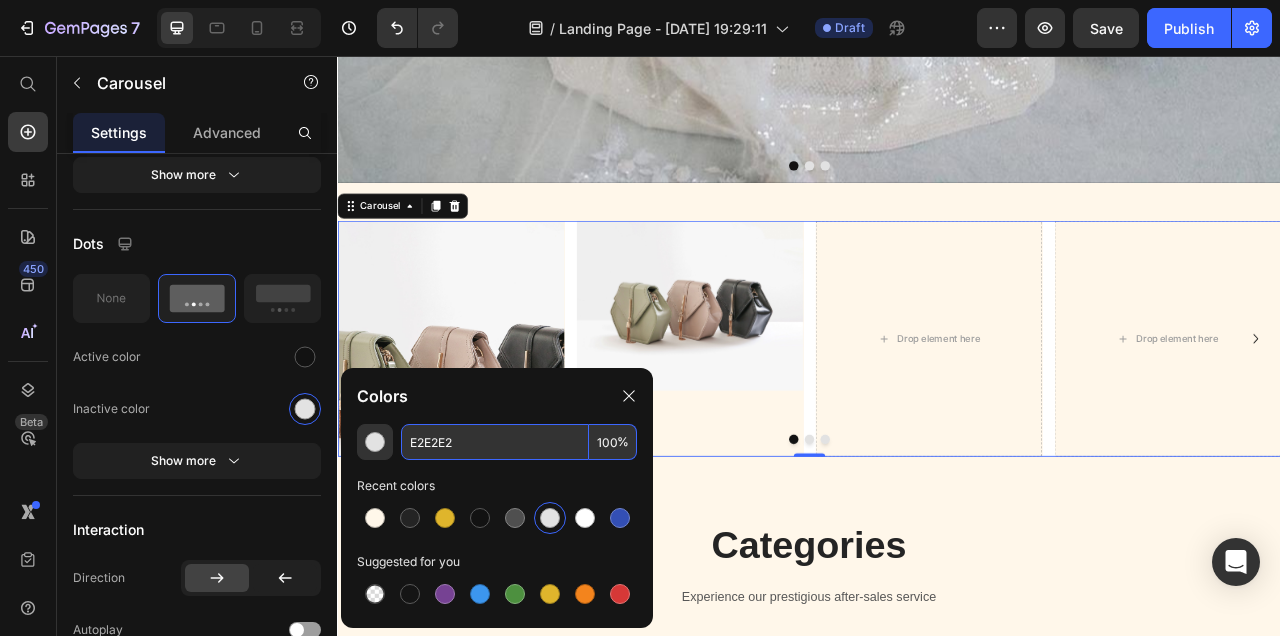 click on "E2E2E2" at bounding box center (495, 442) 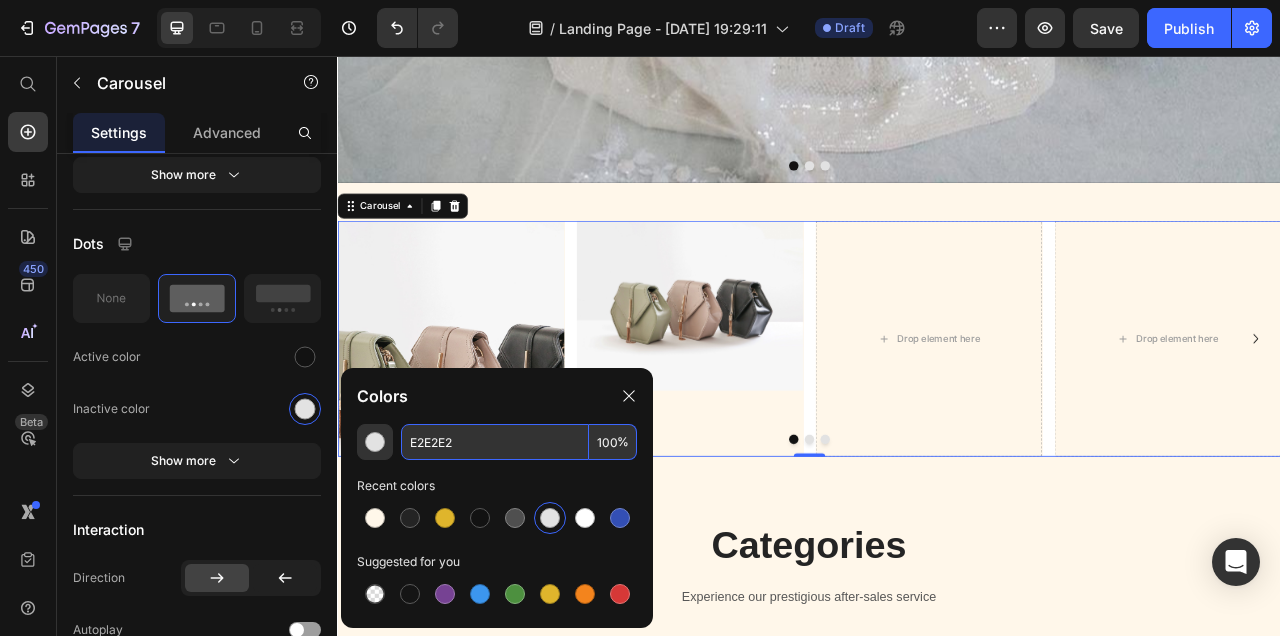 paste on "FFF7EA" 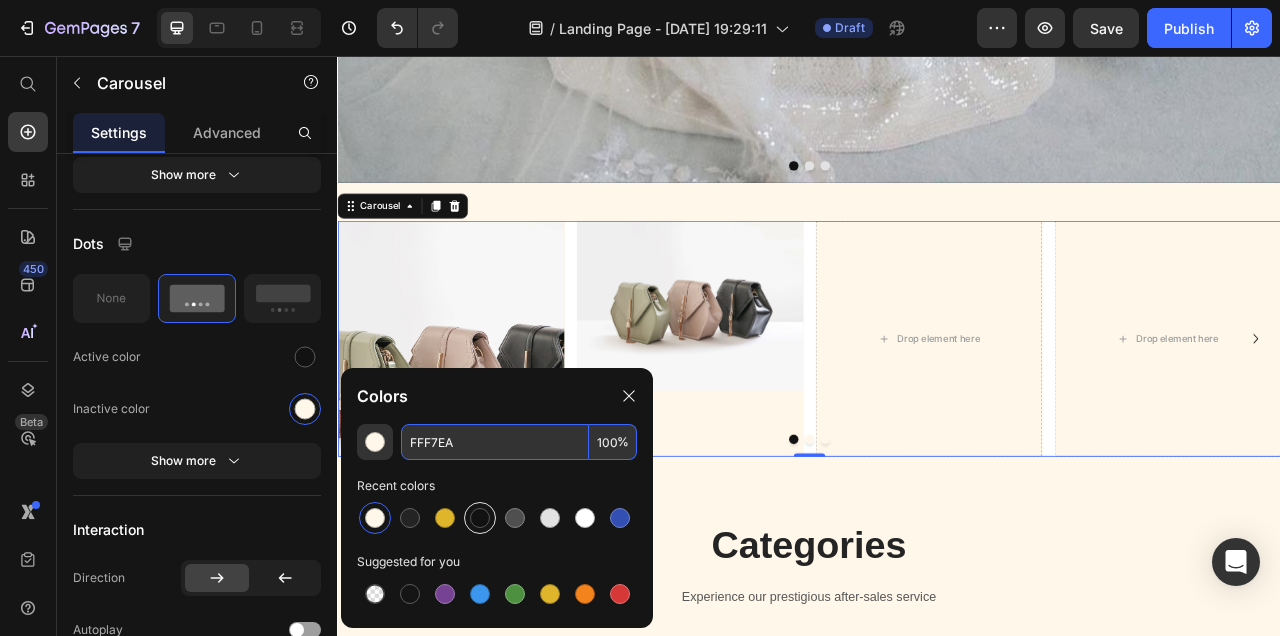 click at bounding box center [480, 518] 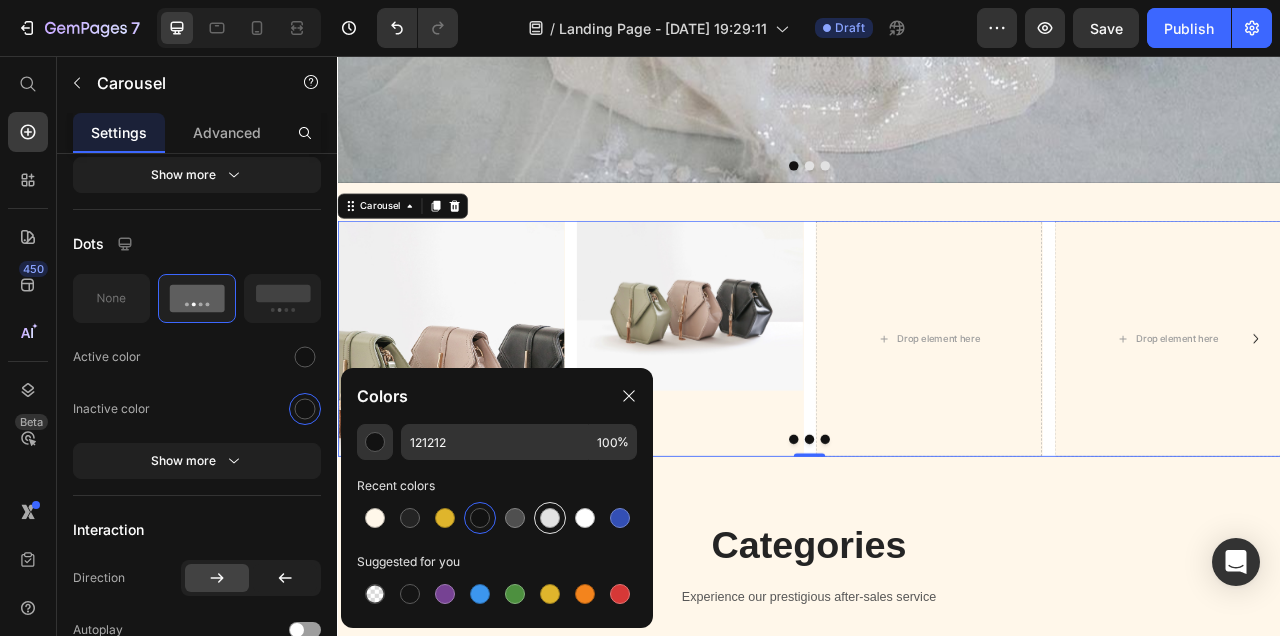 click at bounding box center [550, 518] 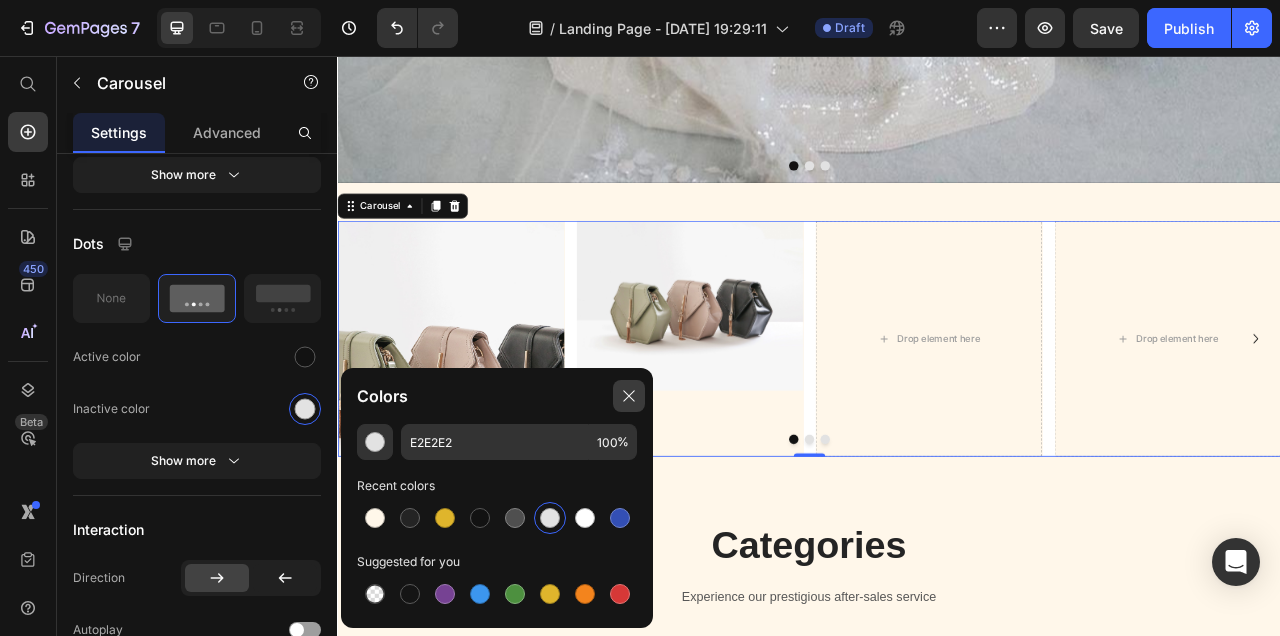 click 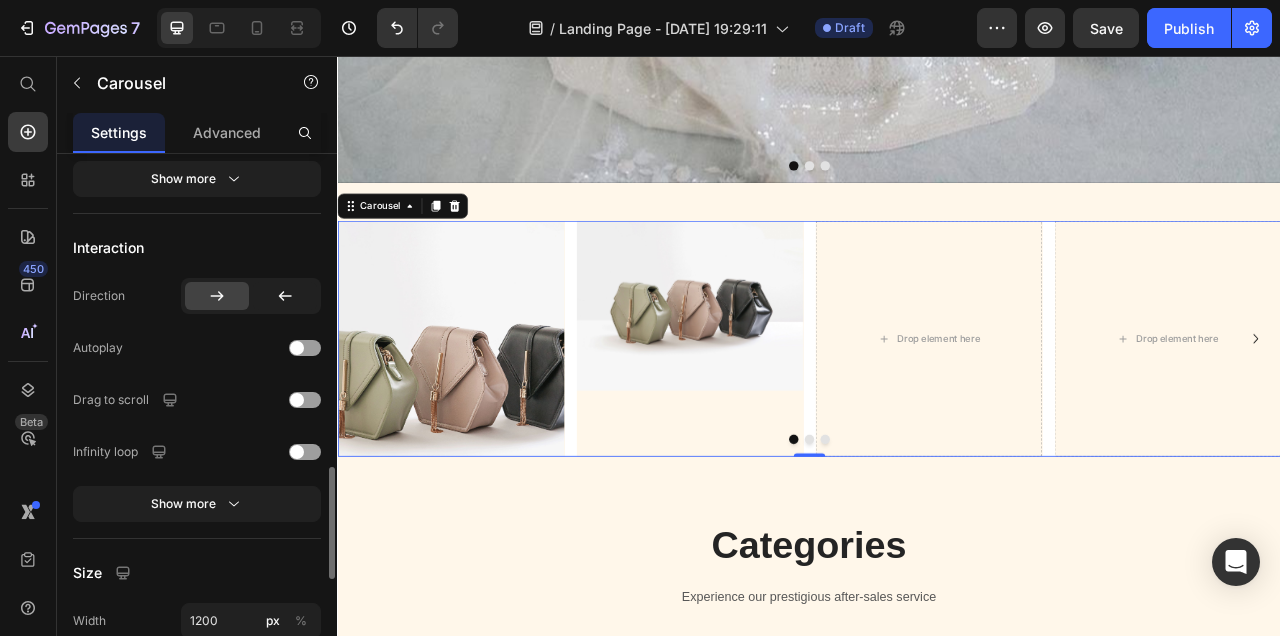 scroll, scrollTop: 1566, scrollLeft: 0, axis: vertical 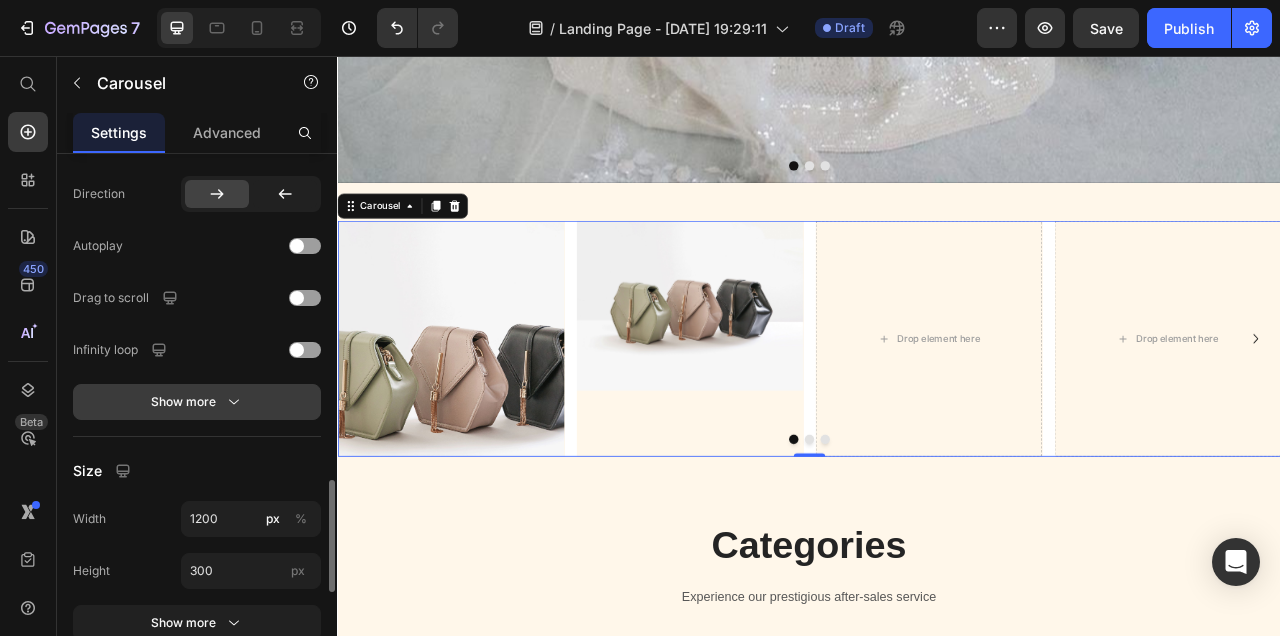 click on "Show more" at bounding box center (197, 402) 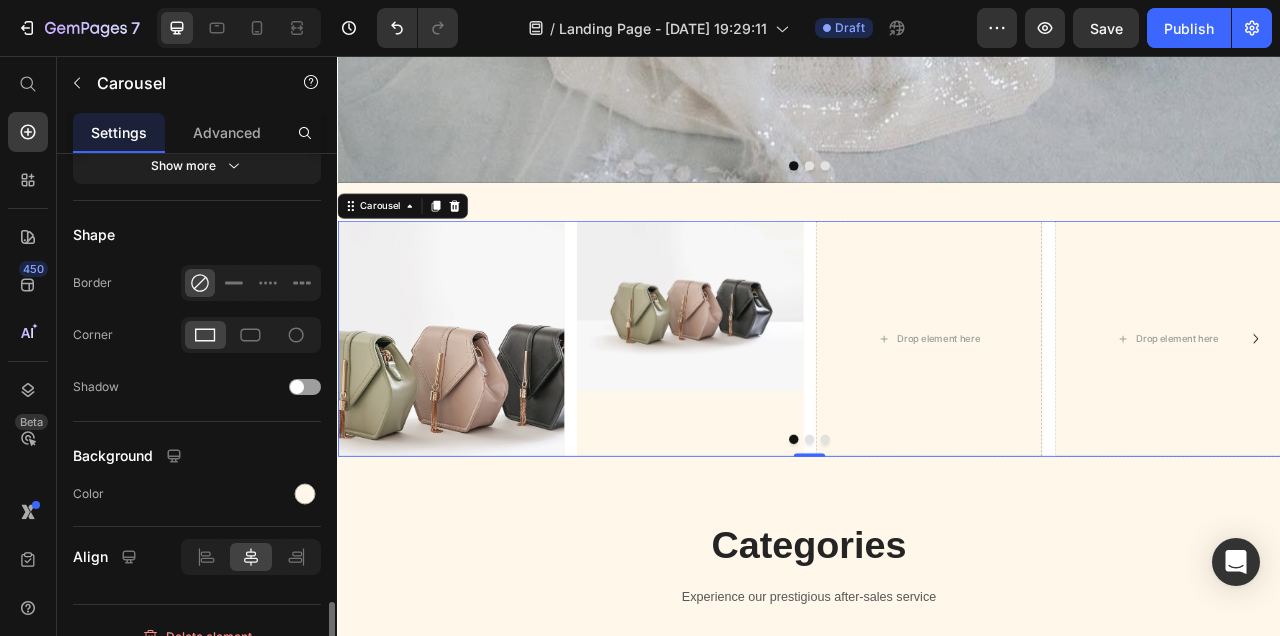 scroll, scrollTop: 2153, scrollLeft: 0, axis: vertical 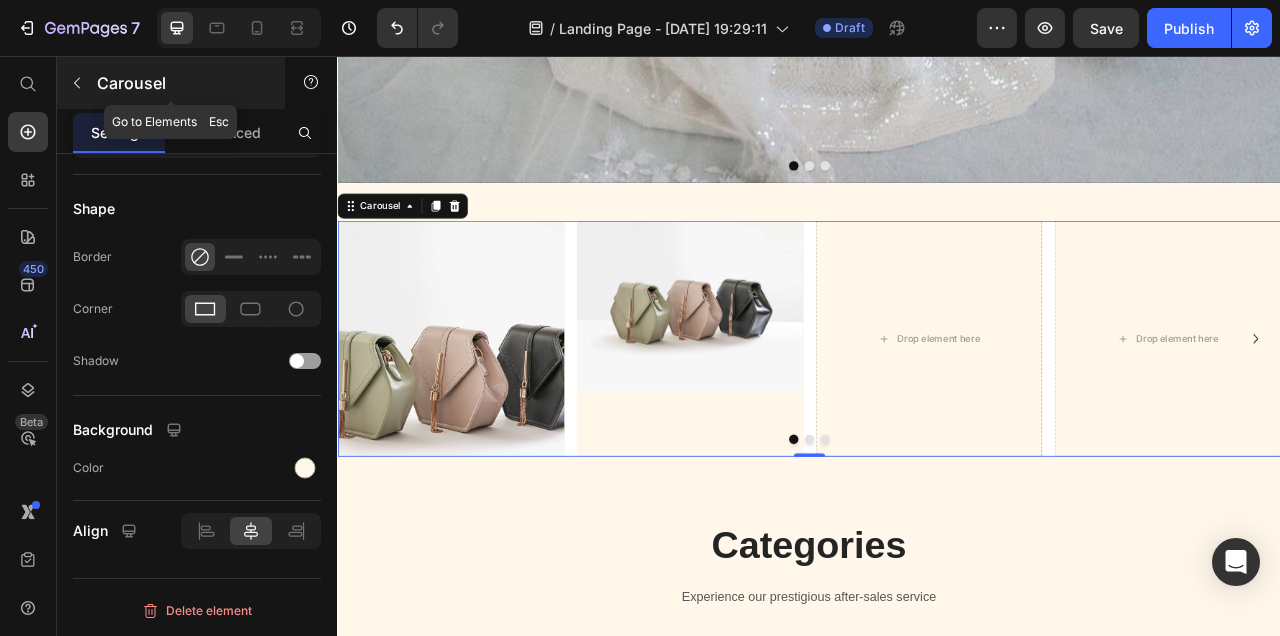 click on "Carousel" at bounding box center (182, 83) 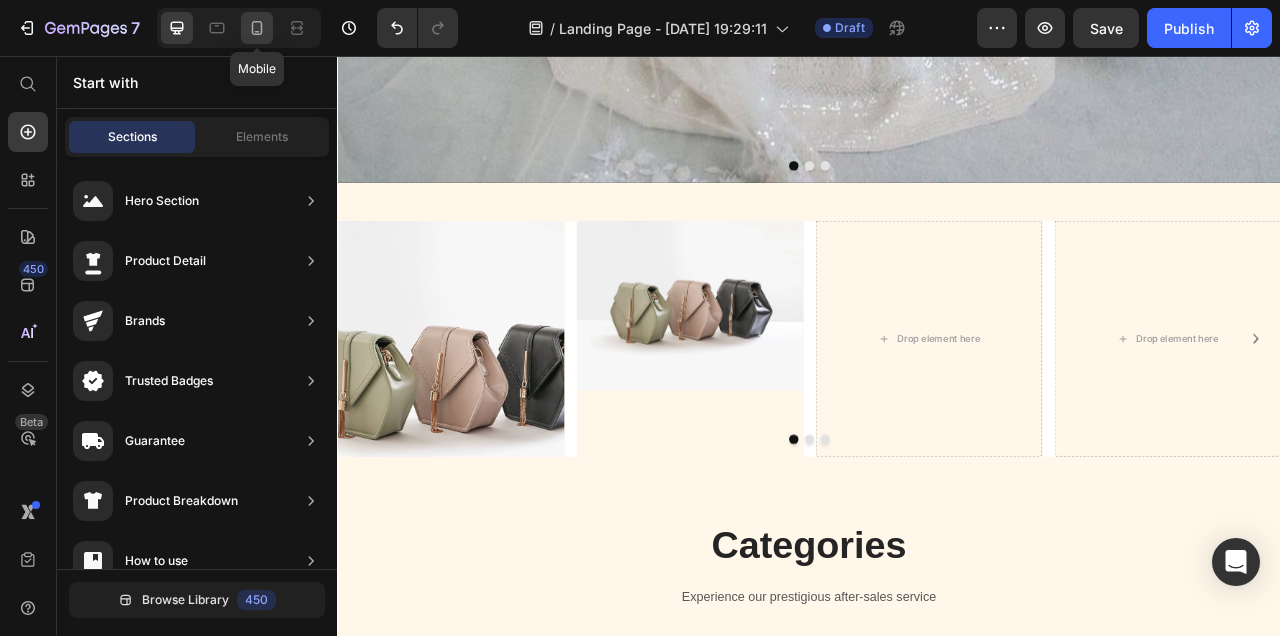click 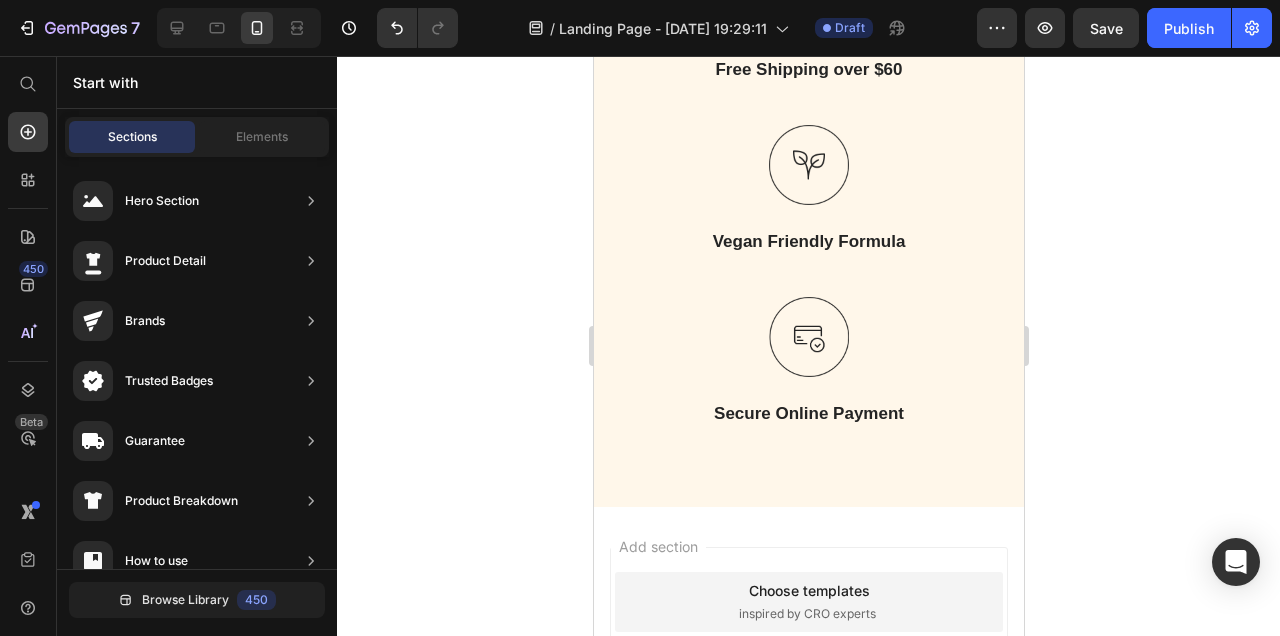 scroll, scrollTop: 6189, scrollLeft: 0, axis: vertical 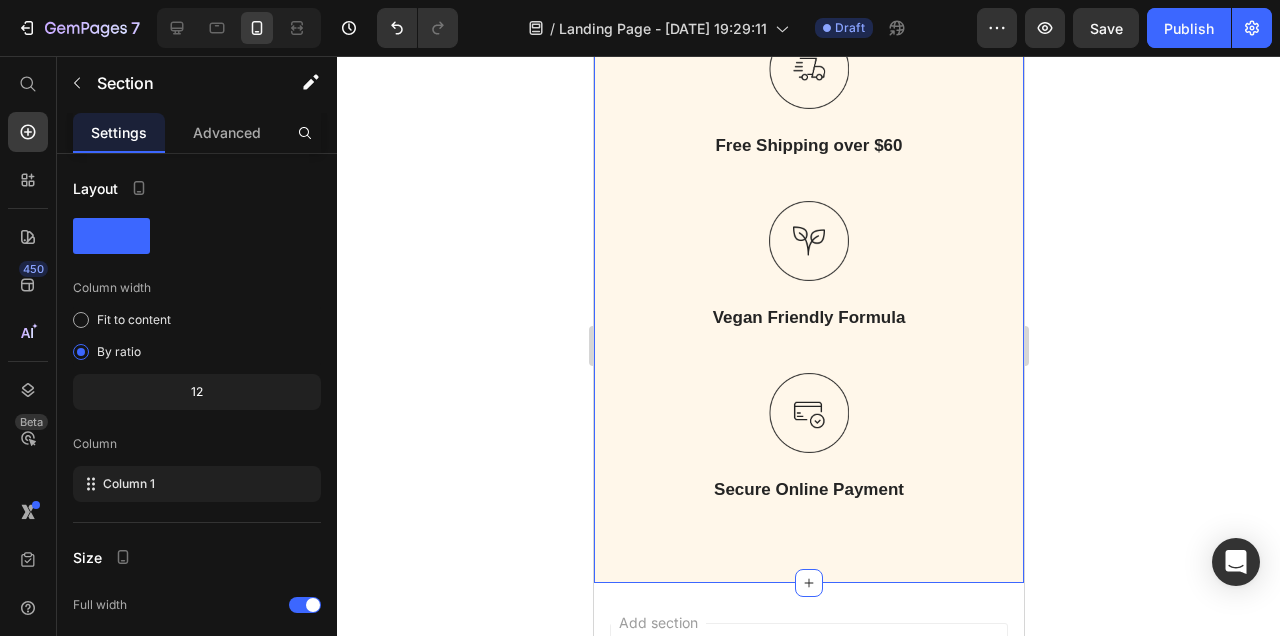 click on "Image 24/7 Friendly Support Text Block Image Free Shipping over $60 Text Block Image Vegan Friendly Formula Text Block   42 Image Secure Online Payment Text Block Row Section 9" at bounding box center (808, 180) 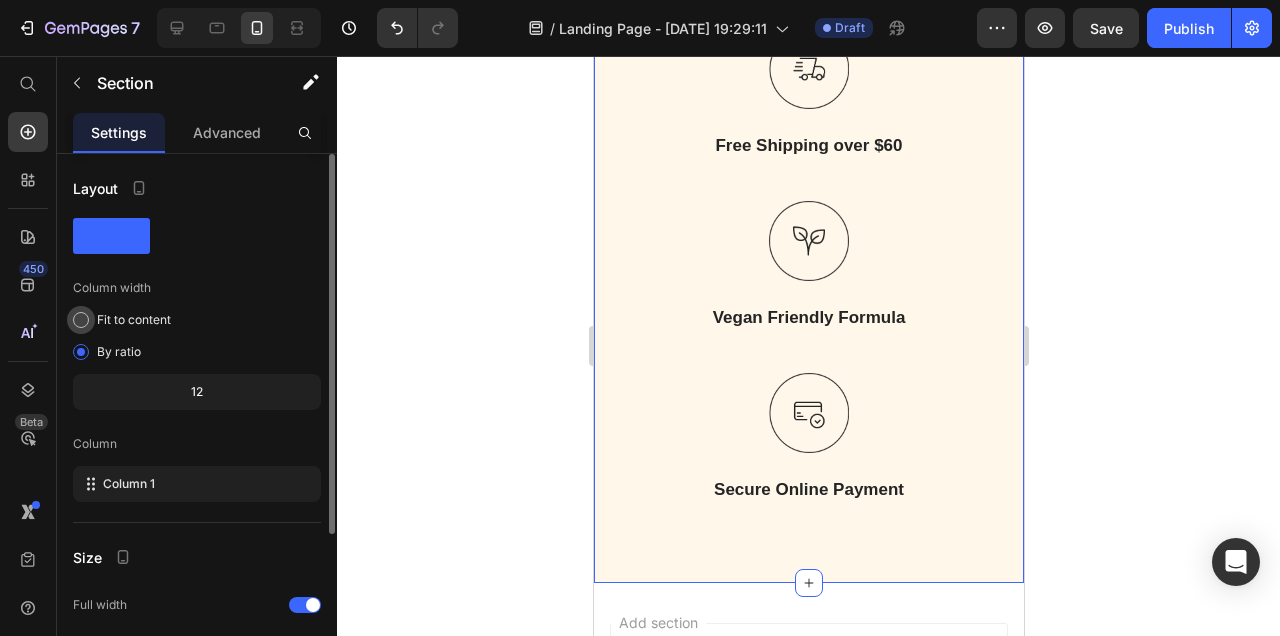 click on "Fit to content" at bounding box center (134, 320) 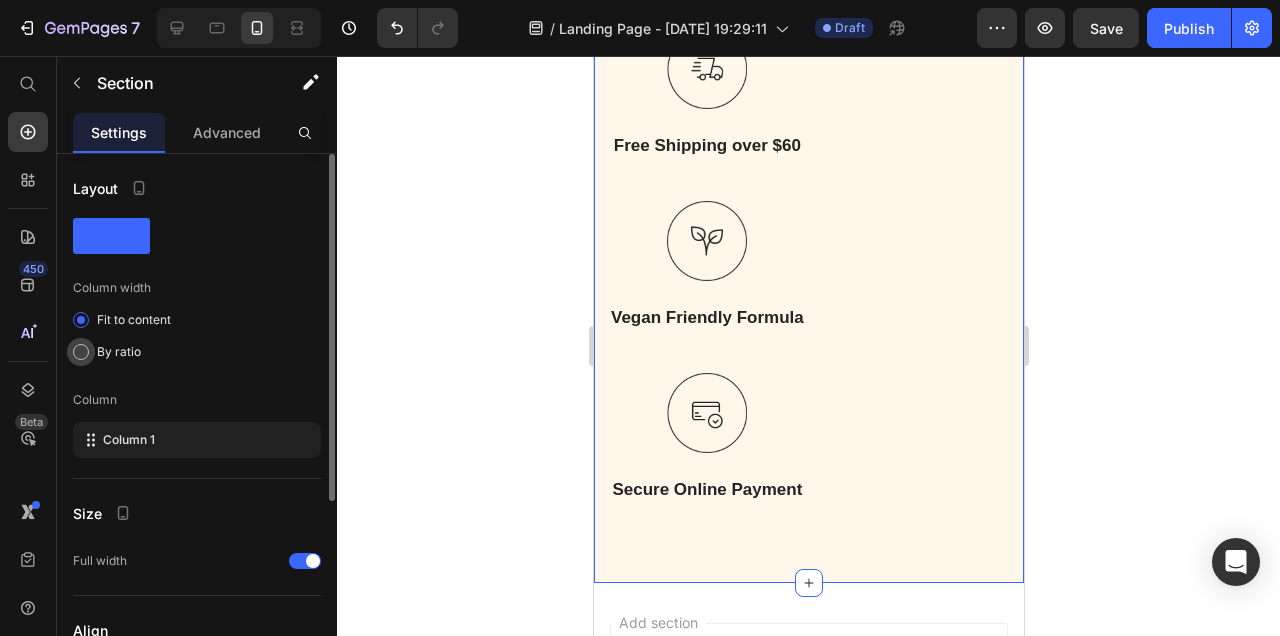 click on "By ratio" 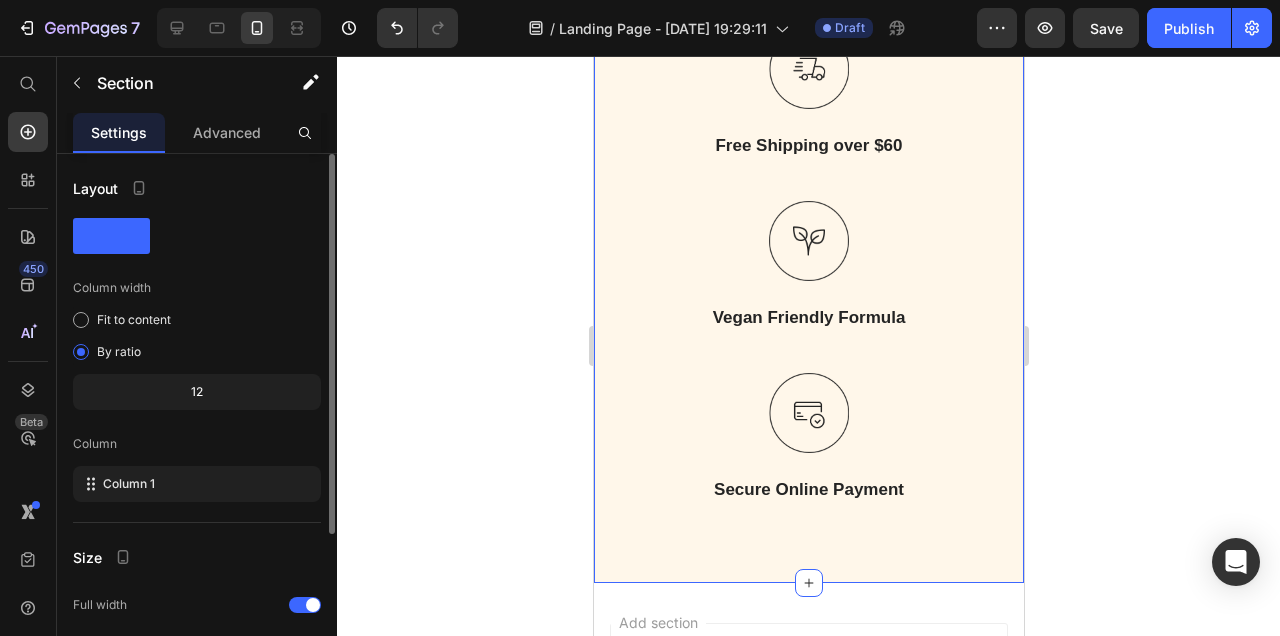 click 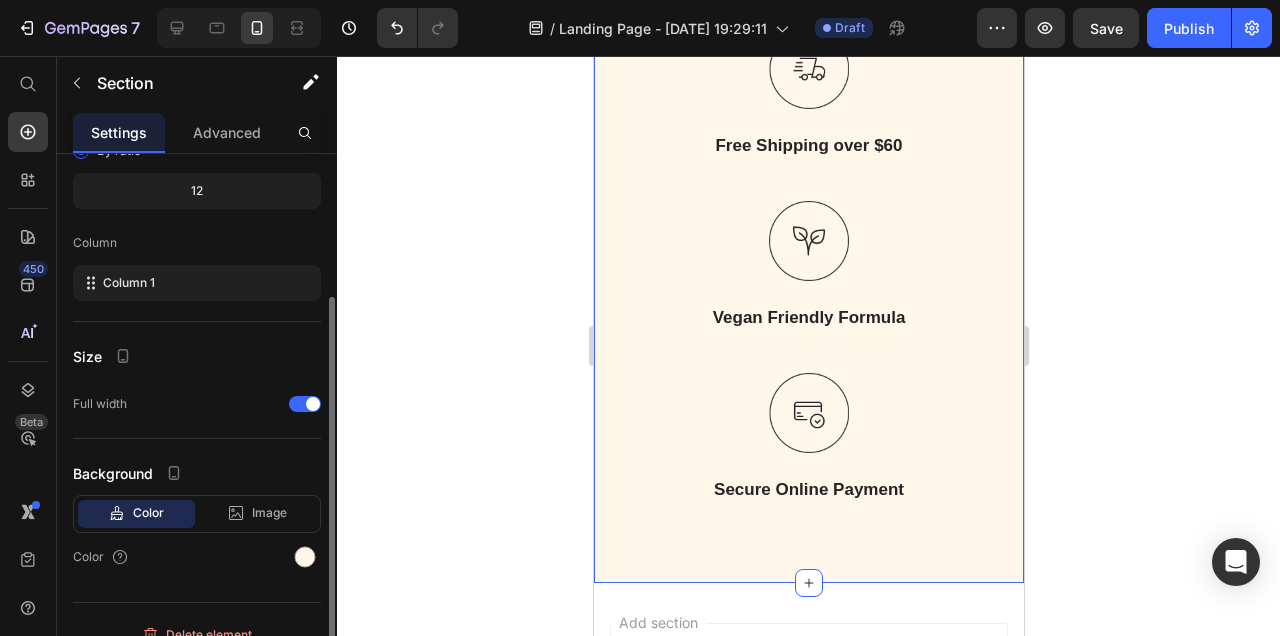scroll, scrollTop: 202, scrollLeft: 0, axis: vertical 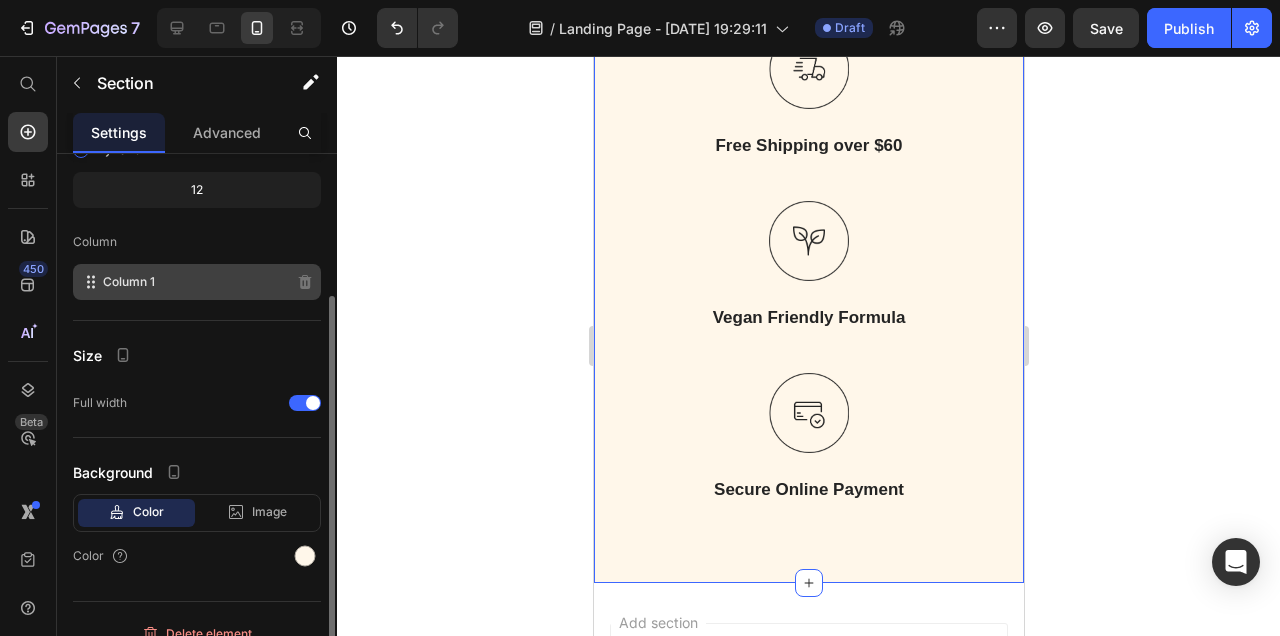 click on "Column 1" 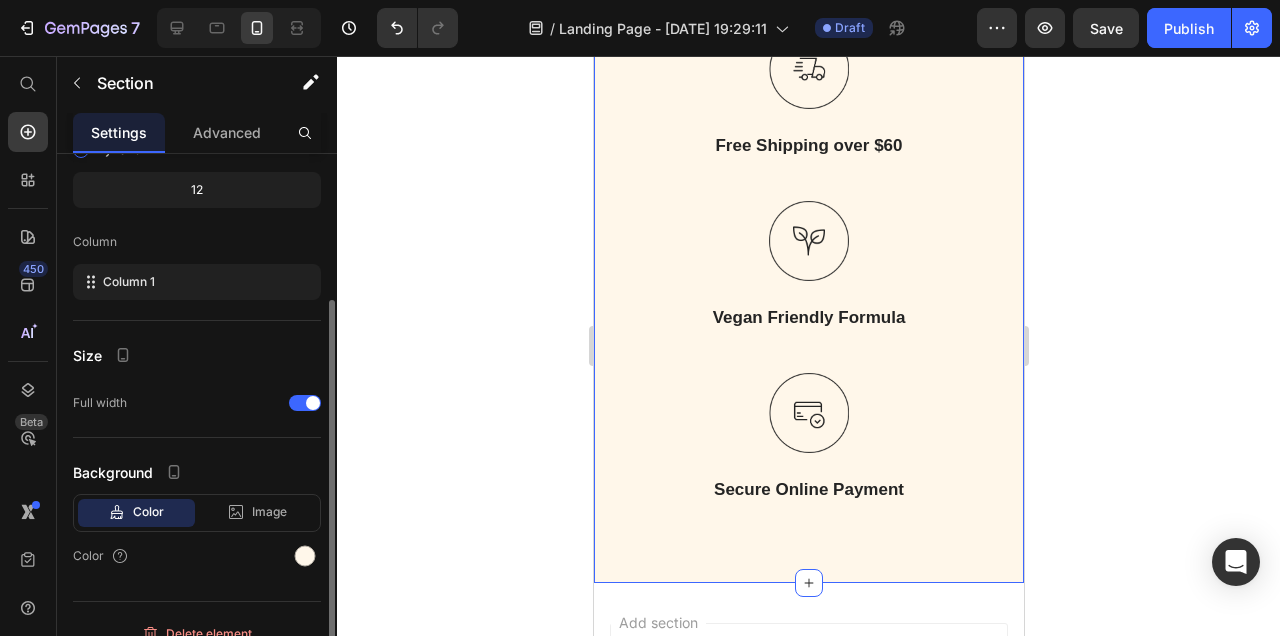 scroll, scrollTop: 225, scrollLeft: 0, axis: vertical 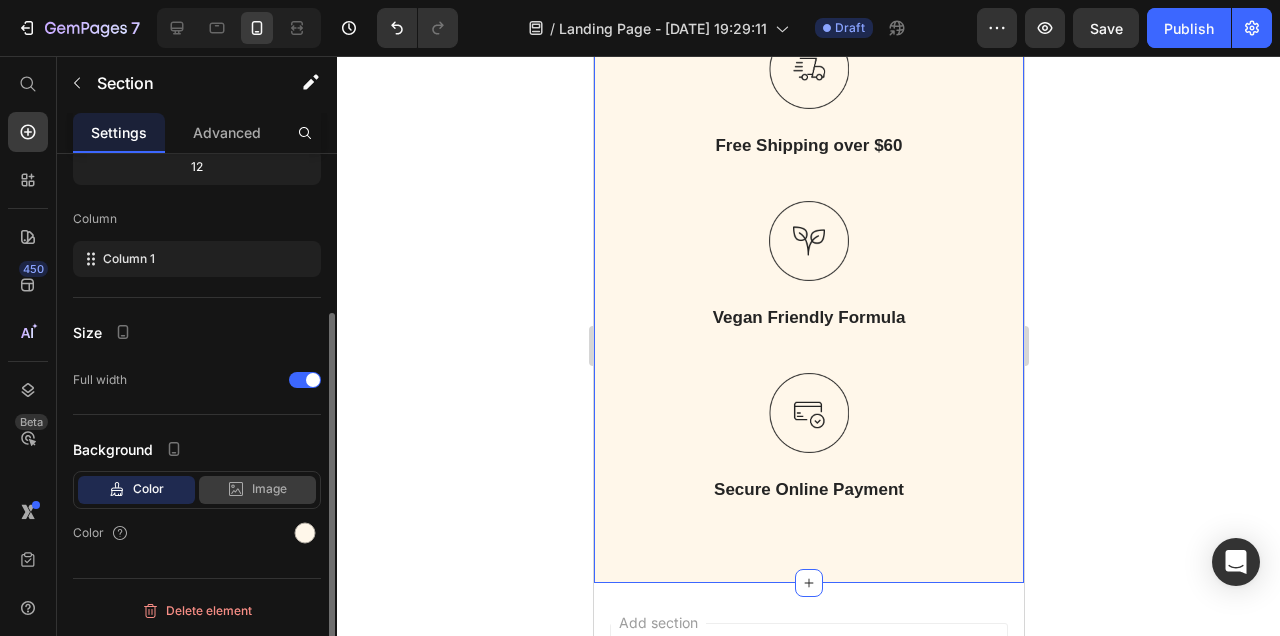click 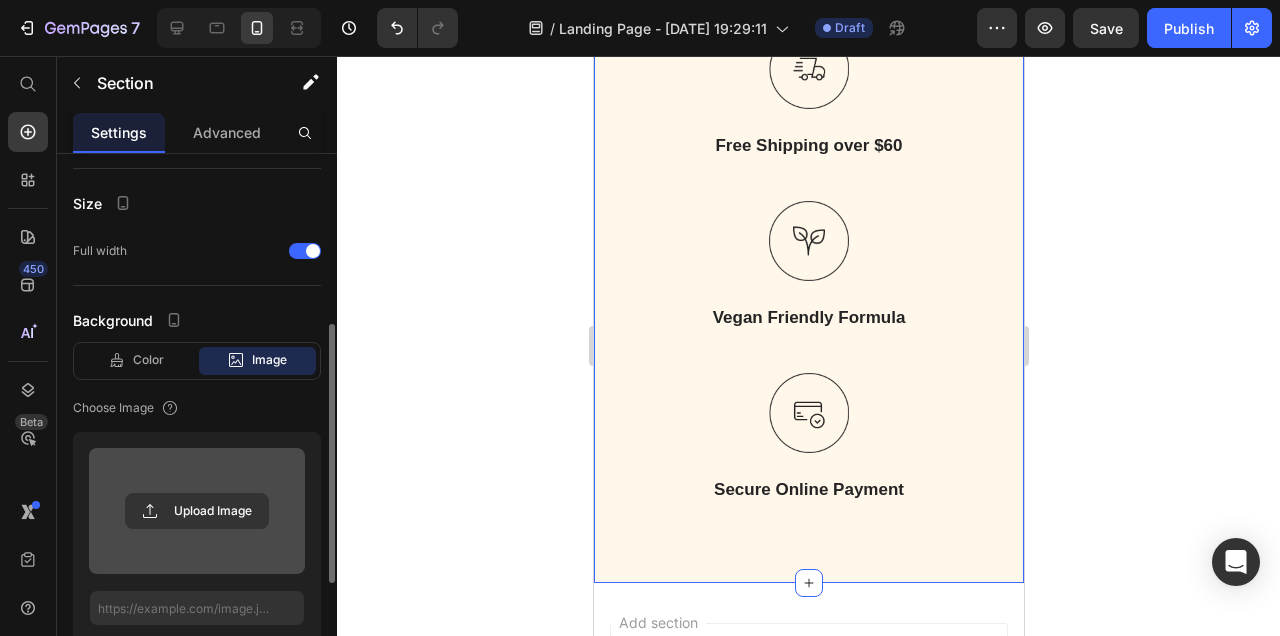 scroll, scrollTop: 355, scrollLeft: 0, axis: vertical 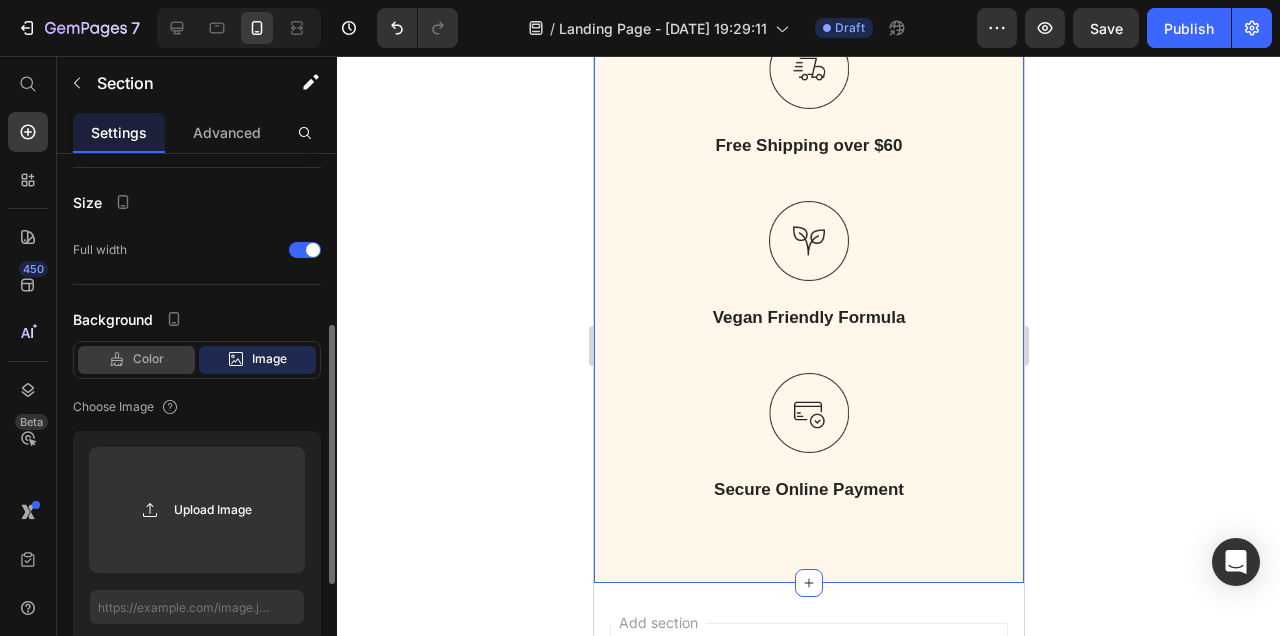 click on "Color" 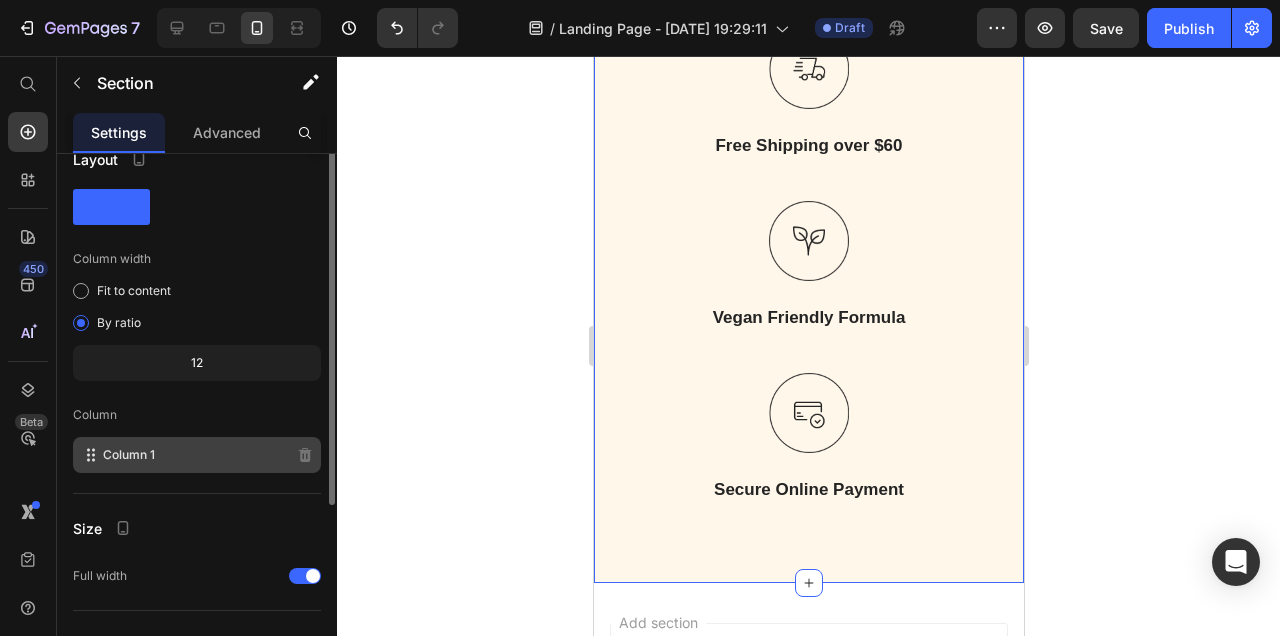 scroll, scrollTop: 0, scrollLeft: 0, axis: both 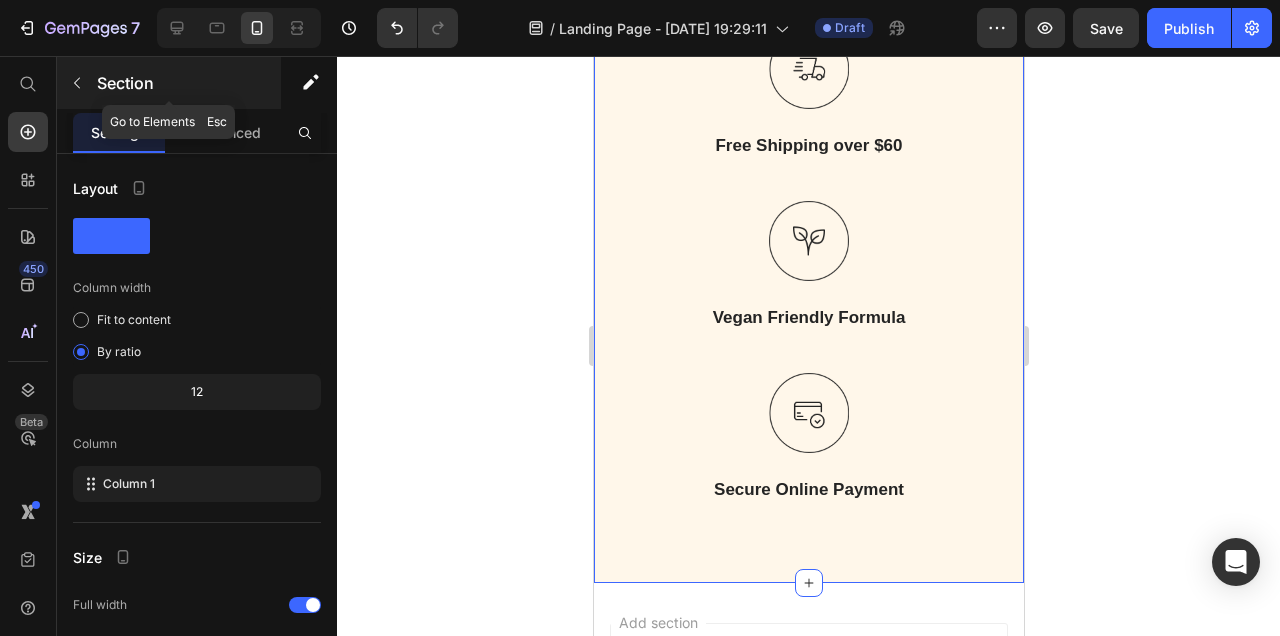 click on "Section" at bounding box center [187, 83] 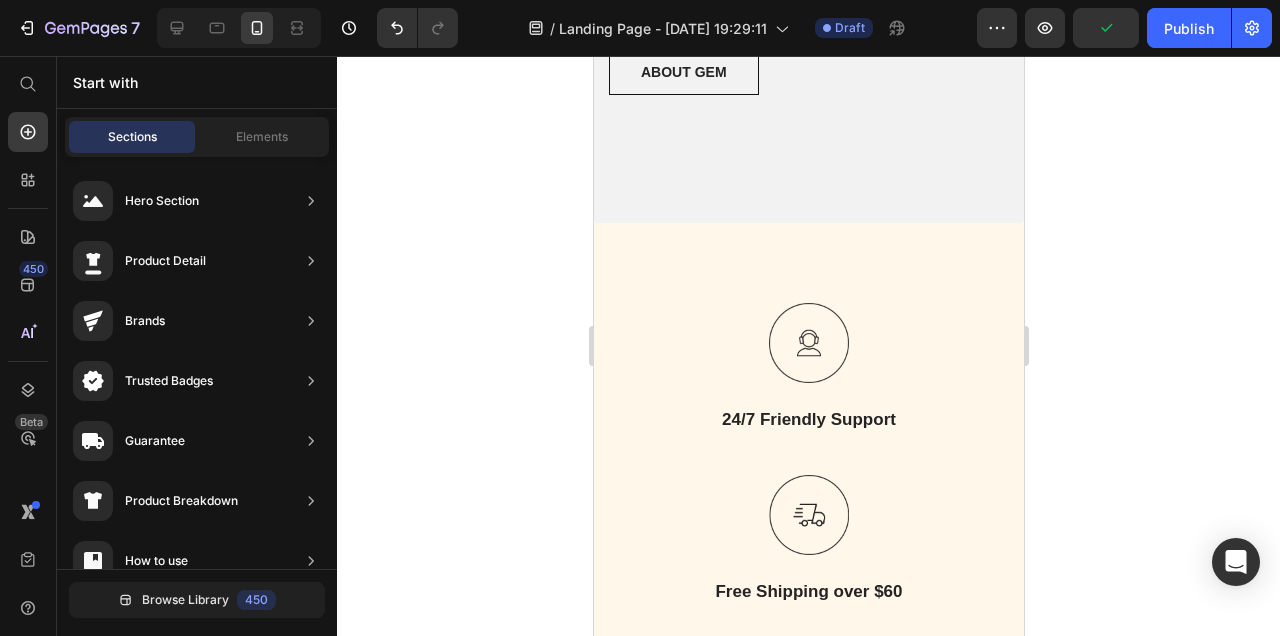 scroll, scrollTop: 5744, scrollLeft: 0, axis: vertical 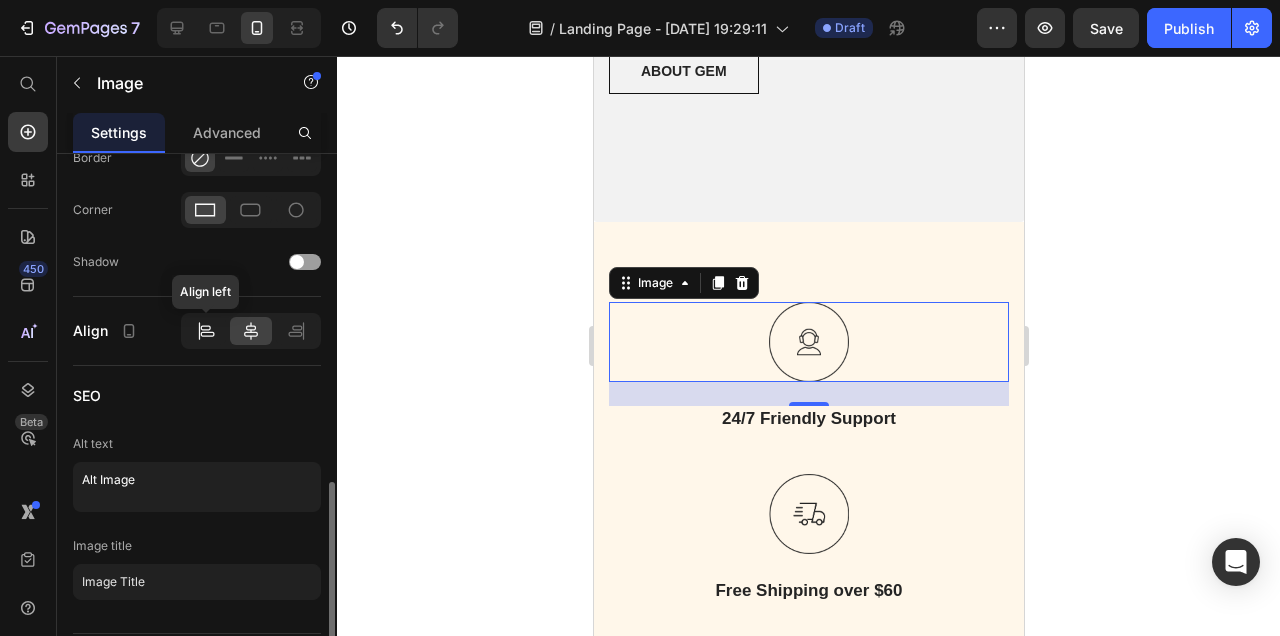 click 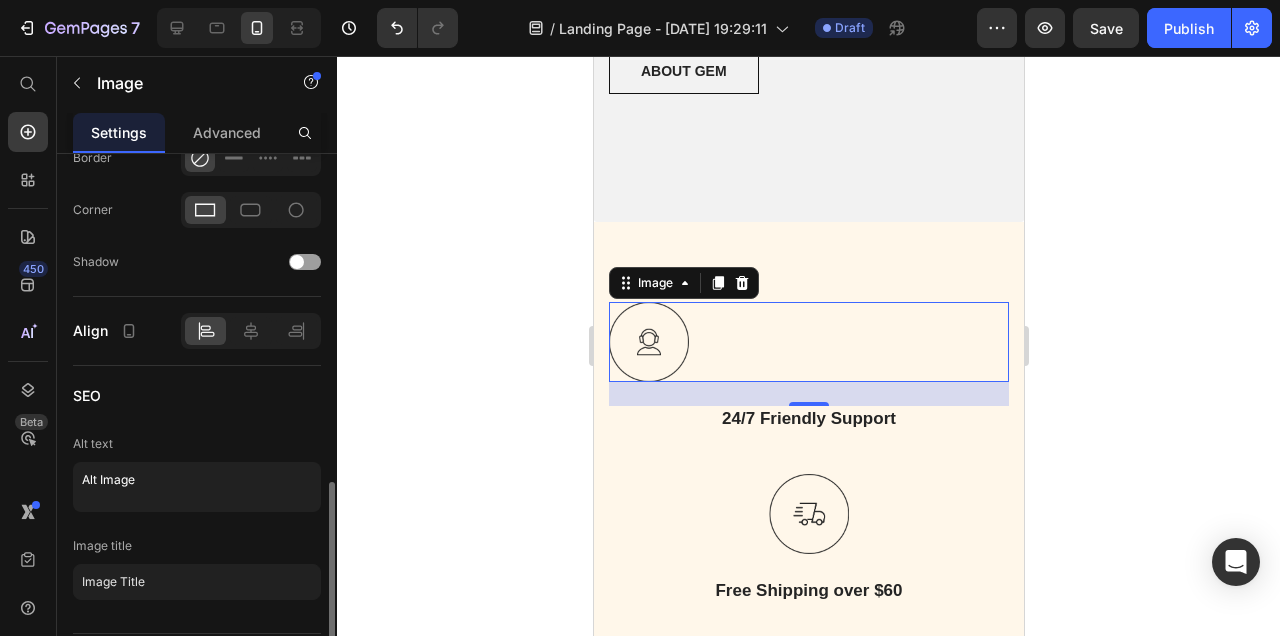 click on "SEO" at bounding box center [197, 396] 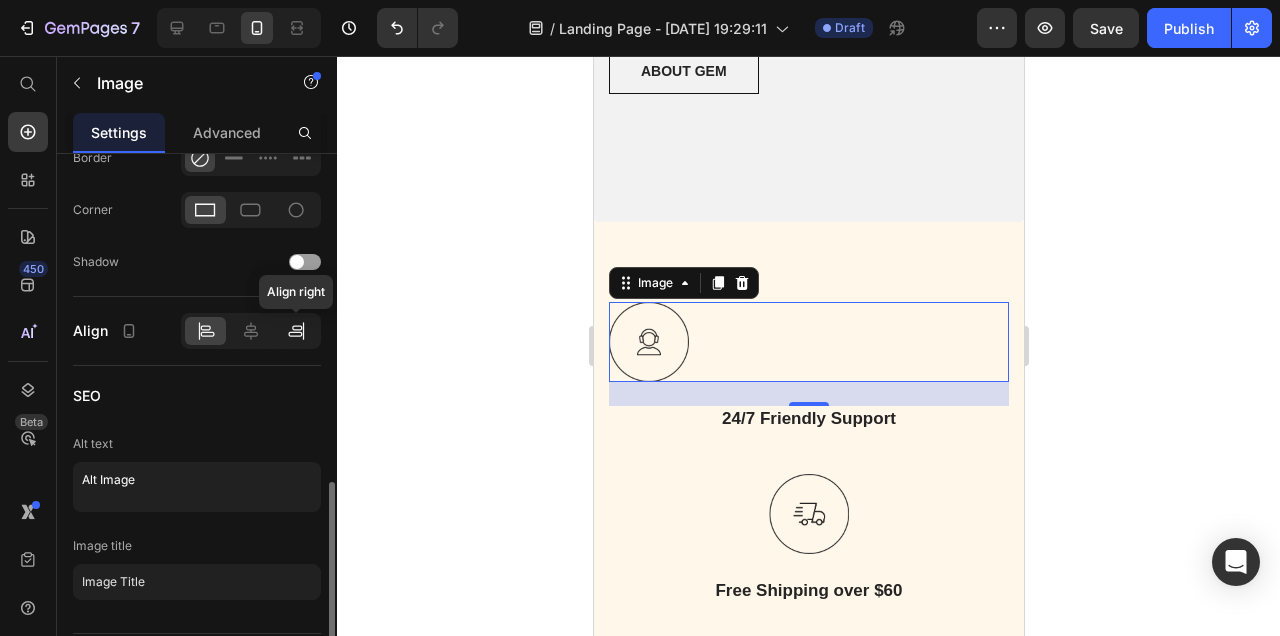 click 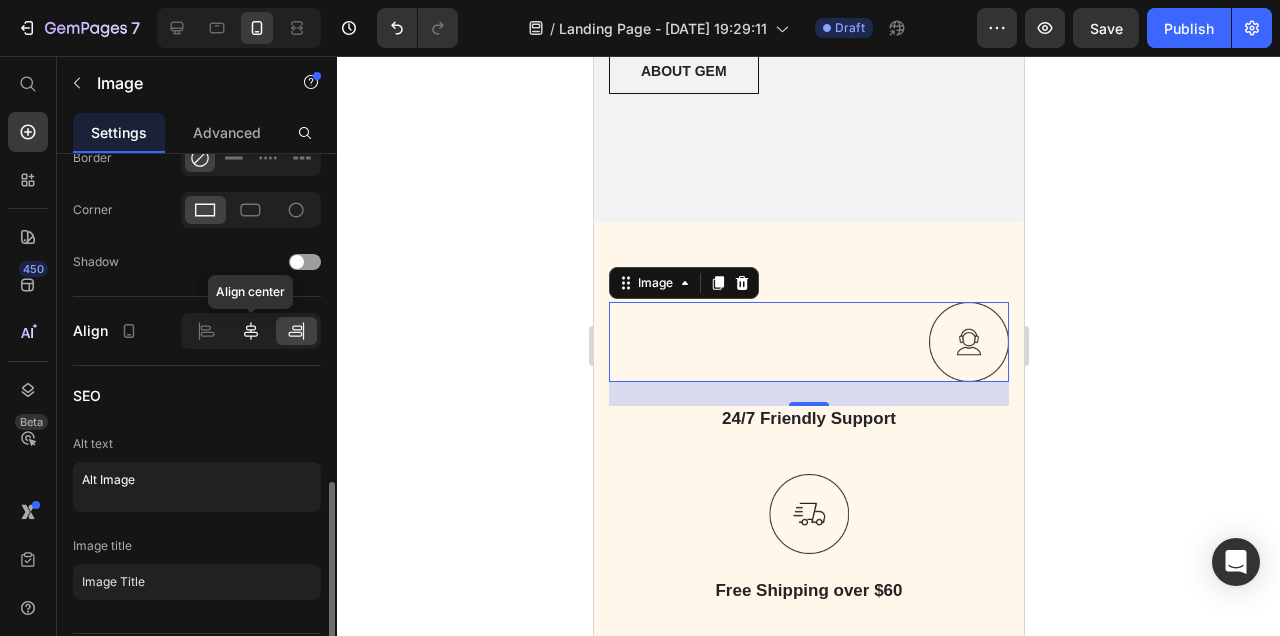 click 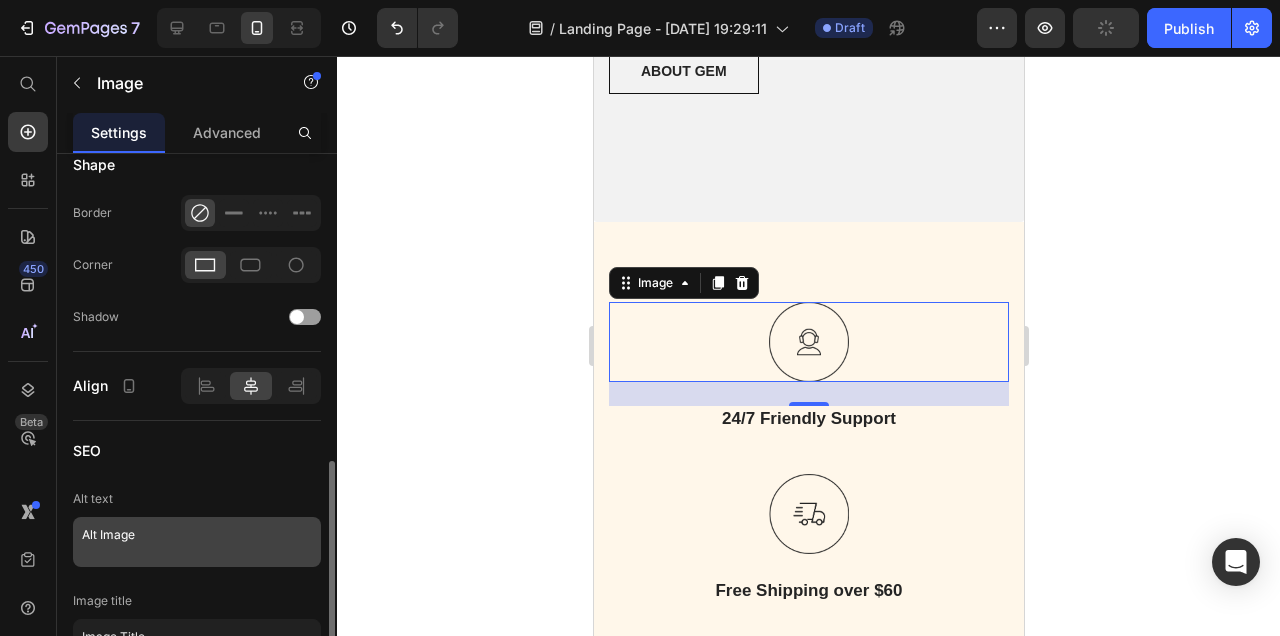 scroll, scrollTop: 866, scrollLeft: 0, axis: vertical 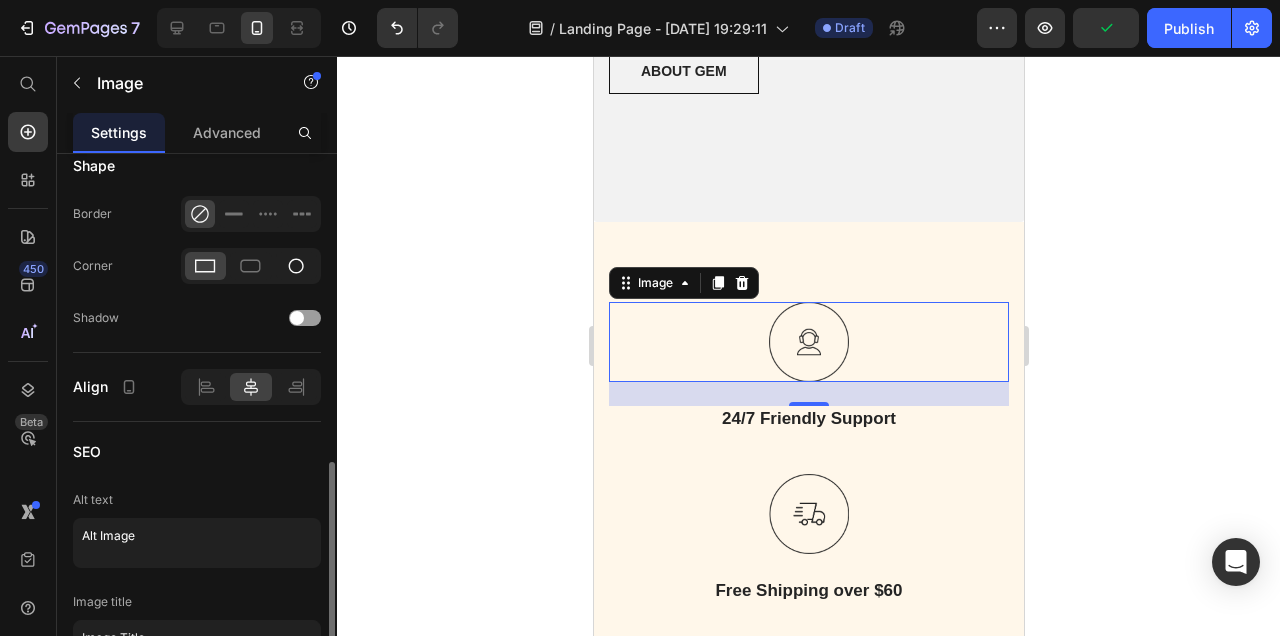 click 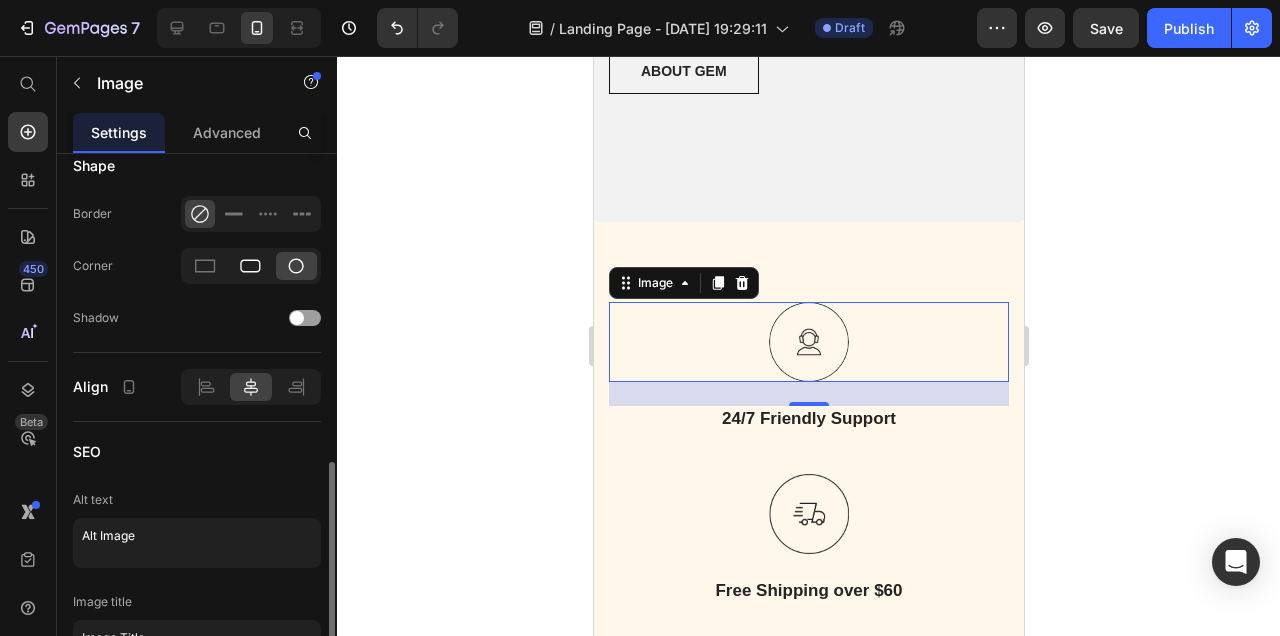 click 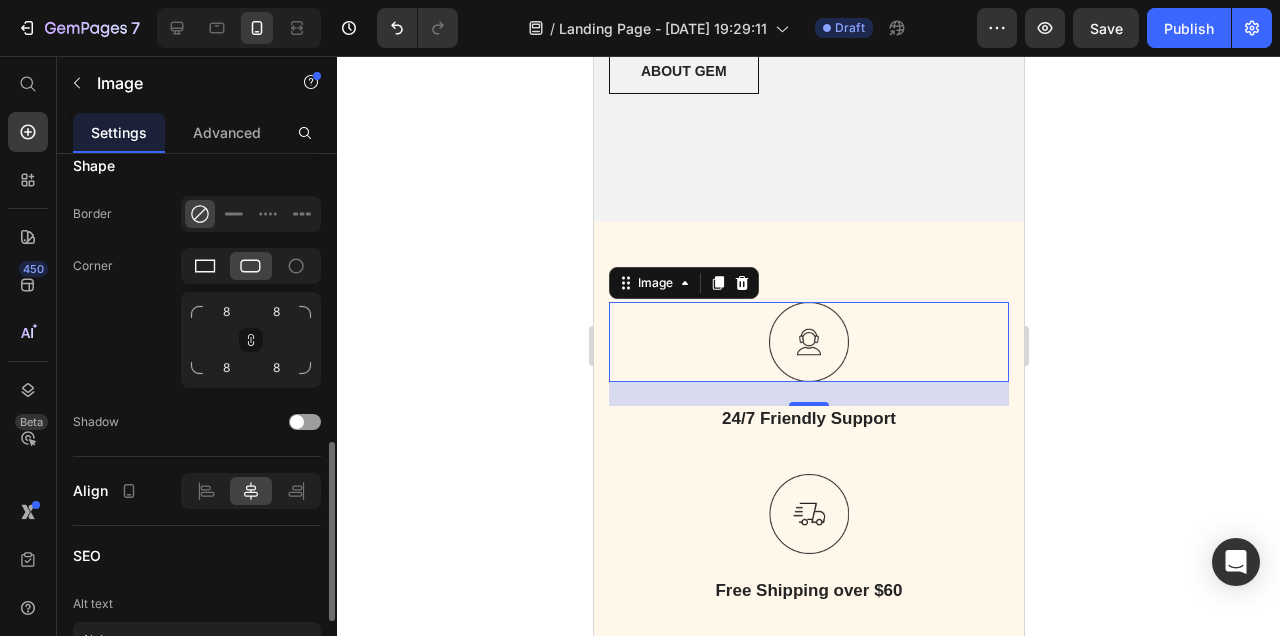 click 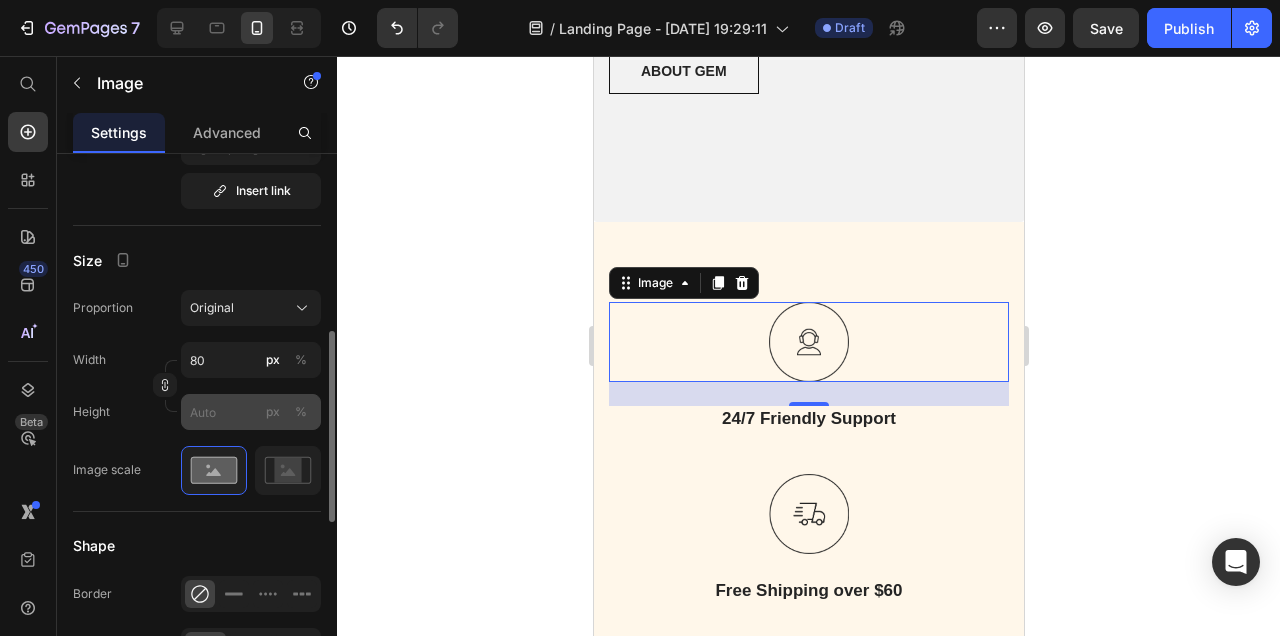scroll, scrollTop: 483, scrollLeft: 0, axis: vertical 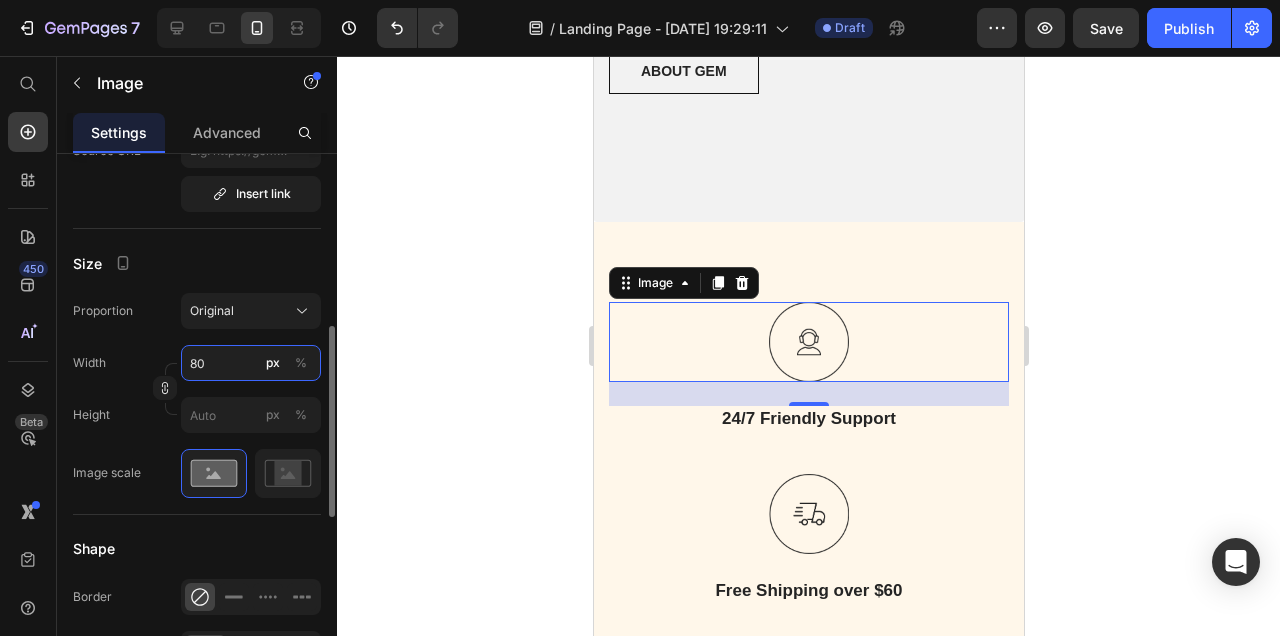 click on "80" at bounding box center [251, 363] 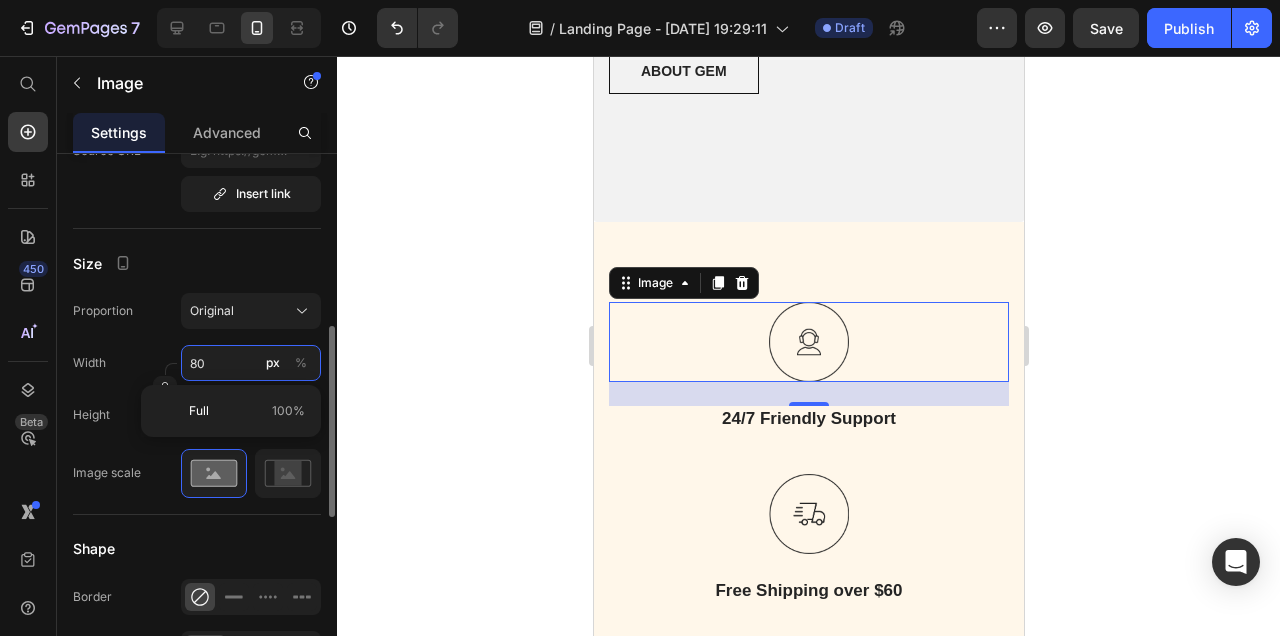 click on "80" at bounding box center [251, 363] 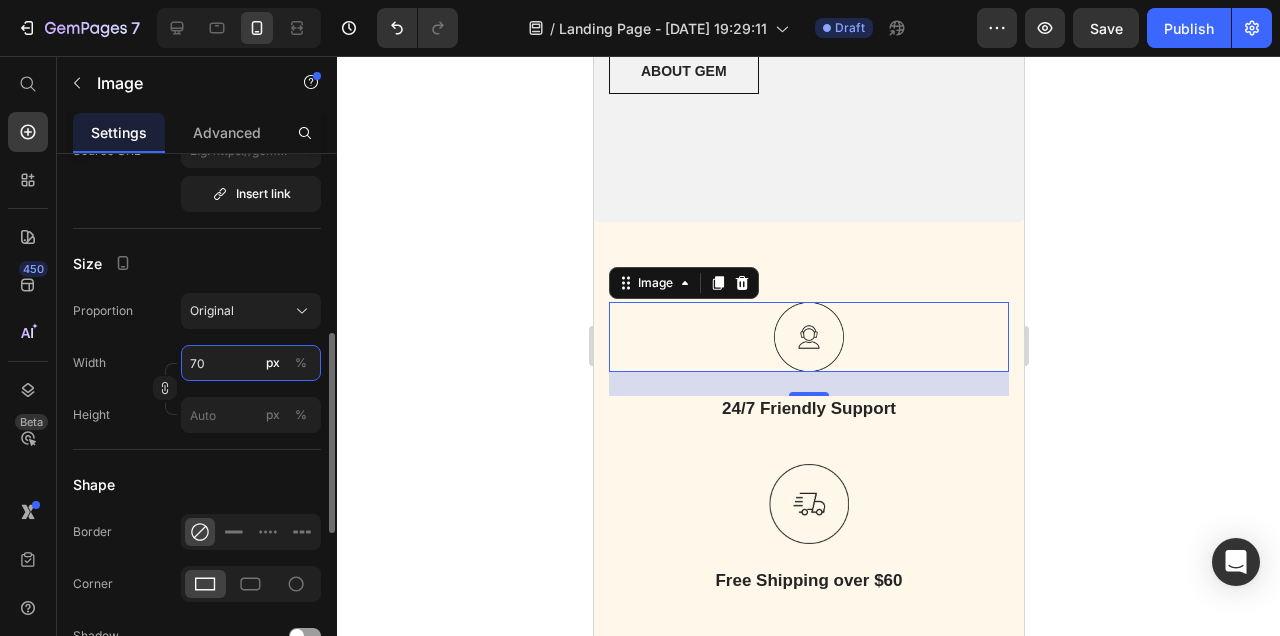 type on "7" 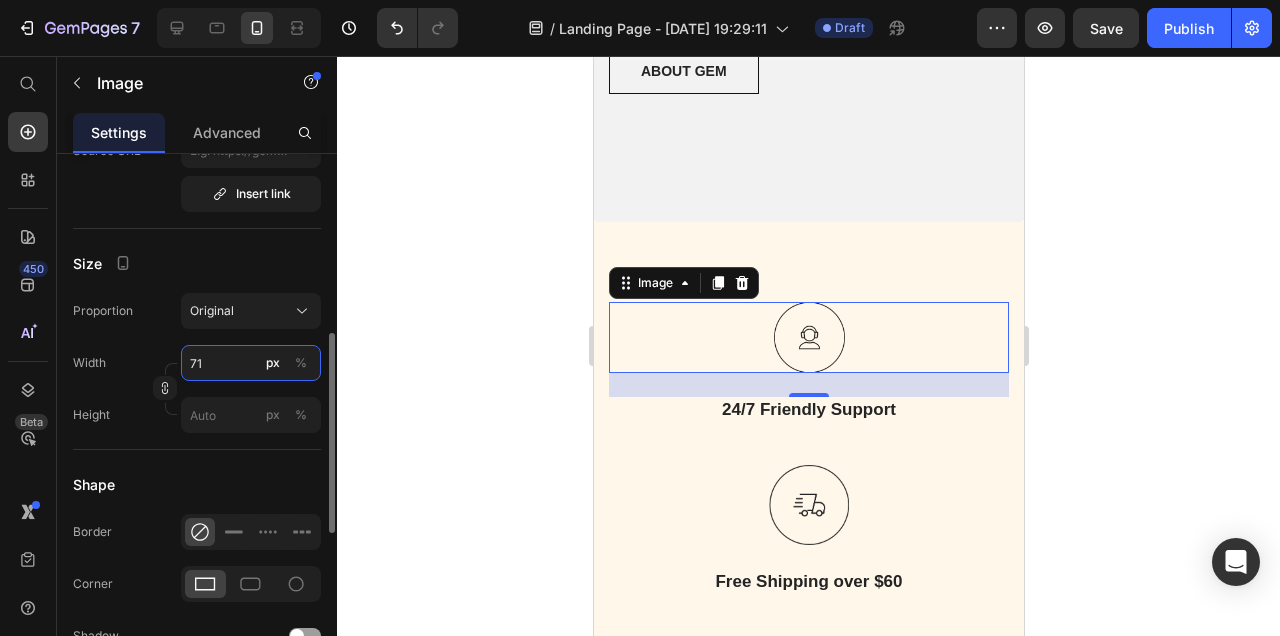 type on "7" 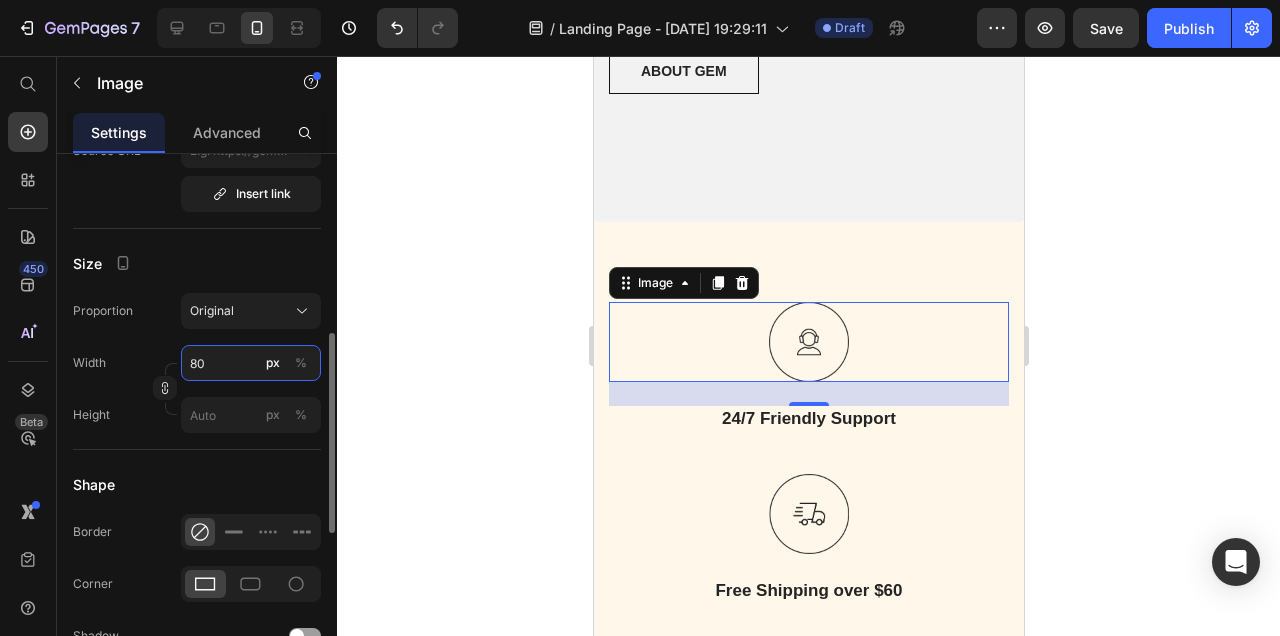 type on "80" 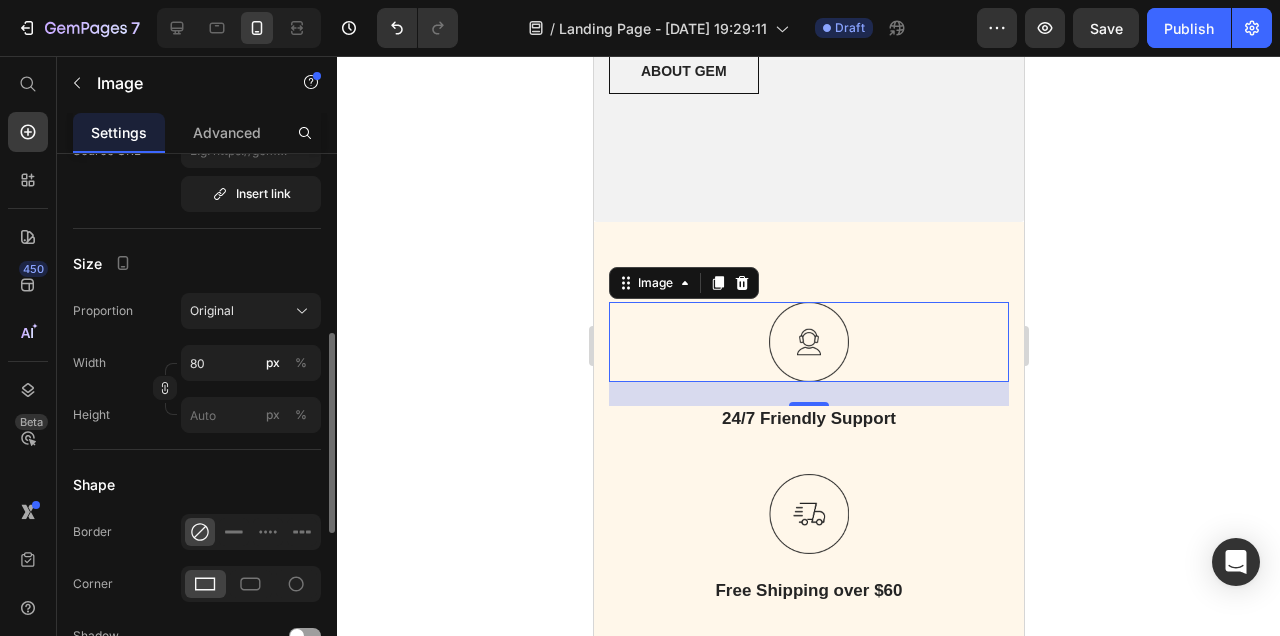 click on "Size" at bounding box center [197, 263] 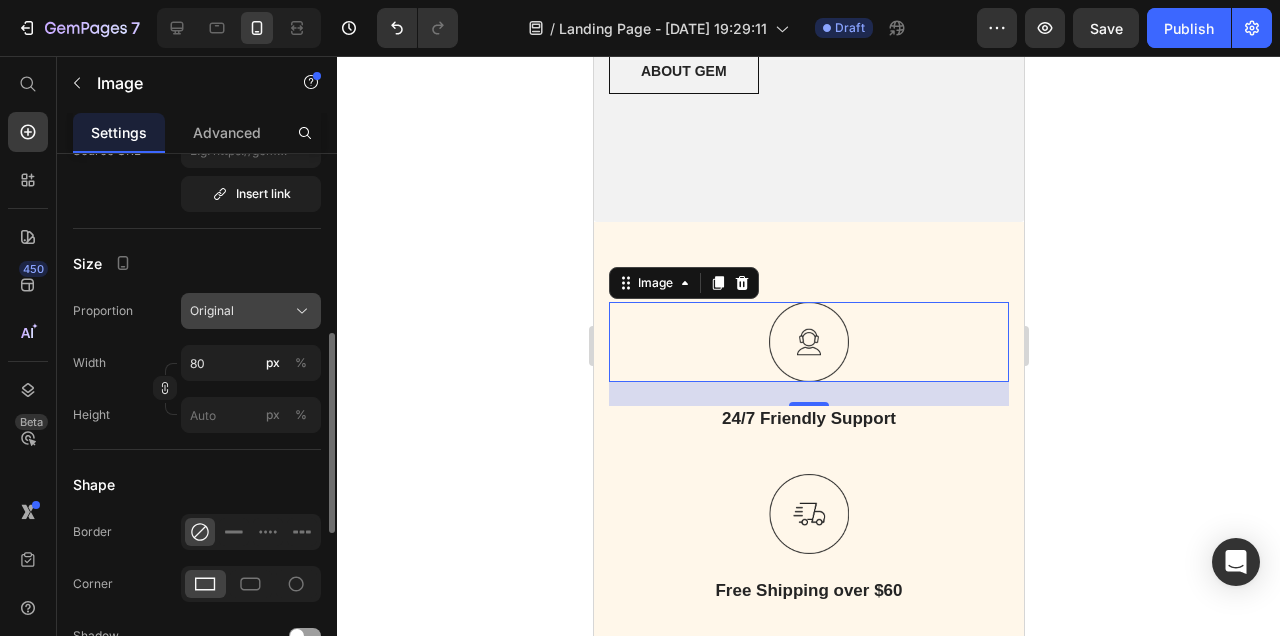 click on "Original" at bounding box center [251, 311] 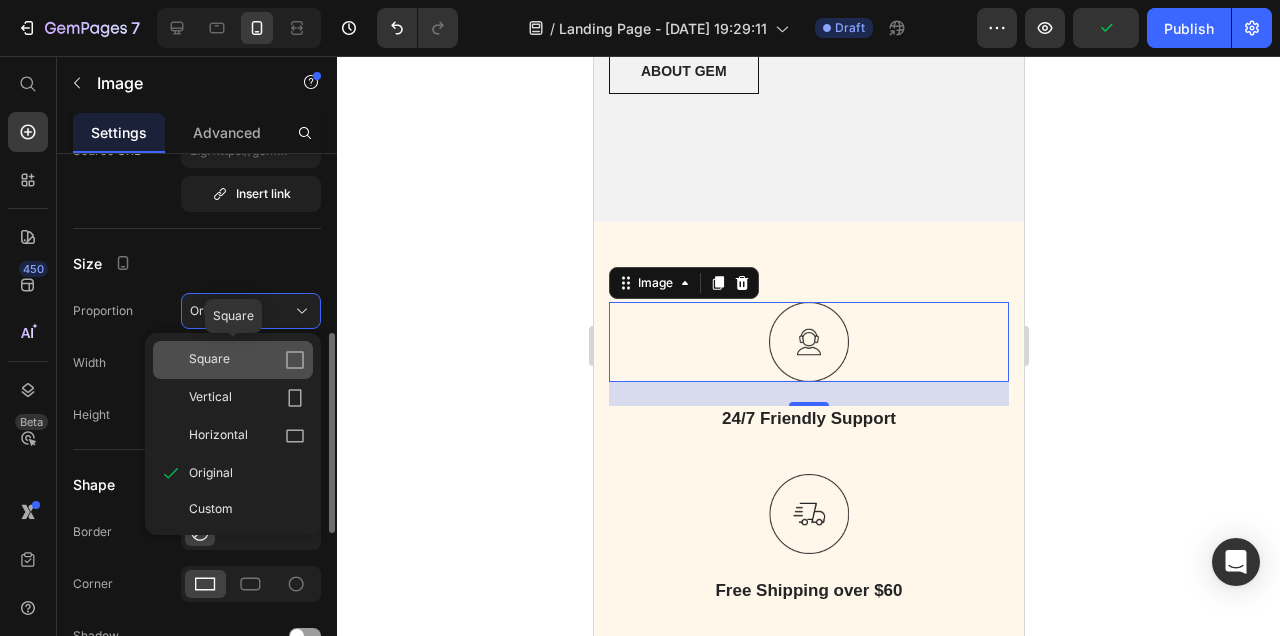 click on "Square" 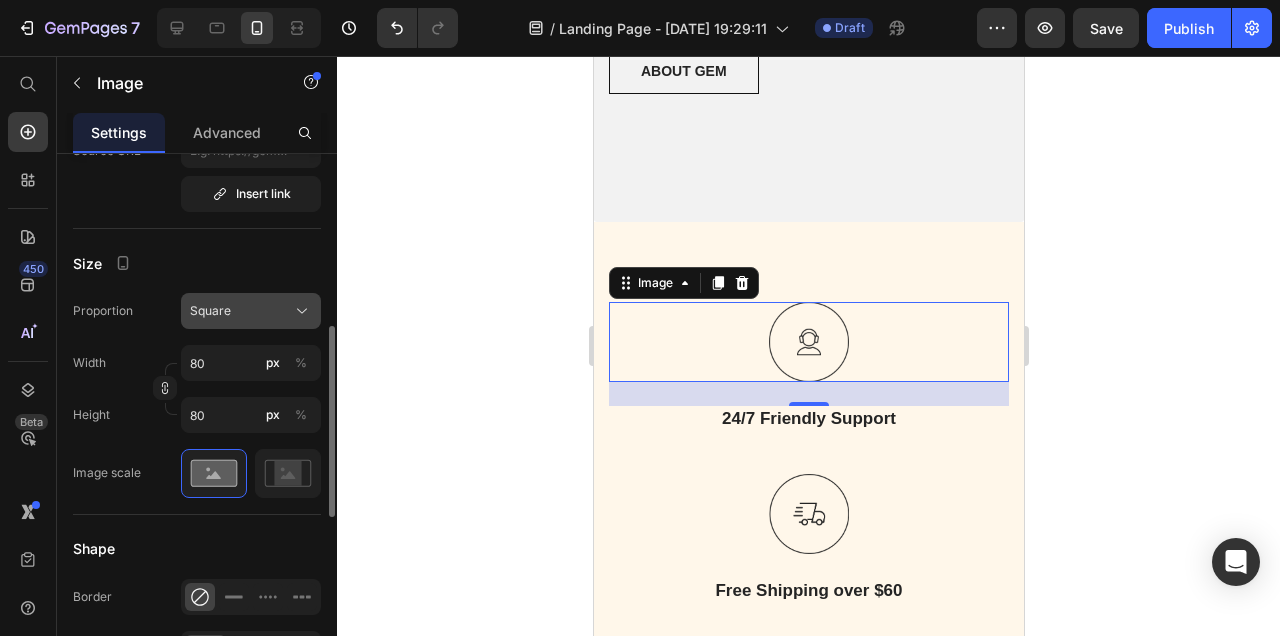 click on "Square" 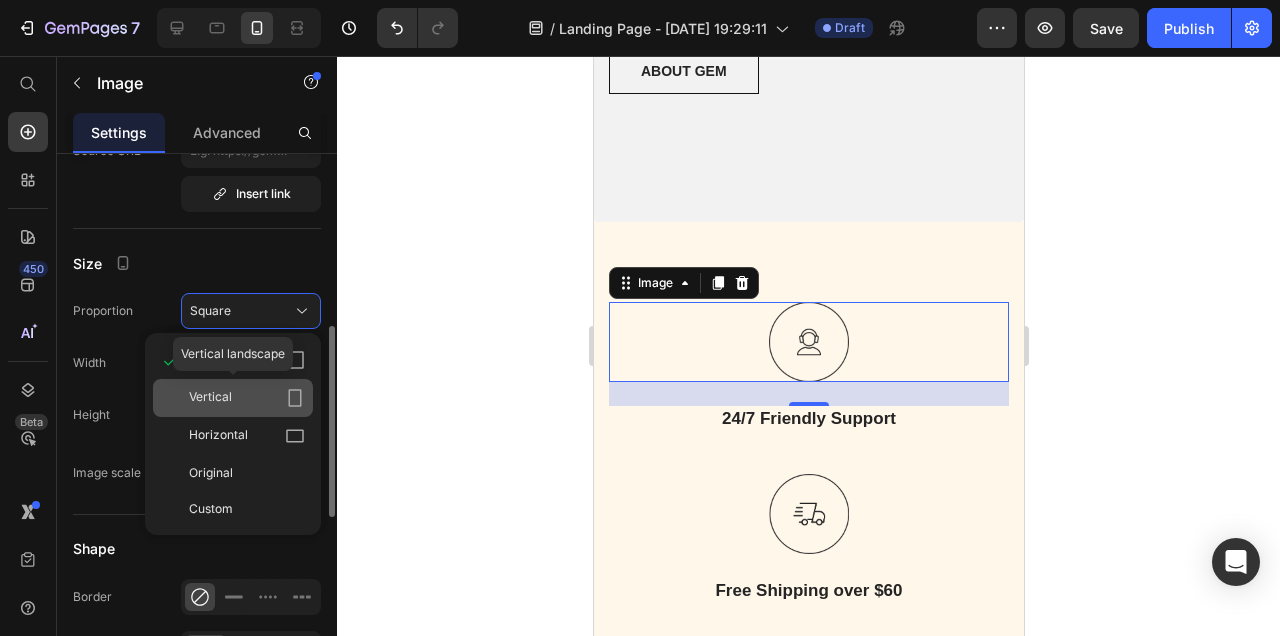 click on "Vertical" at bounding box center (247, 398) 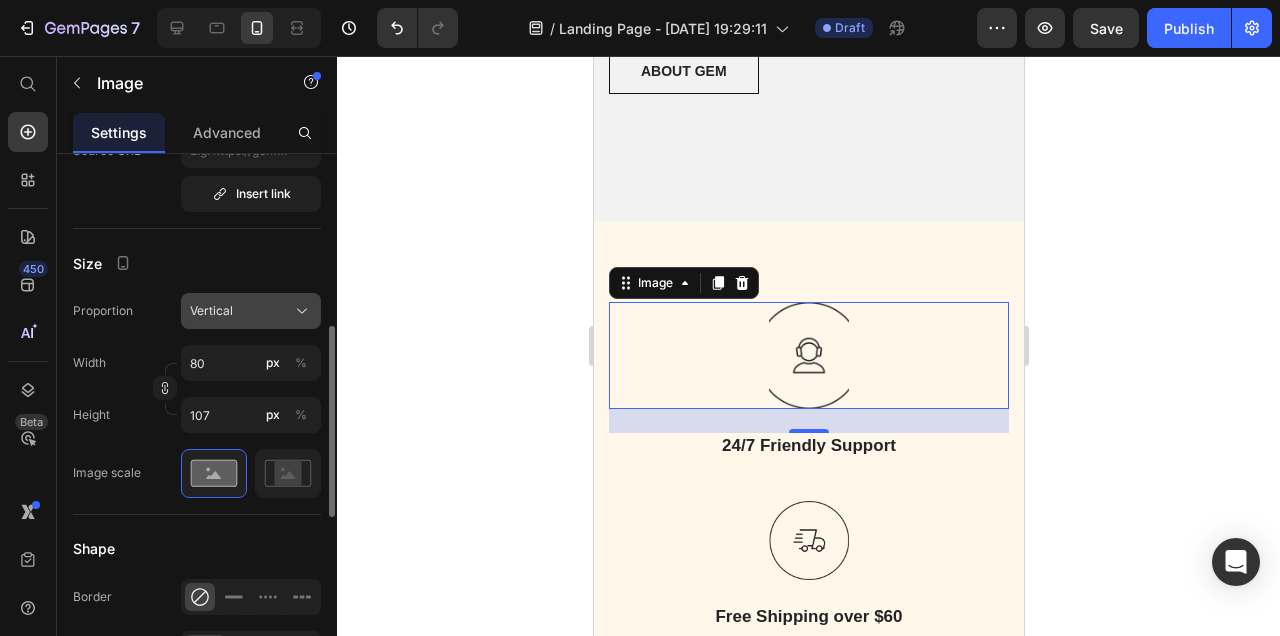 click on "Vertical" at bounding box center [251, 311] 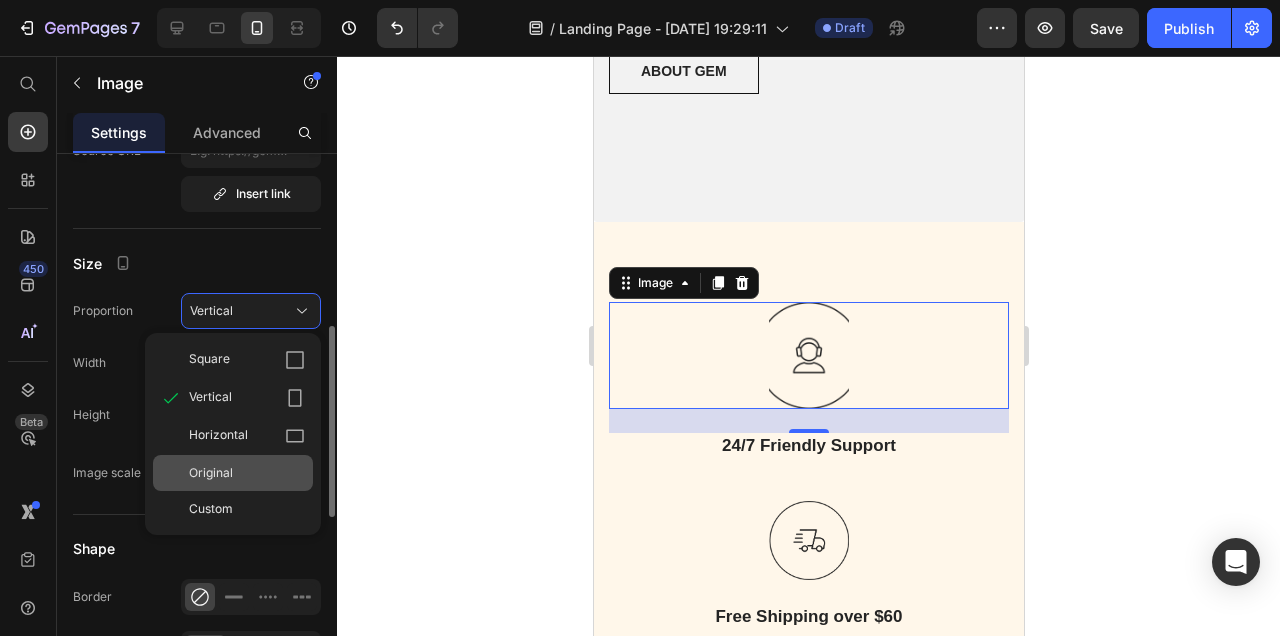 click on "Original" at bounding box center [247, 473] 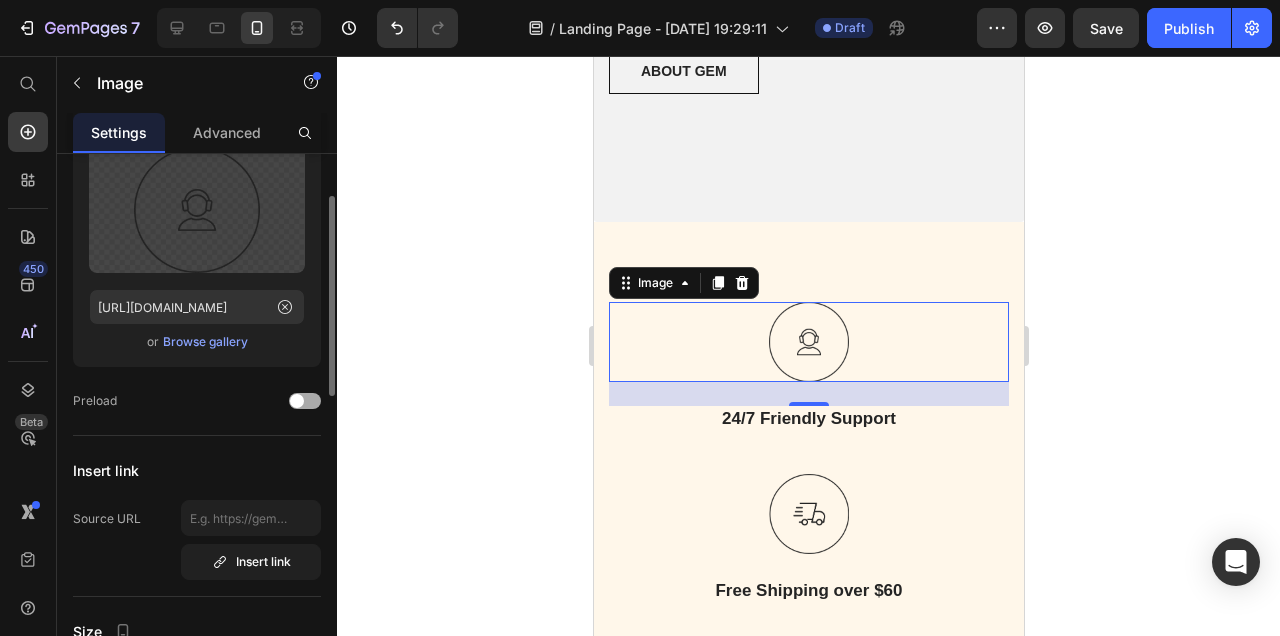 scroll, scrollTop: 0, scrollLeft: 0, axis: both 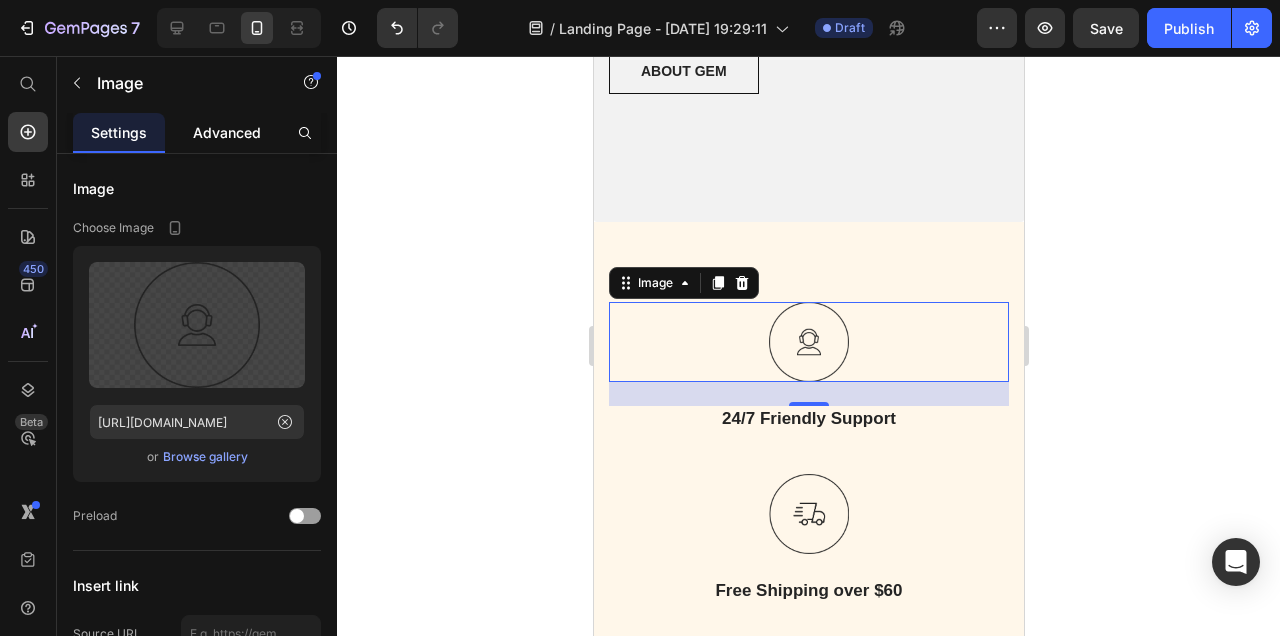 click on "Advanced" at bounding box center (227, 132) 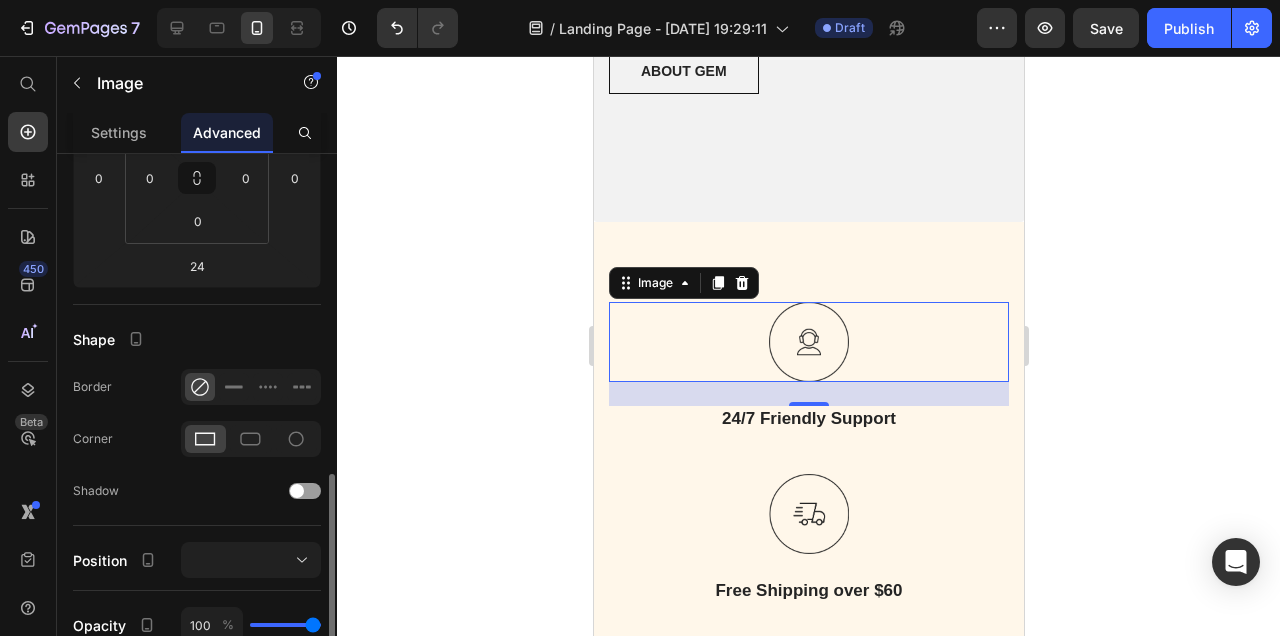 scroll, scrollTop: 0, scrollLeft: 0, axis: both 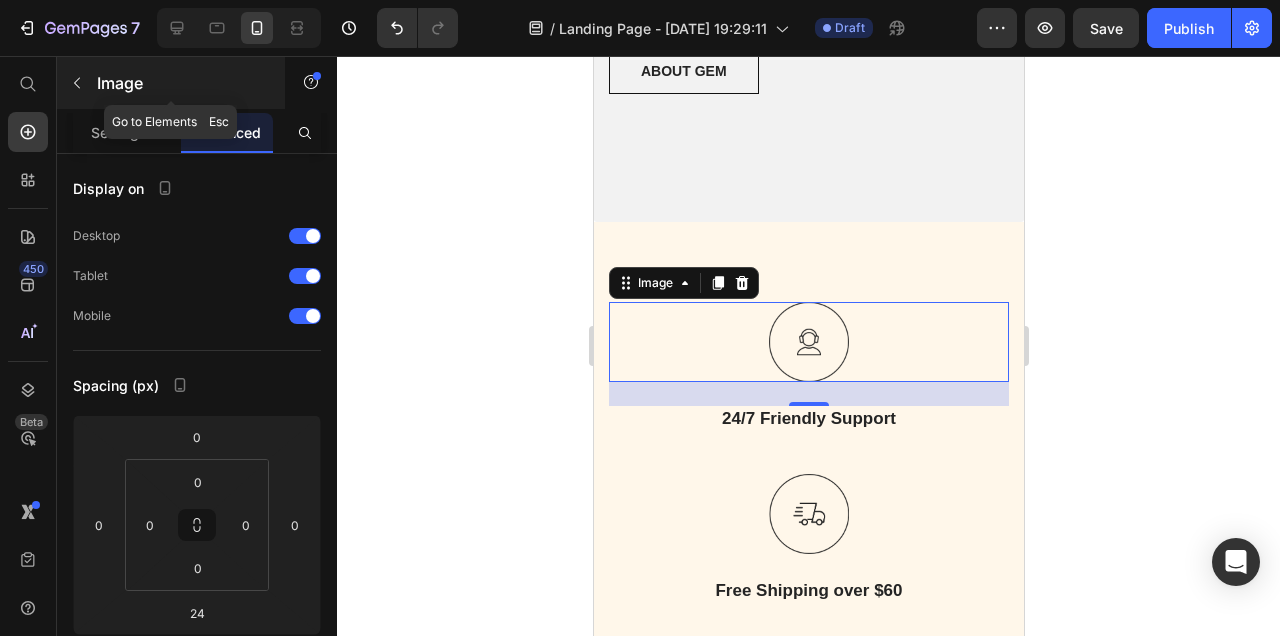 click on "Image" at bounding box center (182, 83) 